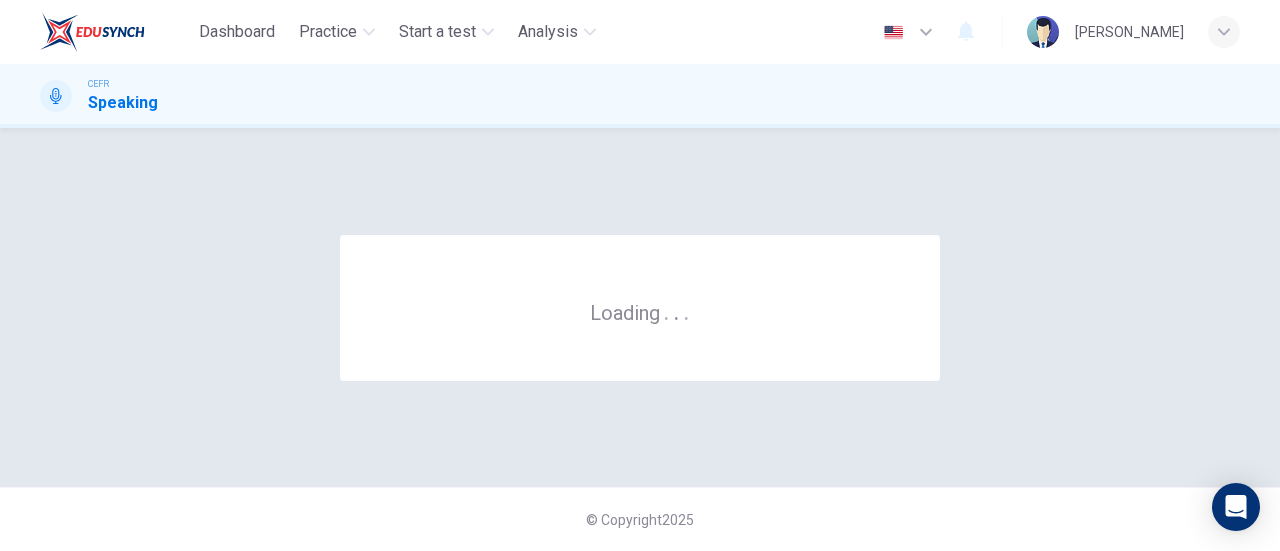 scroll, scrollTop: 0, scrollLeft: 0, axis: both 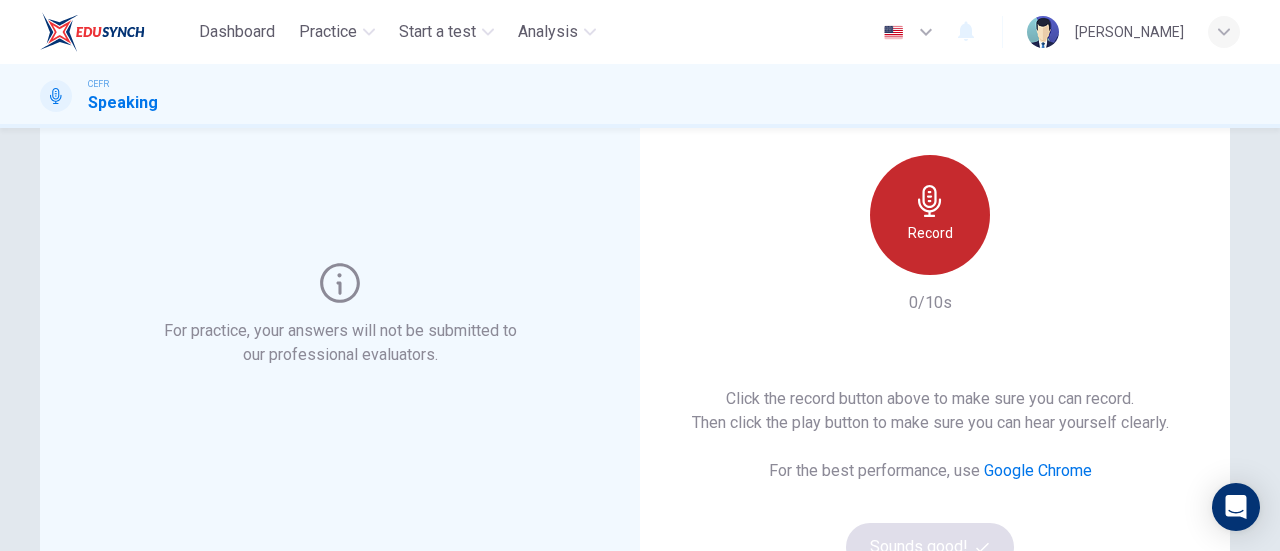 click on "Record" at bounding box center [930, 215] 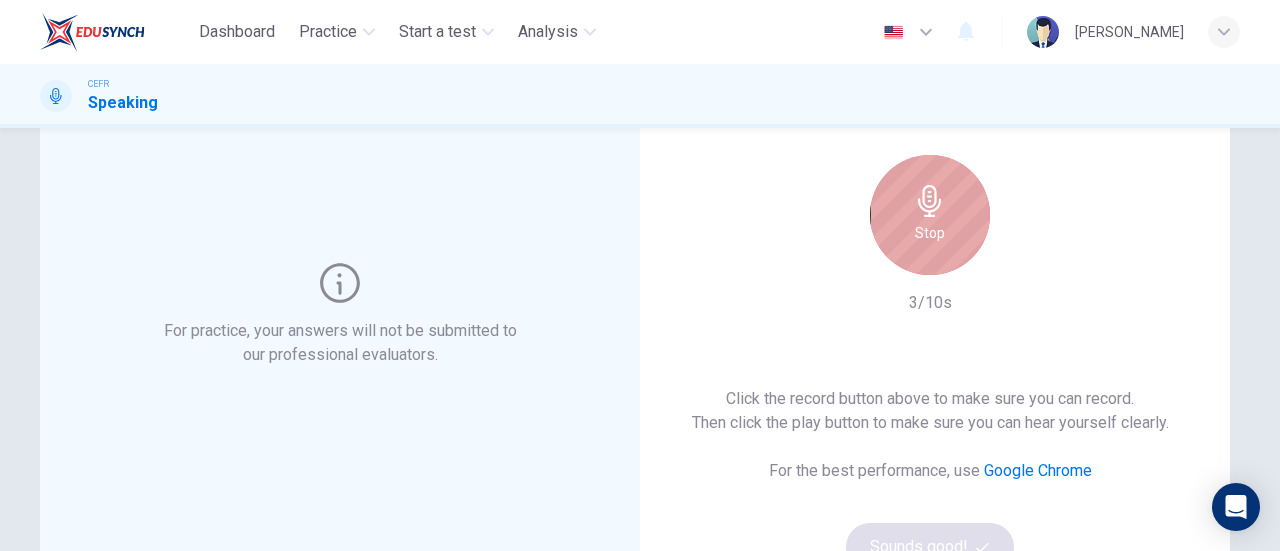 click on "Stop" at bounding box center [930, 215] 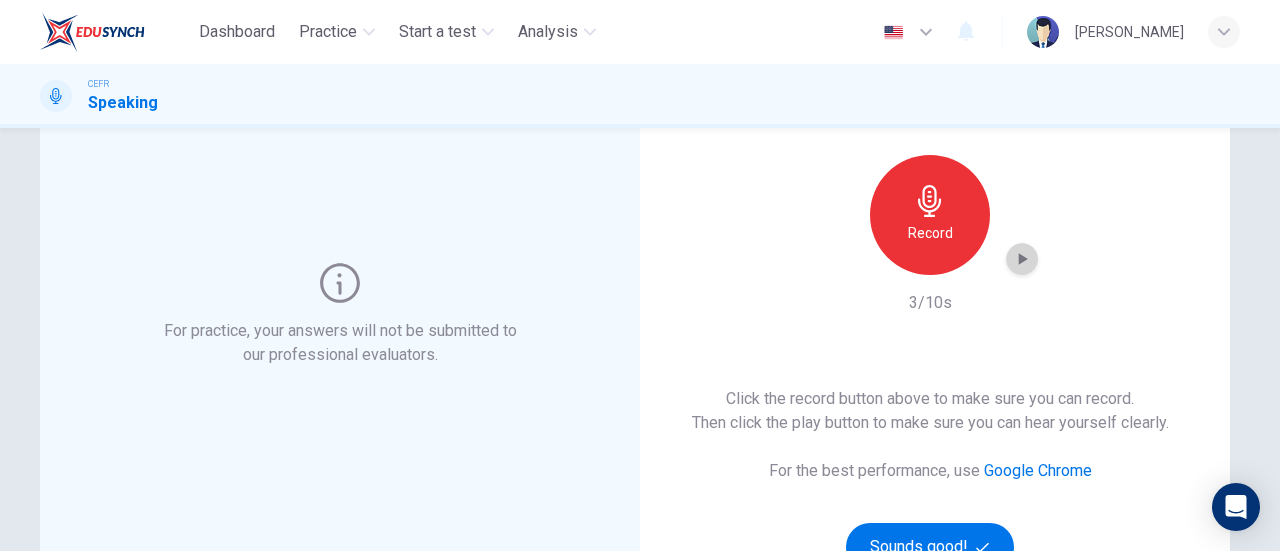 click 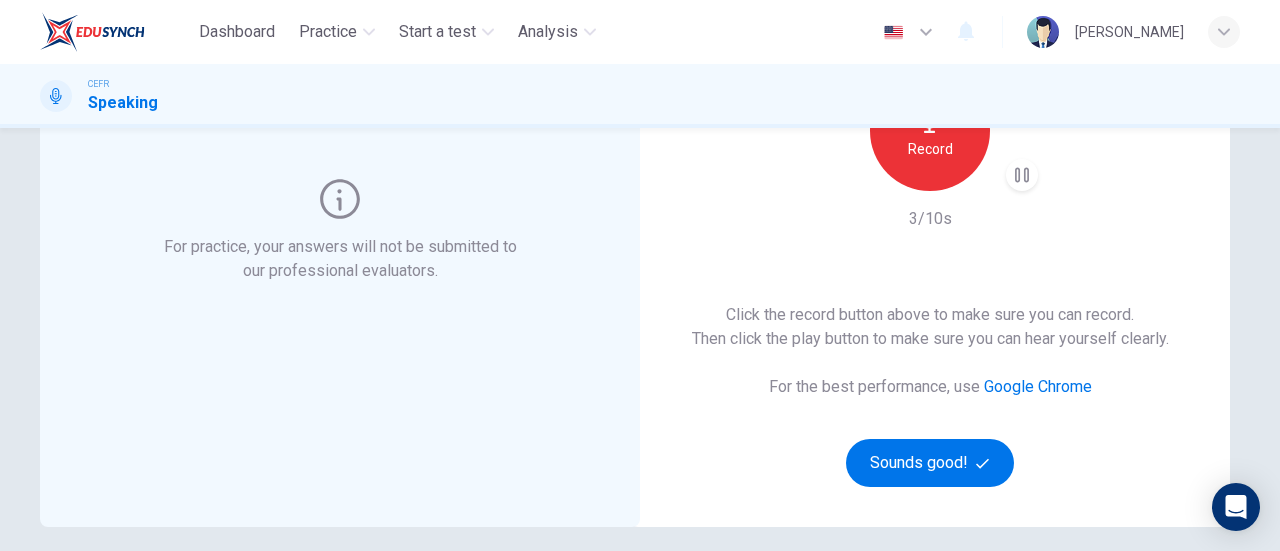 scroll, scrollTop: 234, scrollLeft: 0, axis: vertical 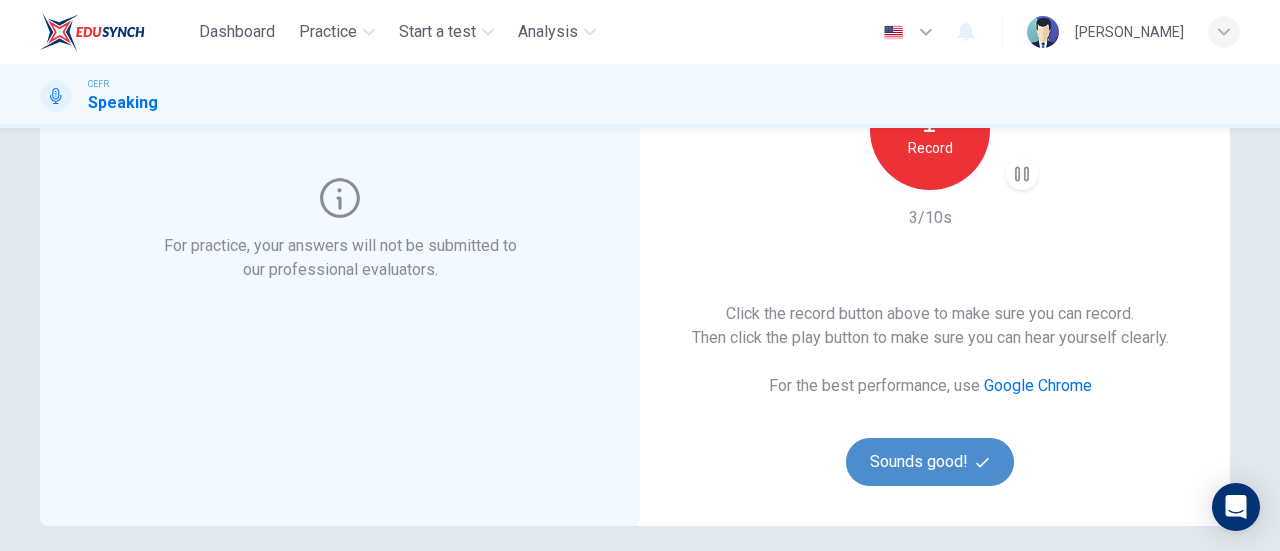 click on "Sounds good!" at bounding box center [930, 462] 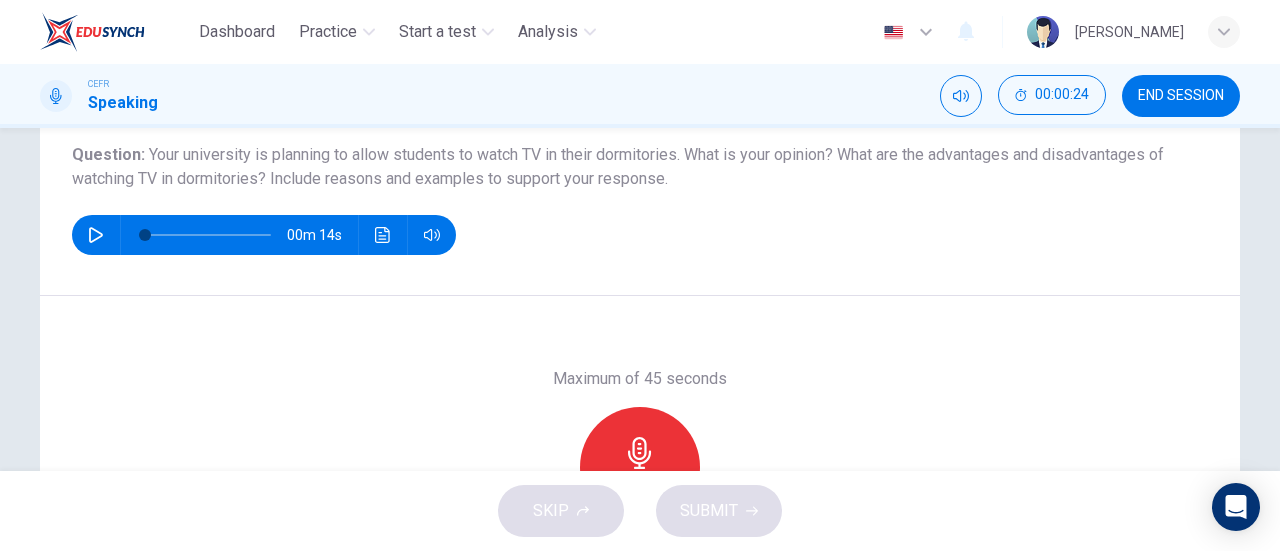 scroll, scrollTop: 227, scrollLeft: 0, axis: vertical 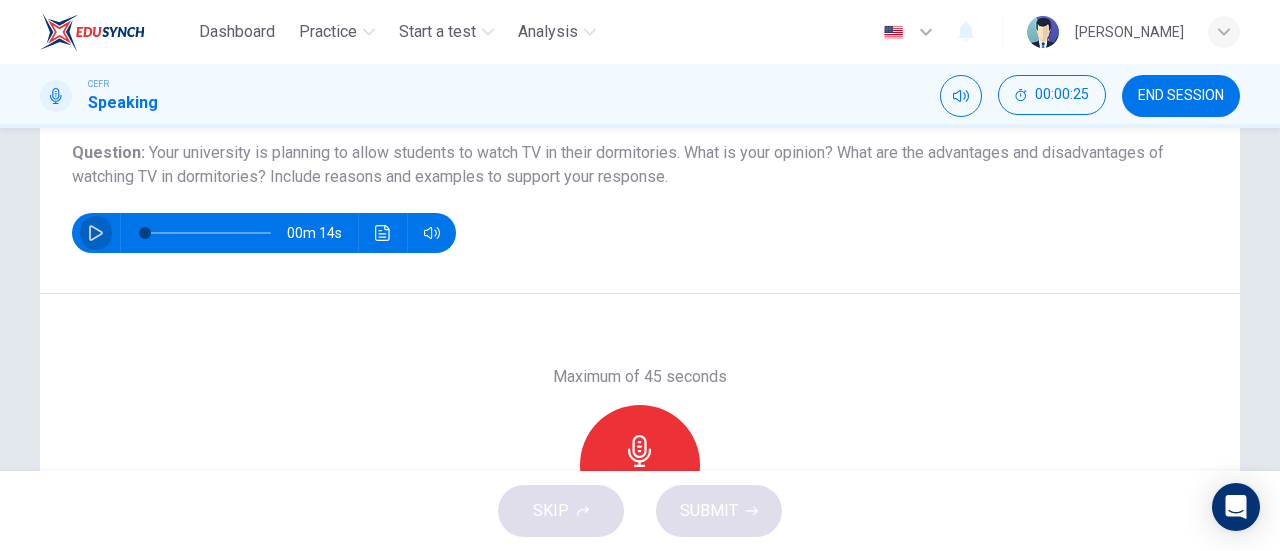 click at bounding box center (96, 233) 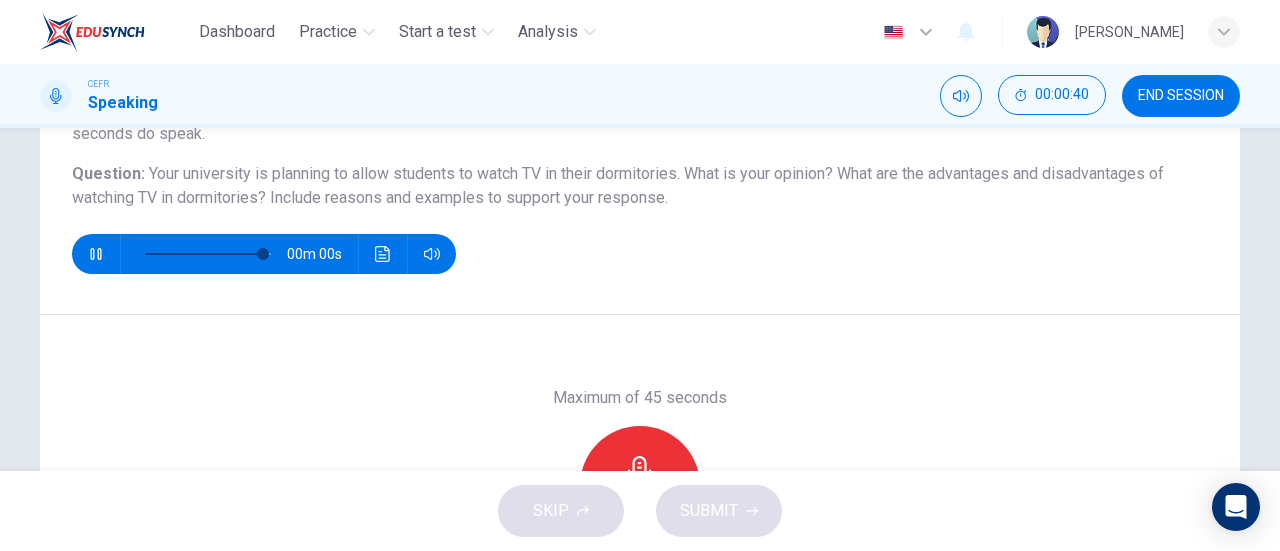 type on "0" 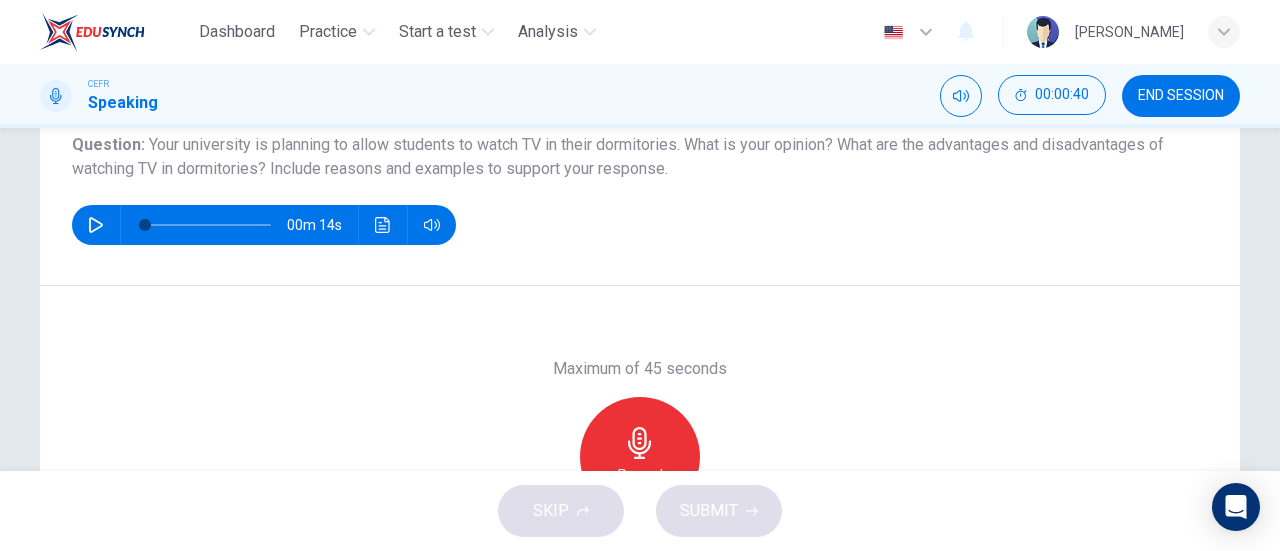 scroll, scrollTop: 241, scrollLeft: 0, axis: vertical 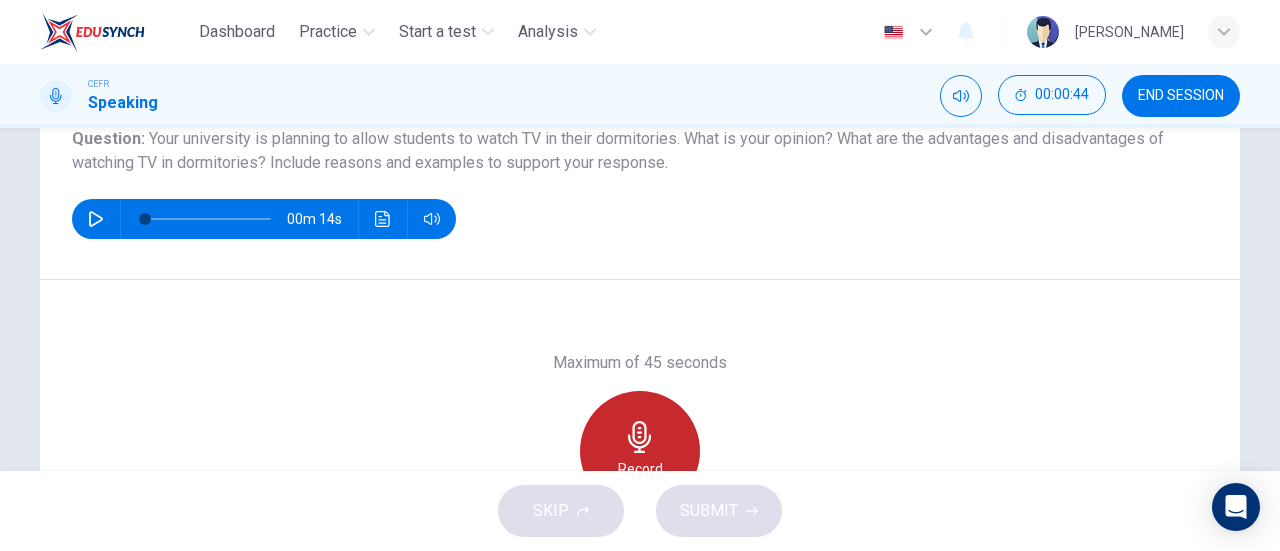 click on "Record" at bounding box center [640, 451] 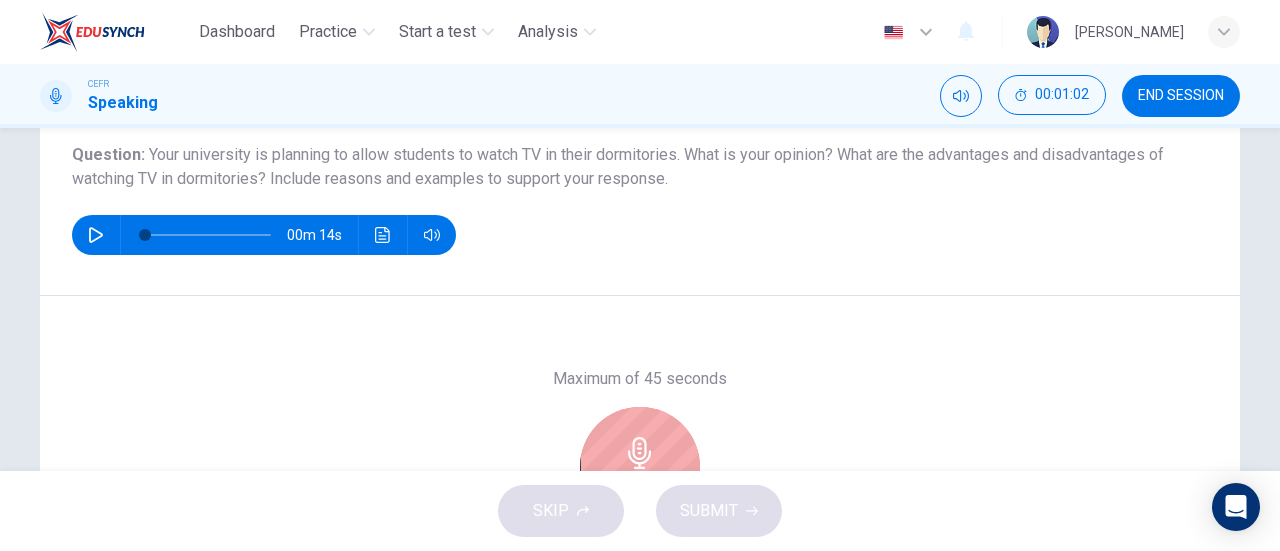 scroll, scrollTop: 432, scrollLeft: 0, axis: vertical 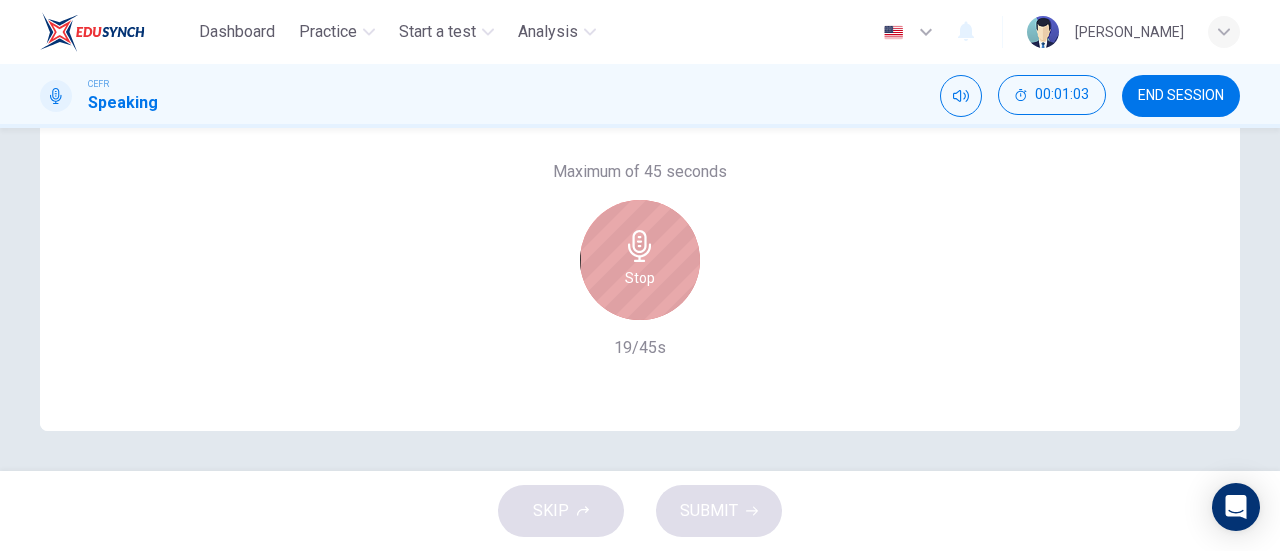 click 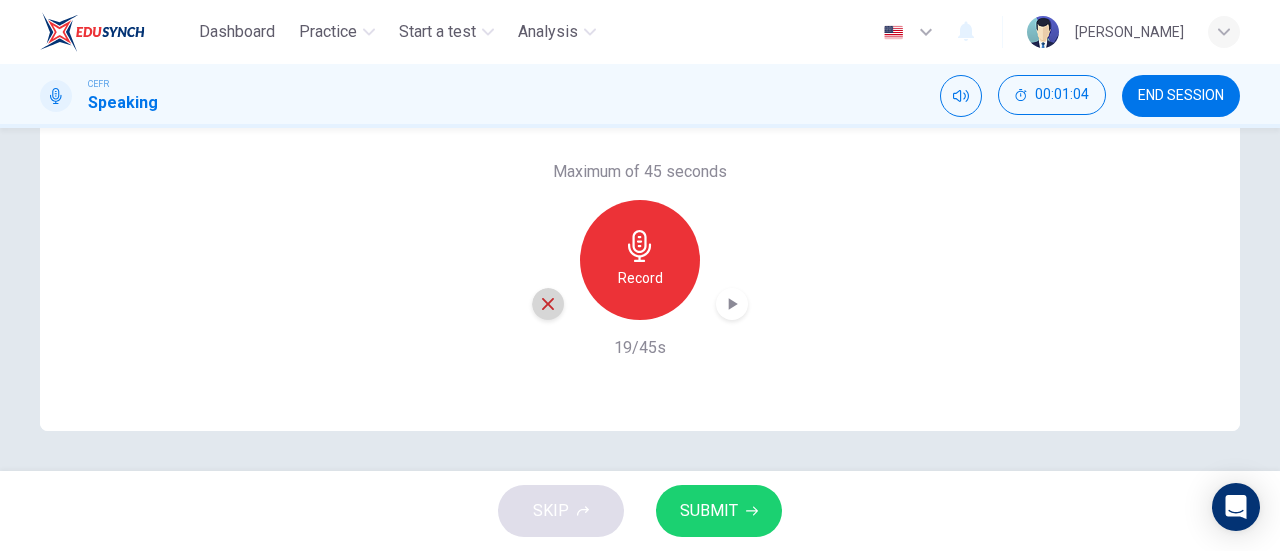 click 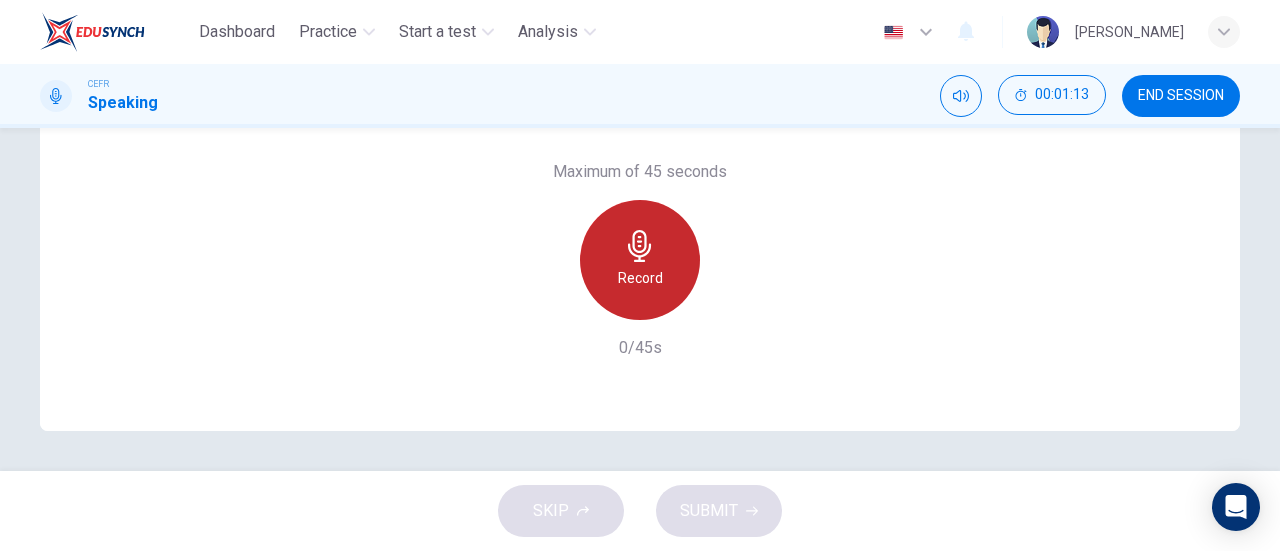 click on "Record" at bounding box center (640, 260) 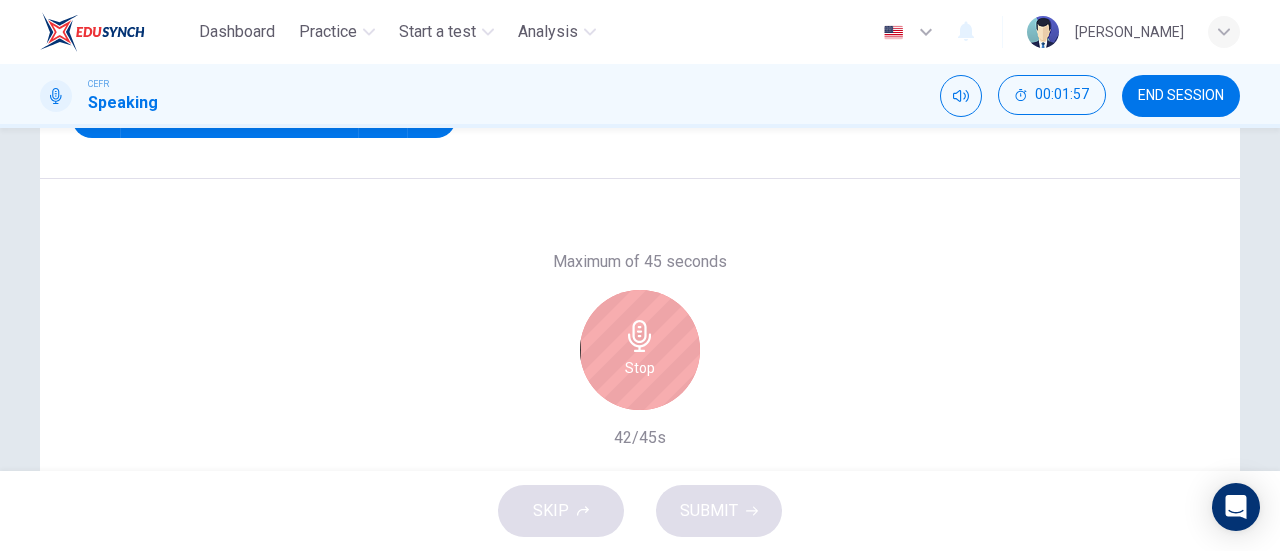 scroll, scrollTop: 403, scrollLeft: 0, axis: vertical 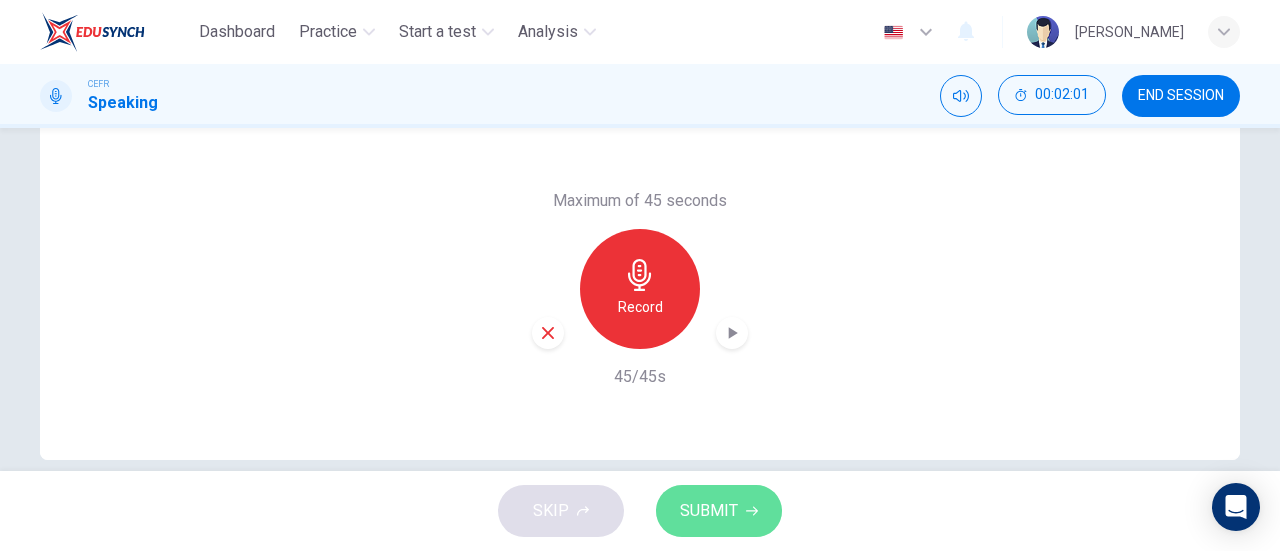 click on "SUBMIT" at bounding box center (709, 511) 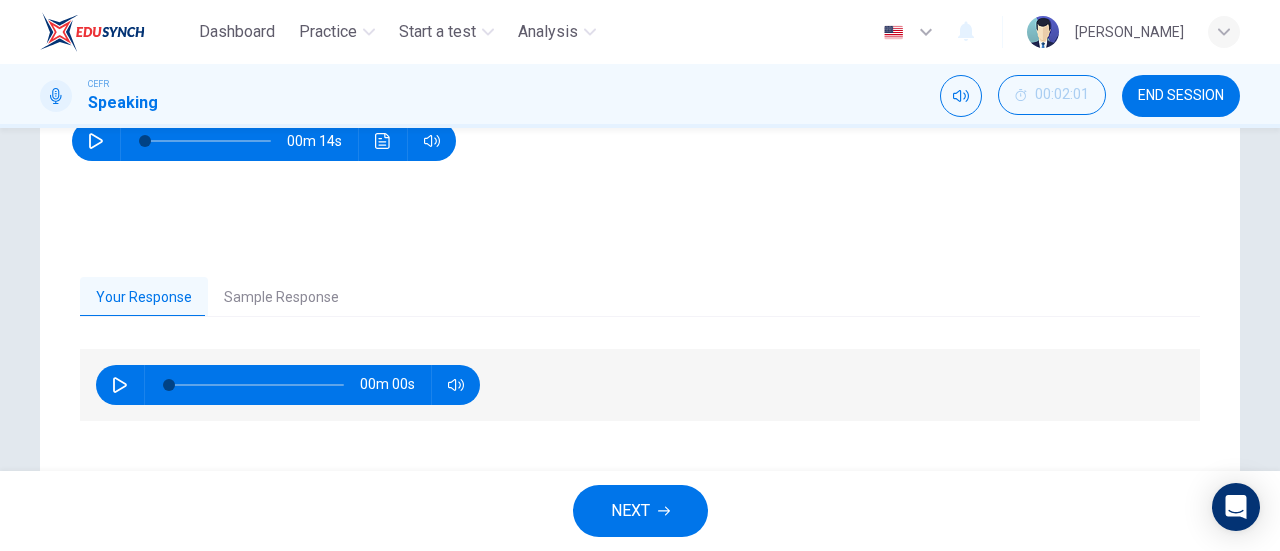 scroll, scrollTop: 318, scrollLeft: 0, axis: vertical 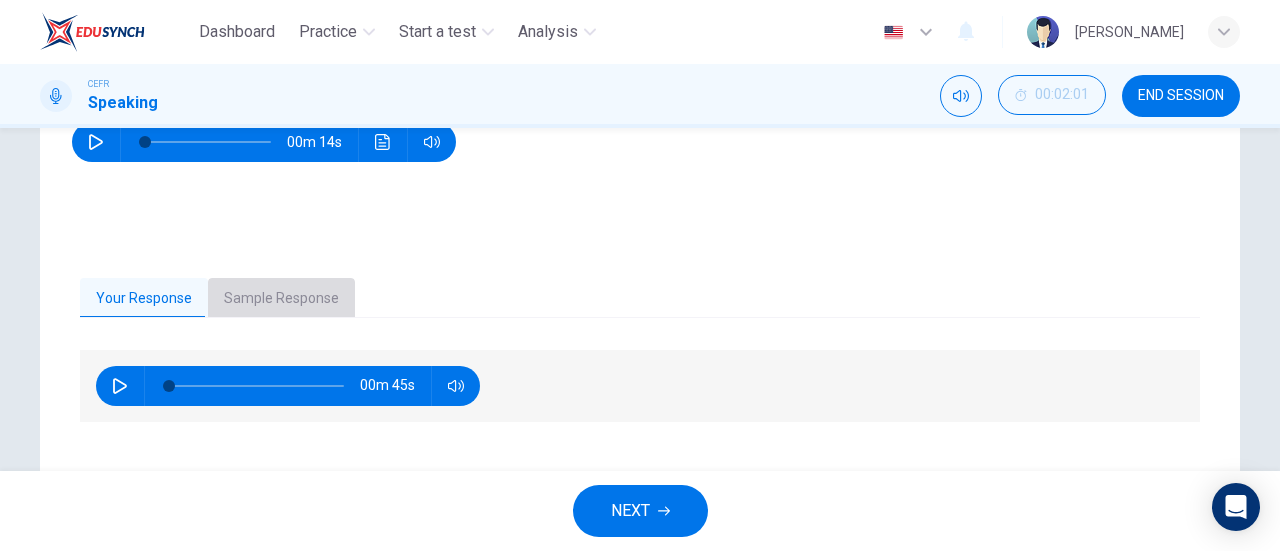 click on "Sample Response" at bounding box center [281, 299] 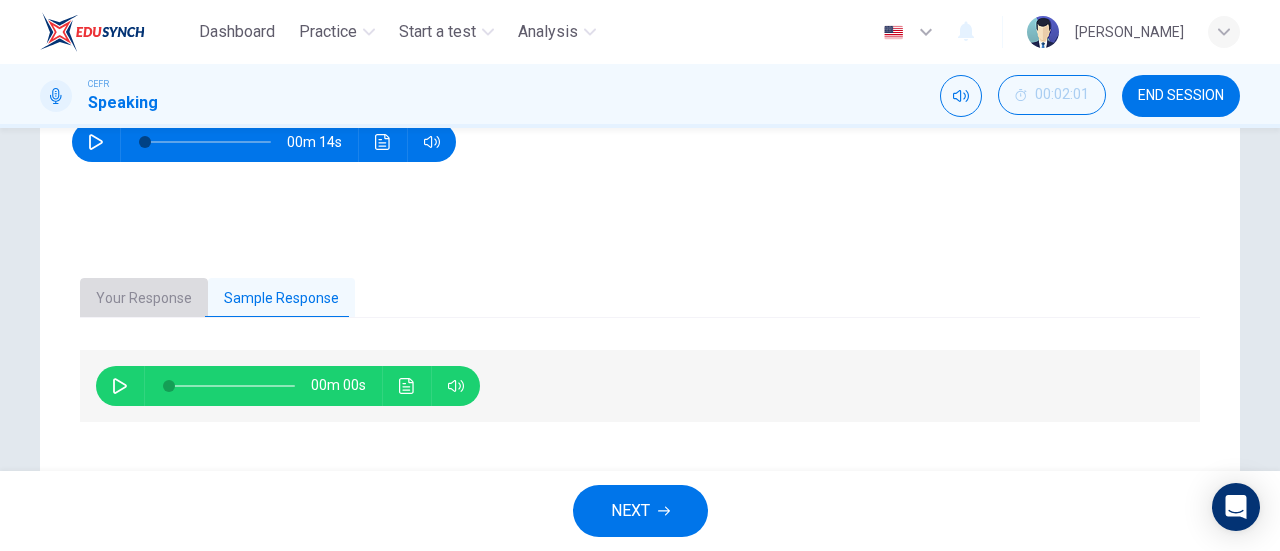 click on "Your Response" at bounding box center (144, 299) 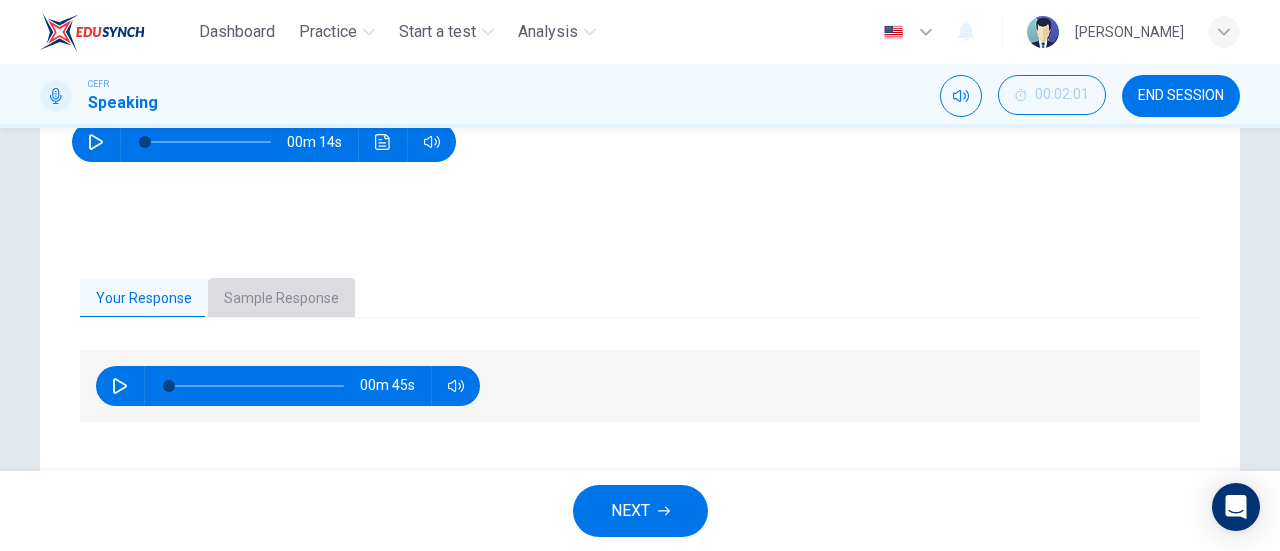 click on "Sample Response" at bounding box center (281, 299) 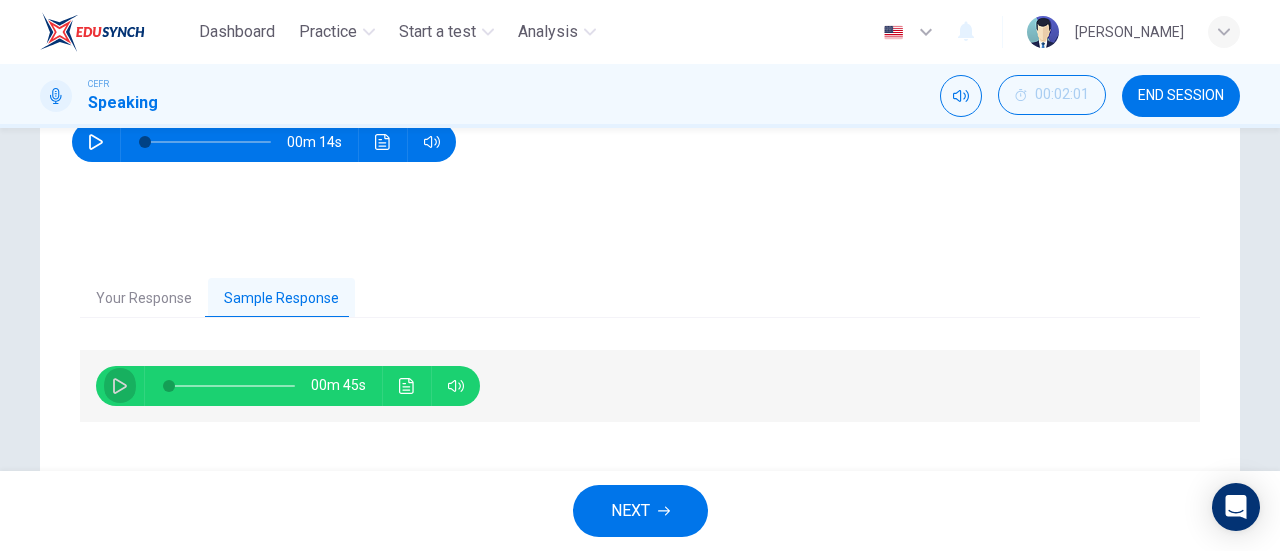 click 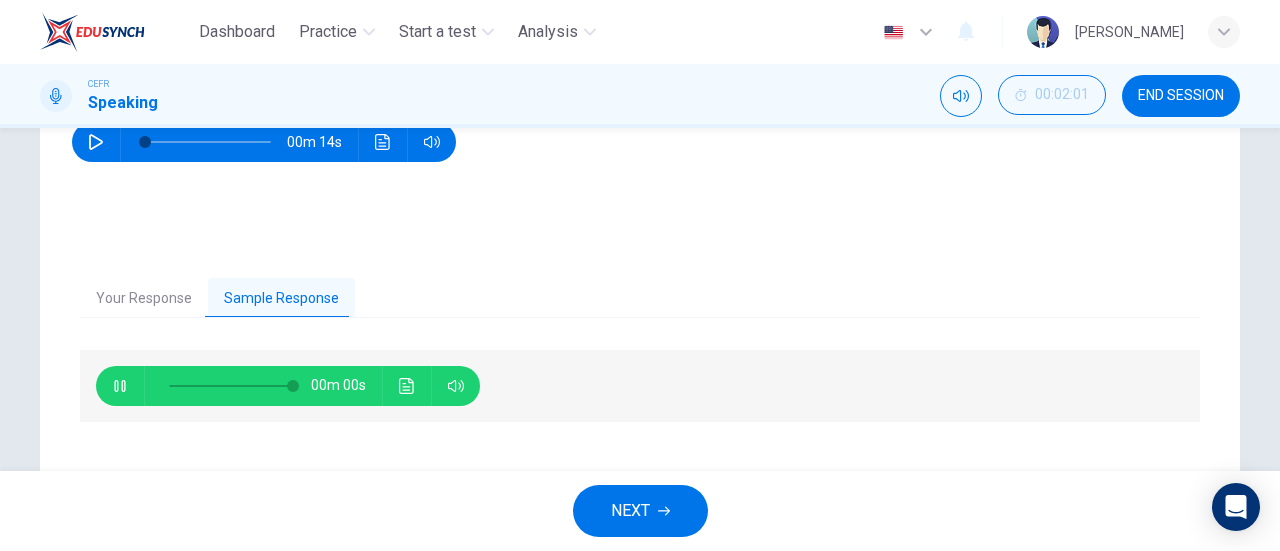 type on "0" 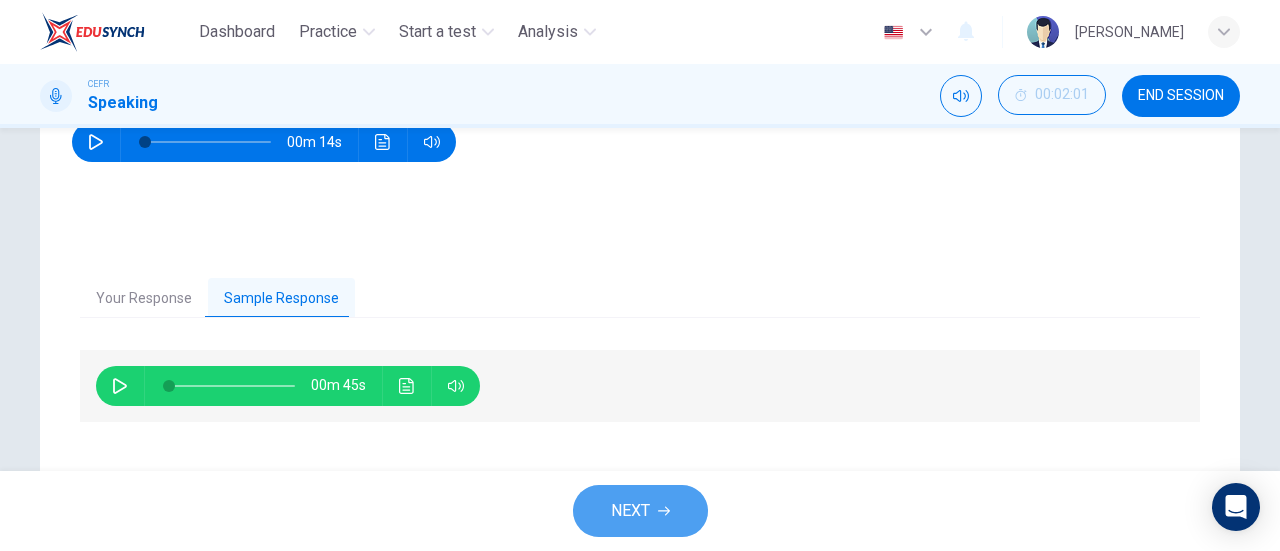 click on "NEXT" at bounding box center [640, 511] 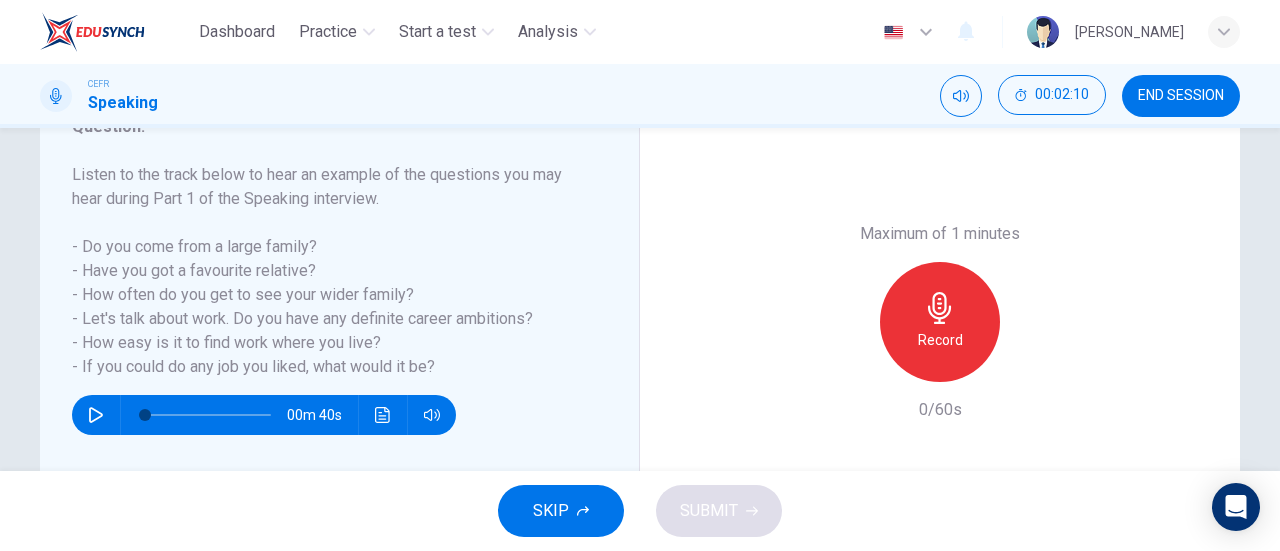 scroll, scrollTop: 295, scrollLeft: 0, axis: vertical 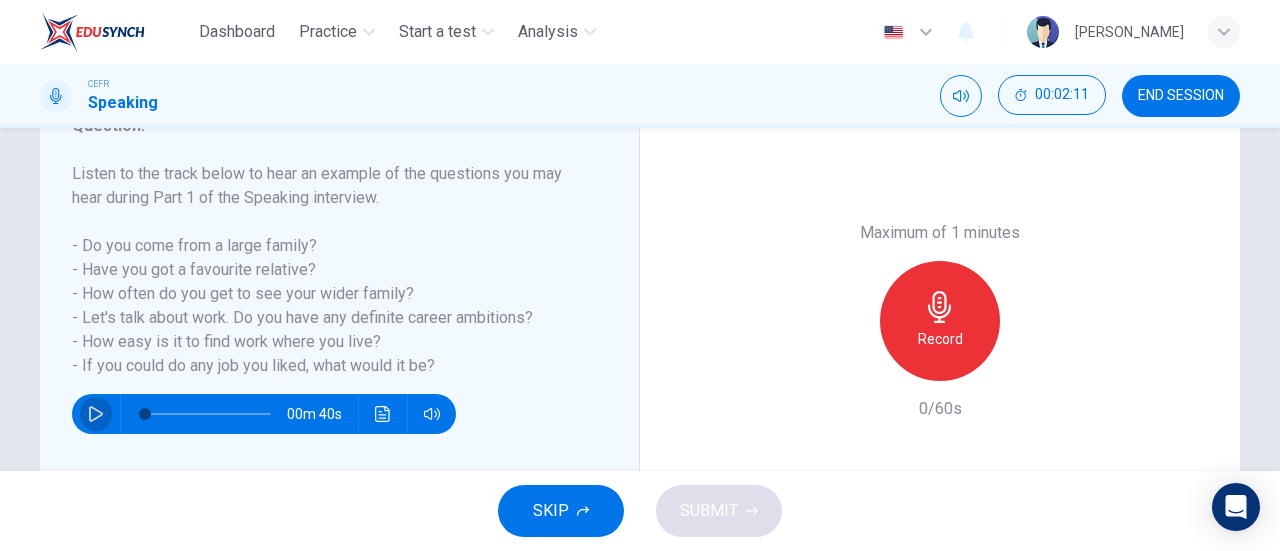 click 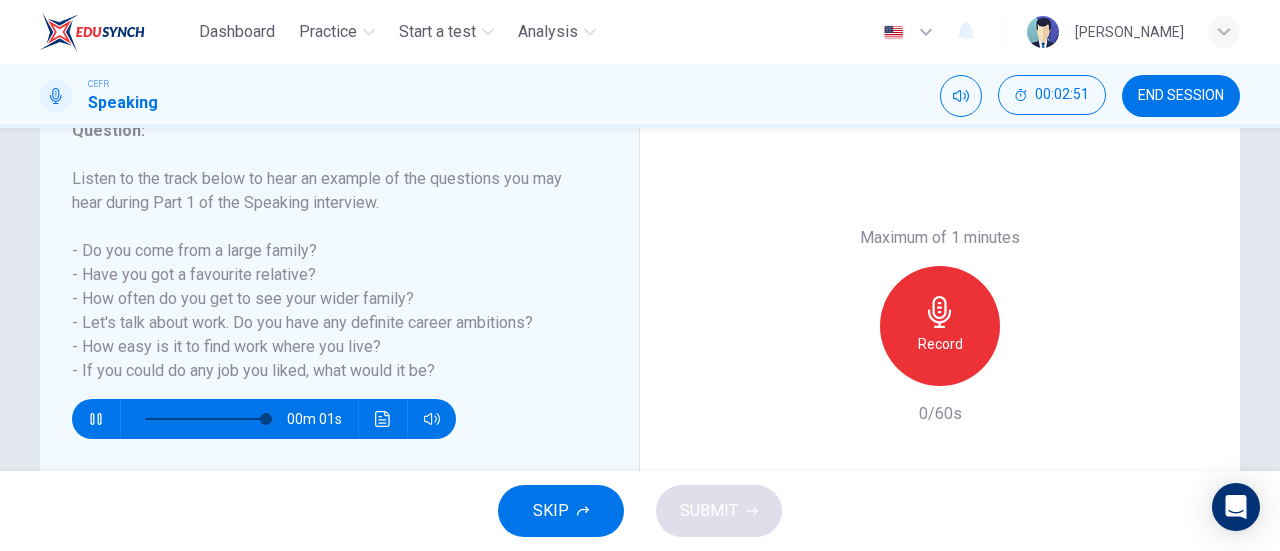 scroll, scrollTop: 279, scrollLeft: 0, axis: vertical 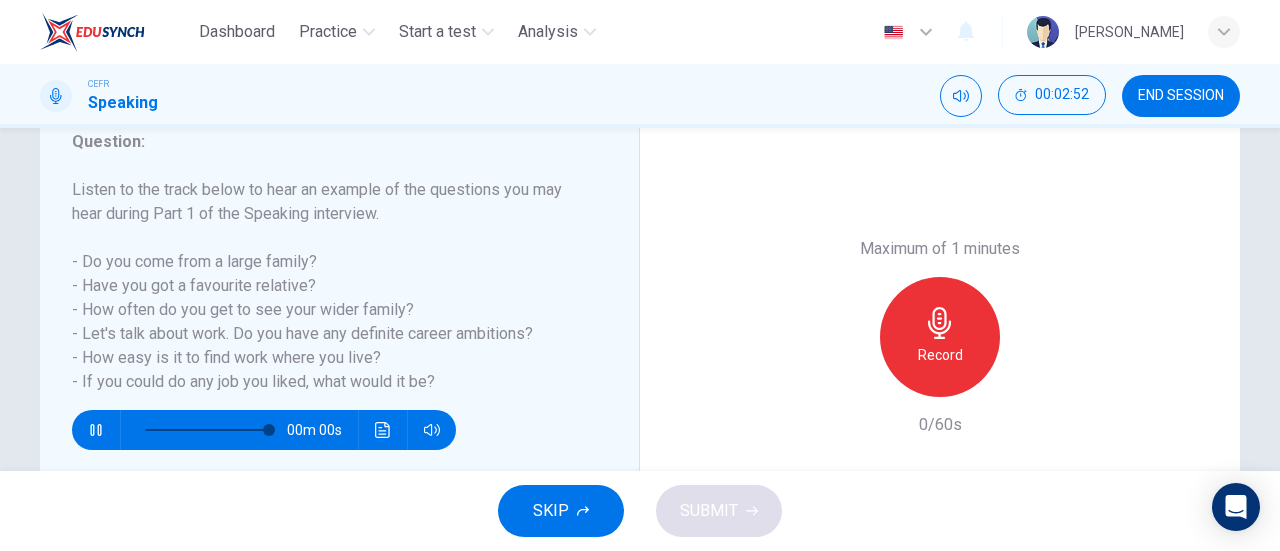 type on "0" 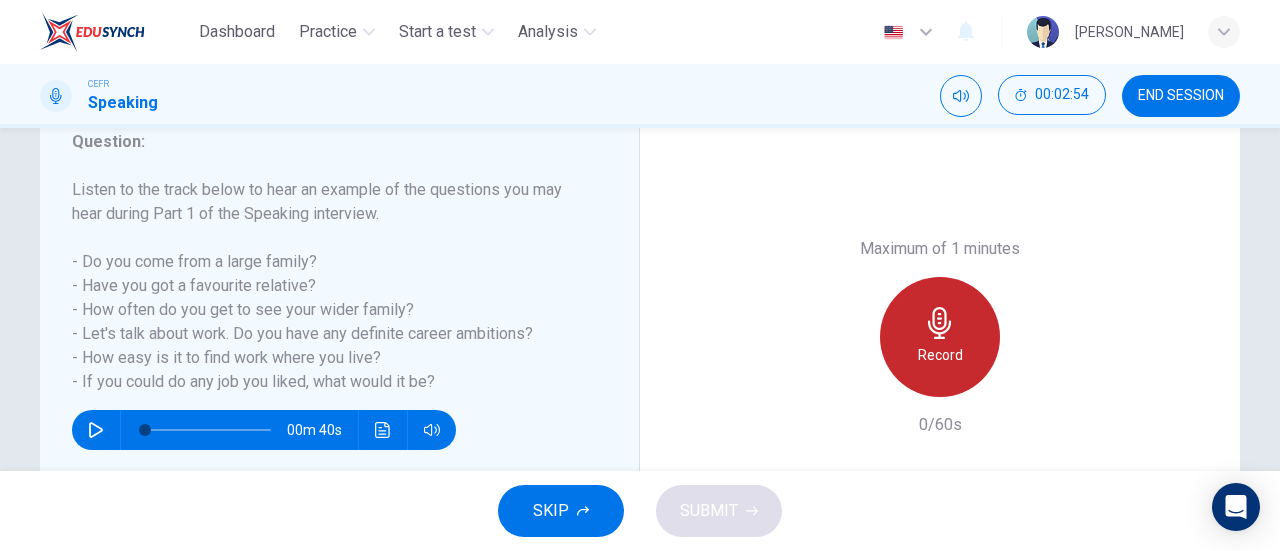 click on "Record" at bounding box center [940, 337] 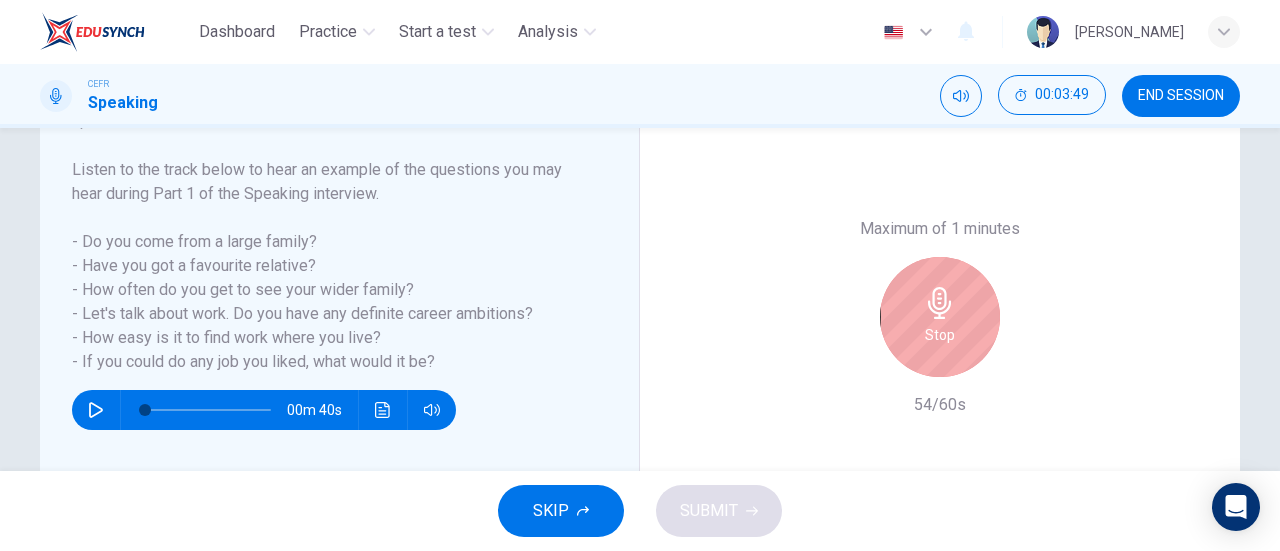 scroll, scrollTop: 289, scrollLeft: 0, axis: vertical 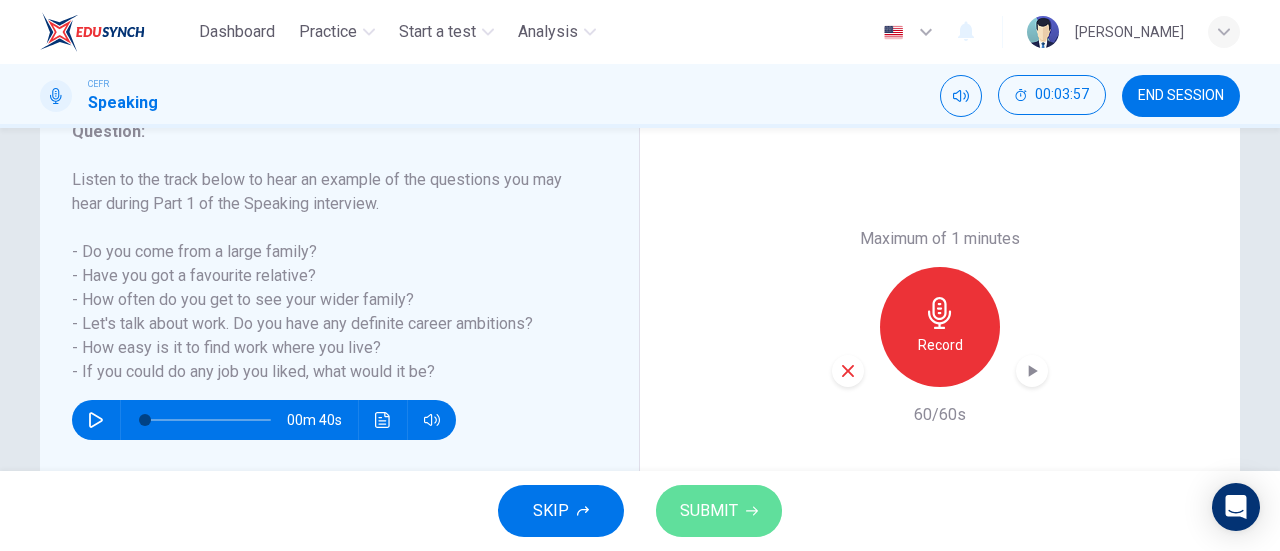 click on "SUBMIT" at bounding box center (709, 511) 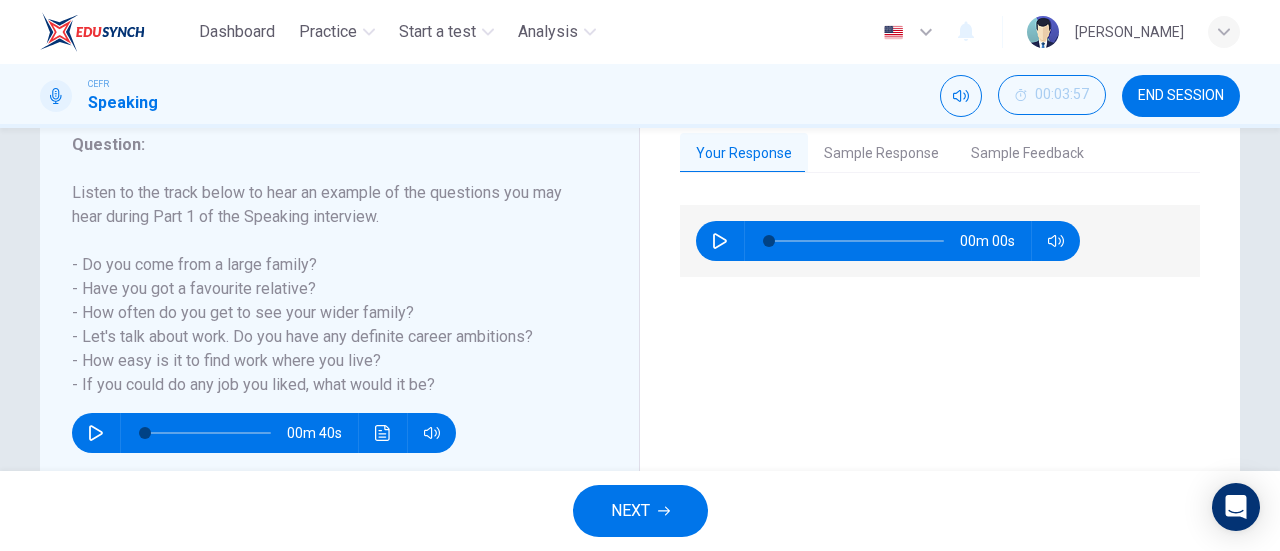 scroll, scrollTop: 275, scrollLeft: 0, axis: vertical 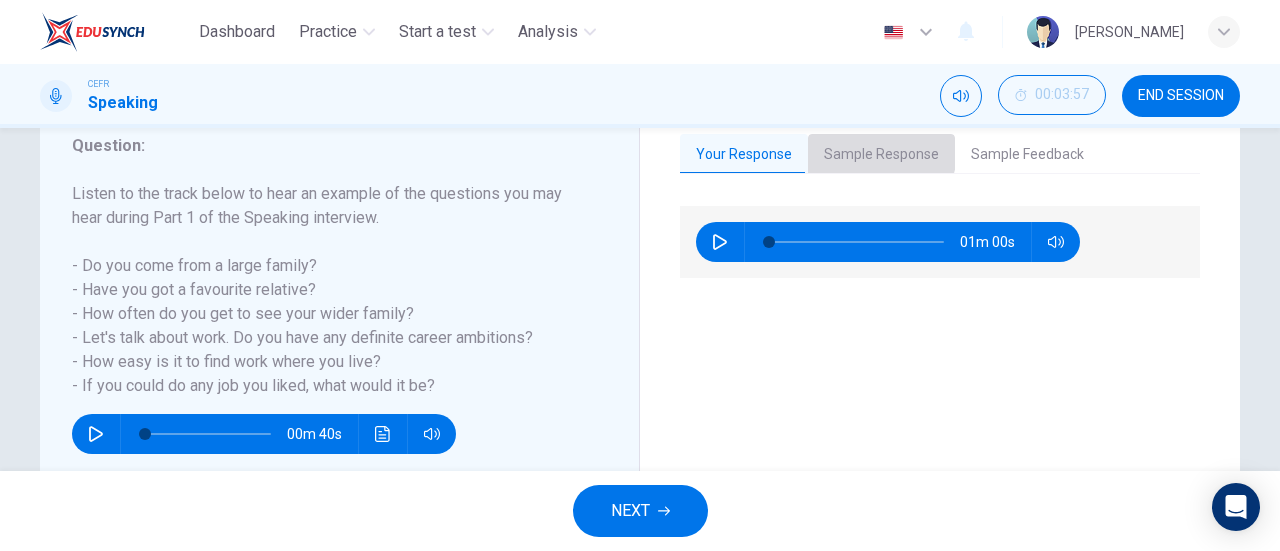 click on "Sample Response" at bounding box center [881, 155] 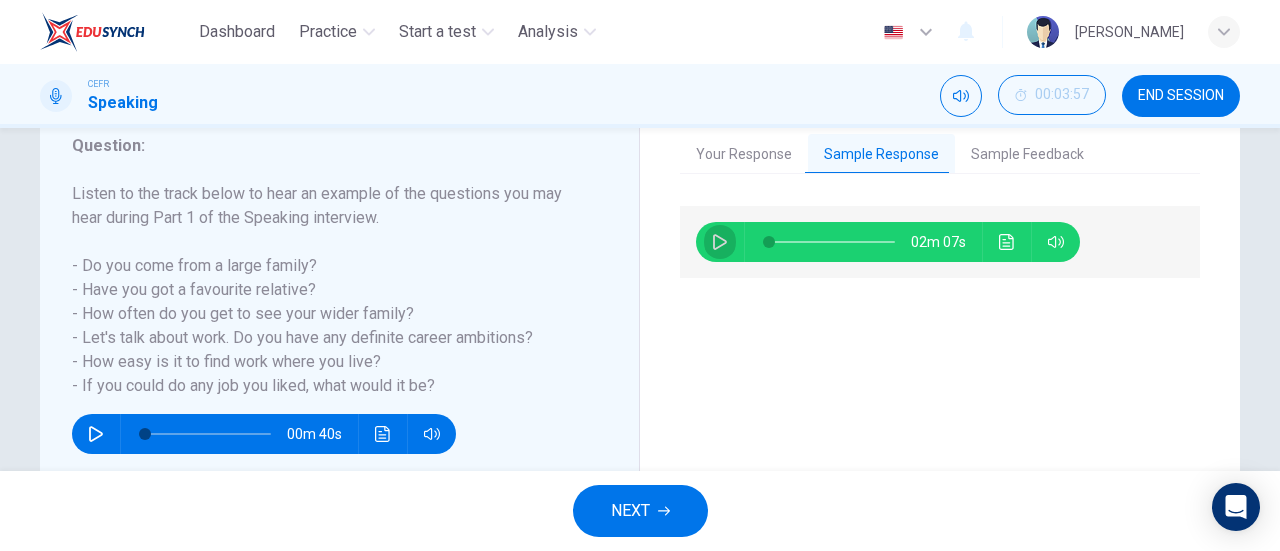 click 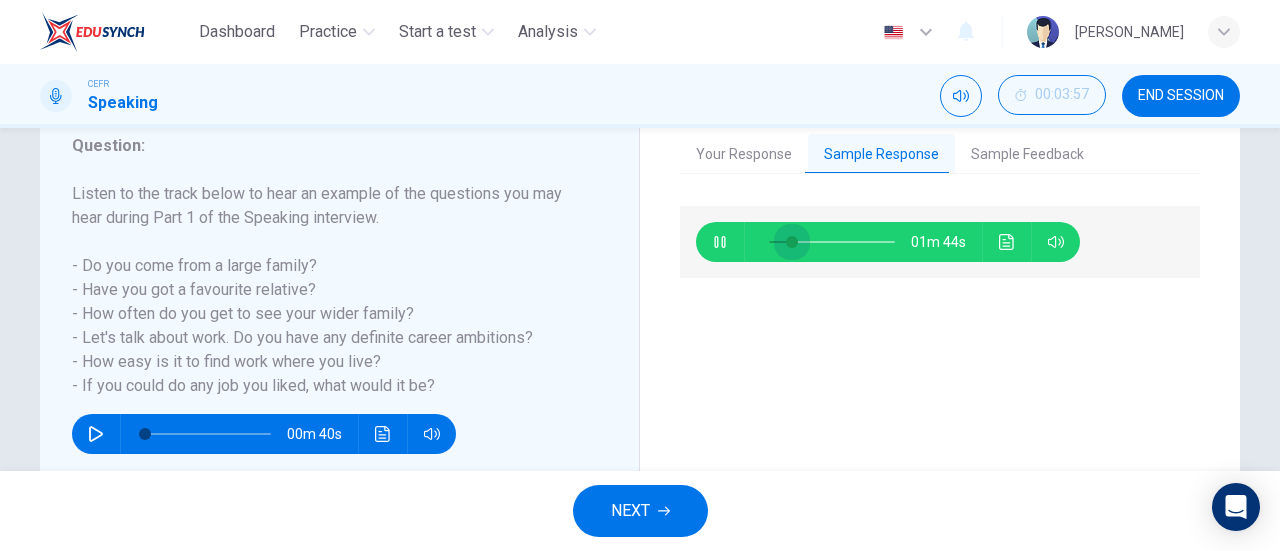 drag, startPoint x: 803, startPoint y: 239, endPoint x: 716, endPoint y: 249, distance: 87.57283 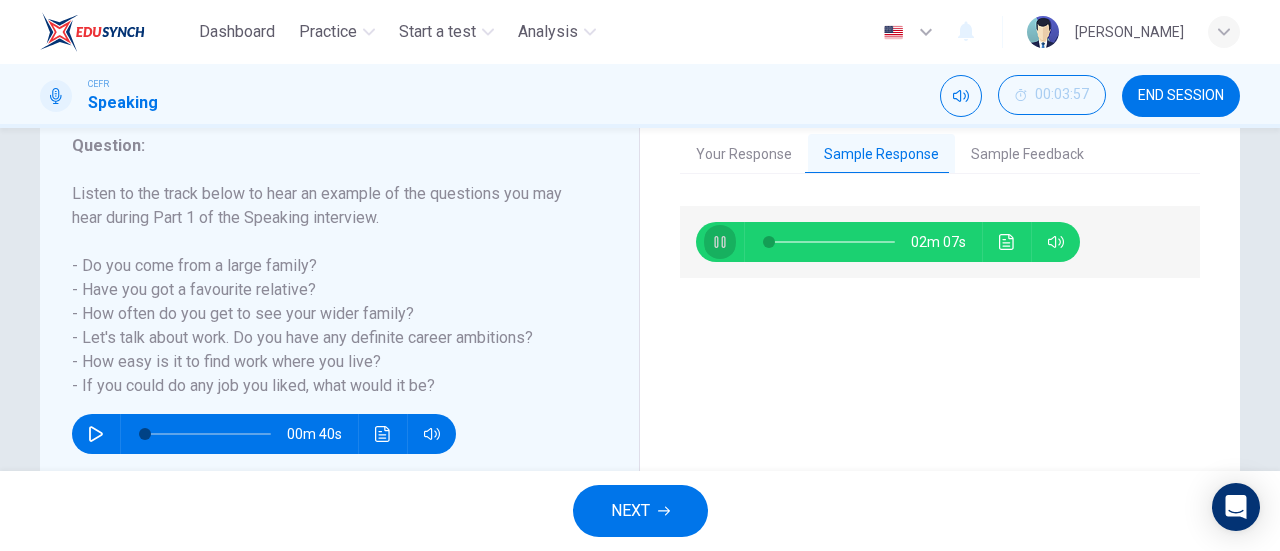 click 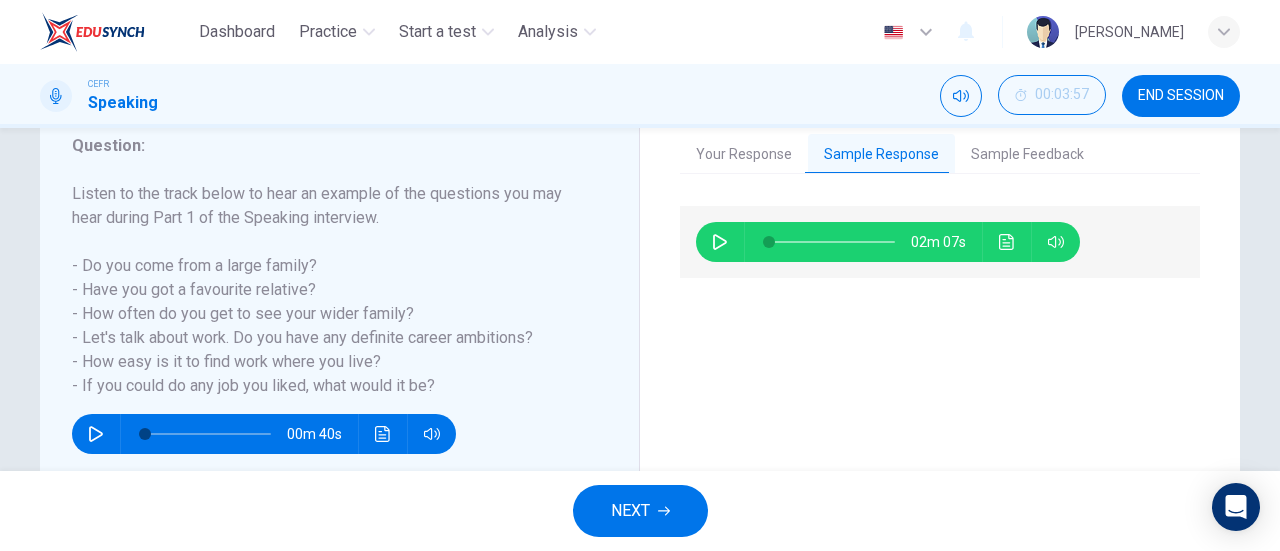 type 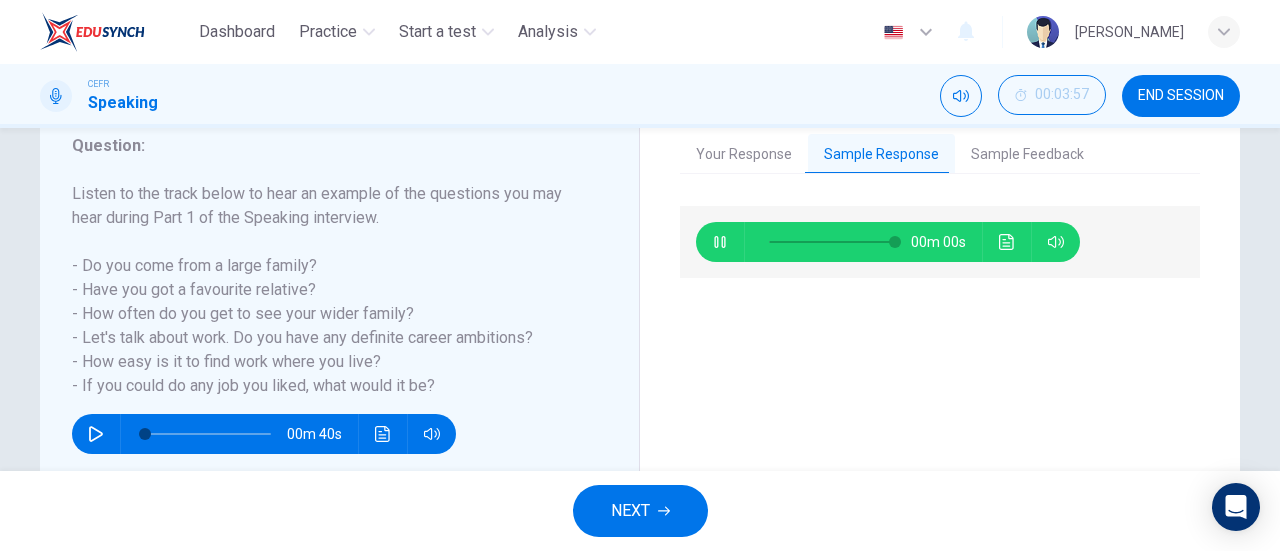 type on "0" 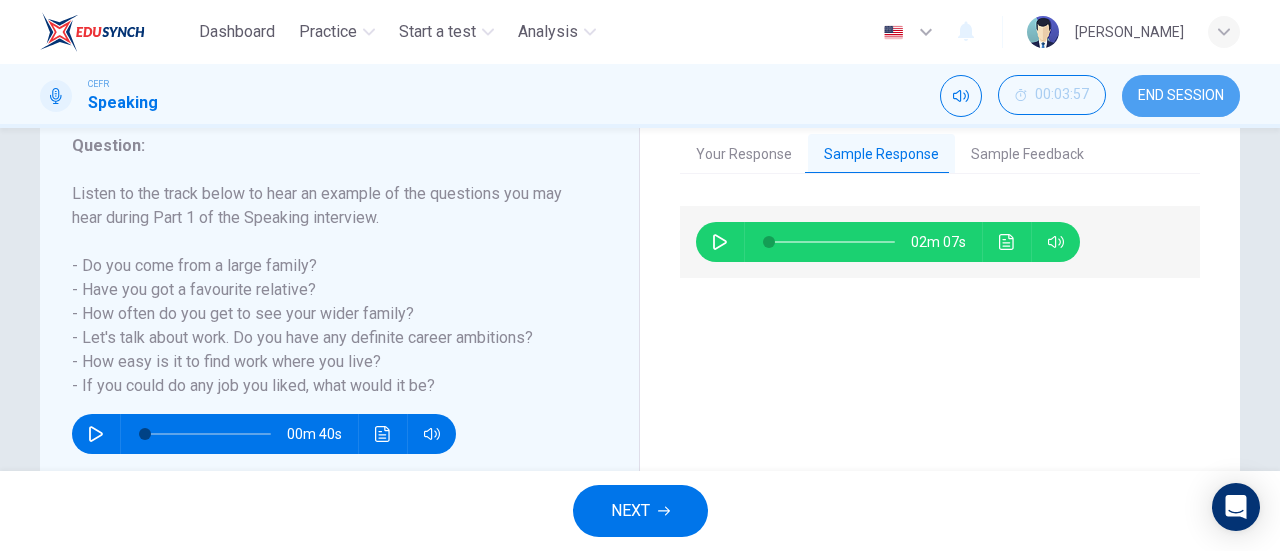 click on "END SESSION" at bounding box center (1181, 96) 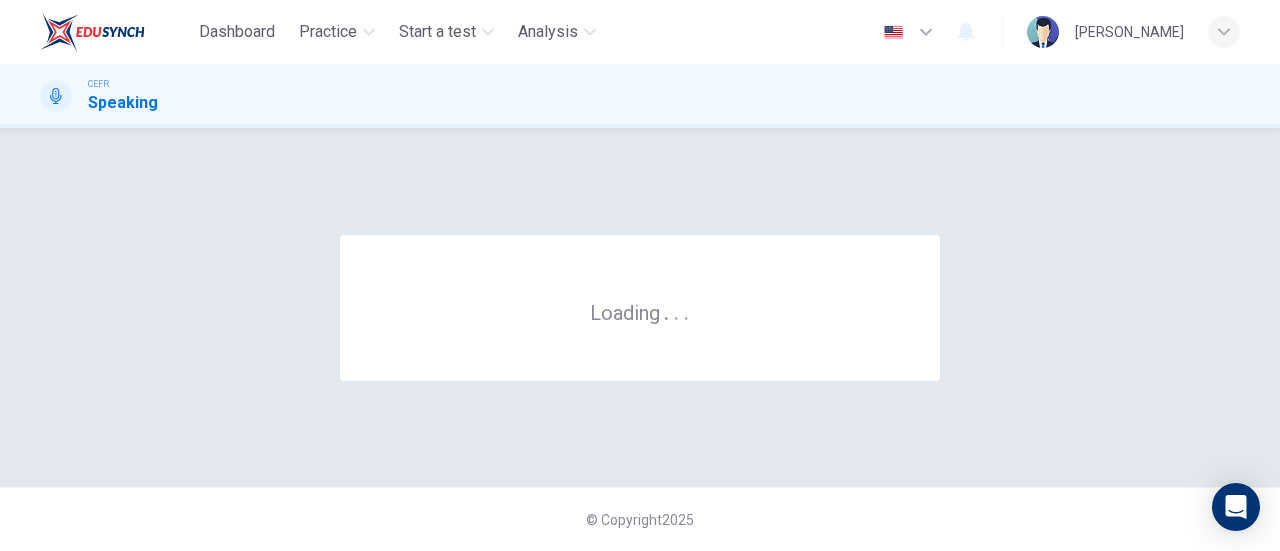 scroll, scrollTop: 0, scrollLeft: 0, axis: both 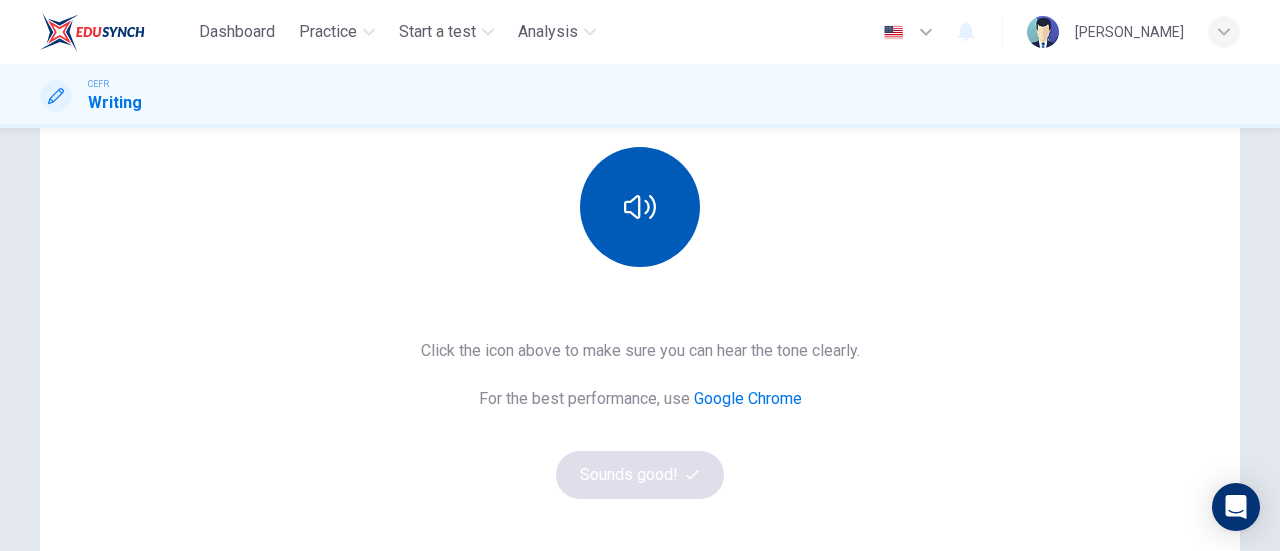 drag, startPoint x: 630, startPoint y: 272, endPoint x: 629, endPoint y: 239, distance: 33.01515 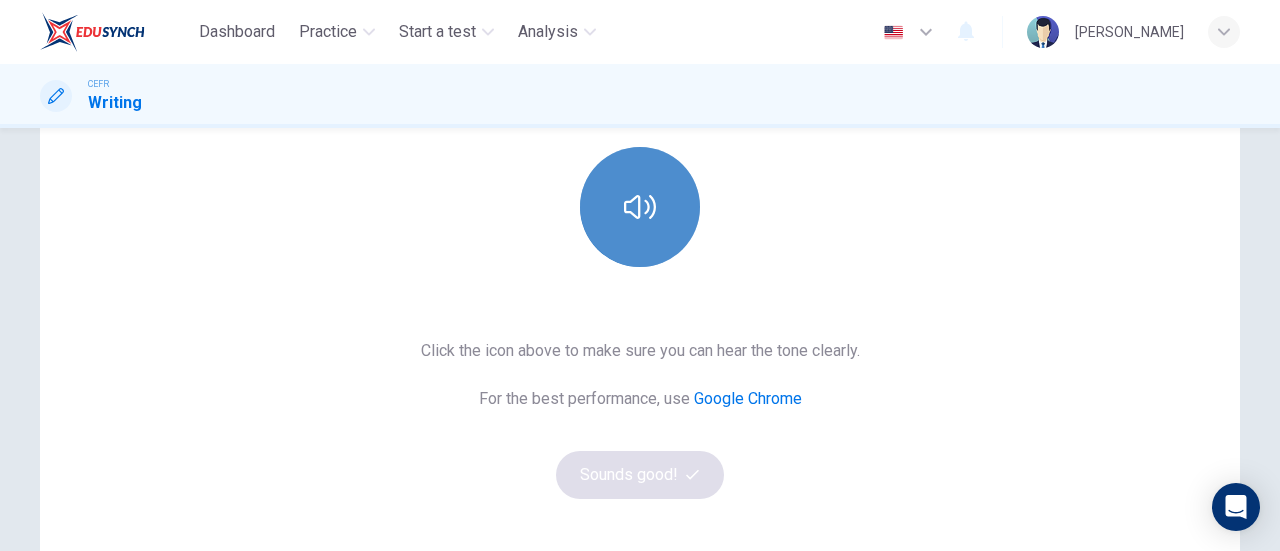 click at bounding box center (640, 207) 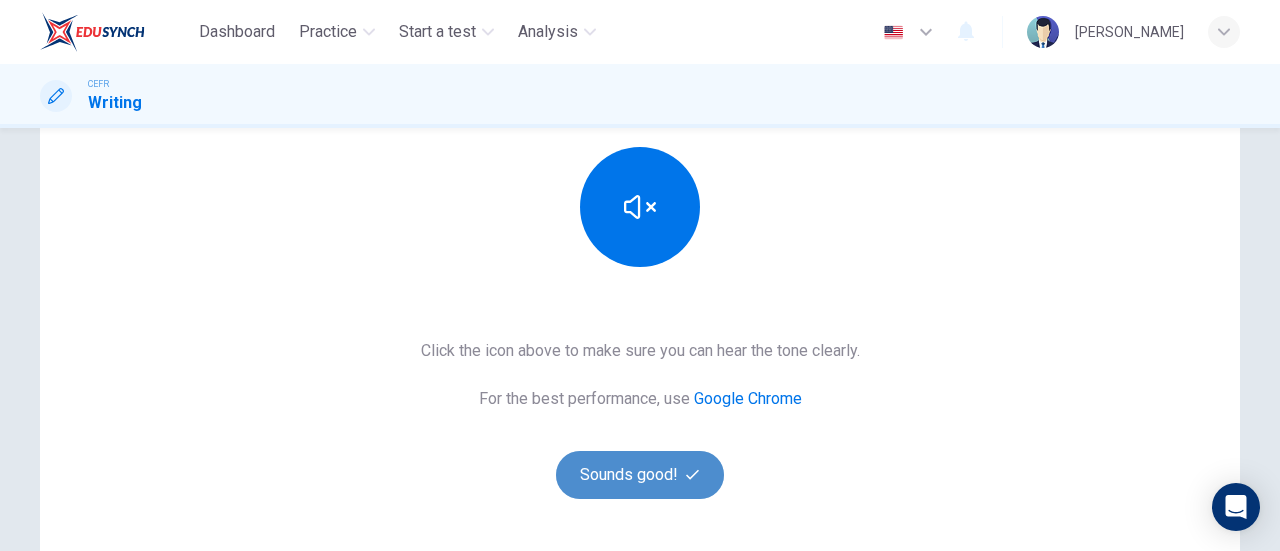 click on "Sounds good!" at bounding box center (640, 475) 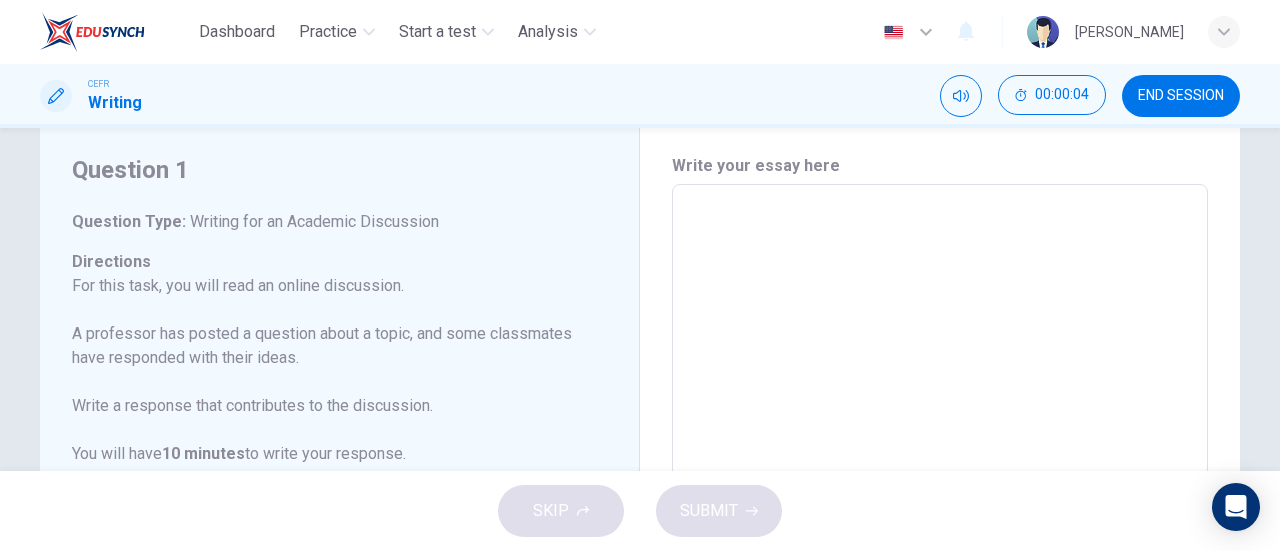 scroll, scrollTop: 53, scrollLeft: 0, axis: vertical 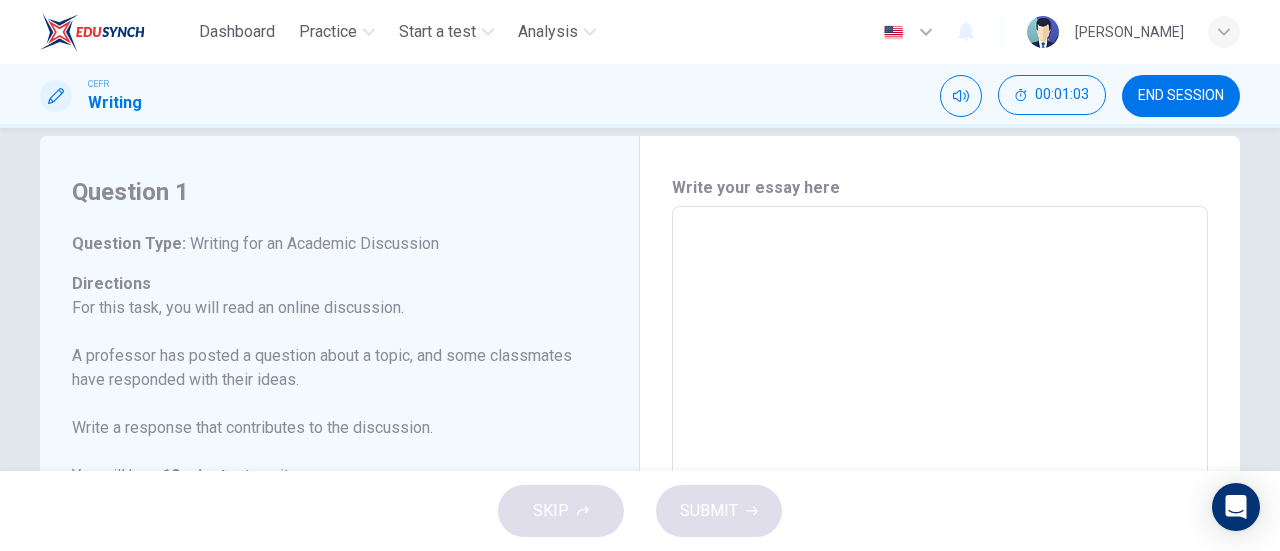 click at bounding box center [940, 540] 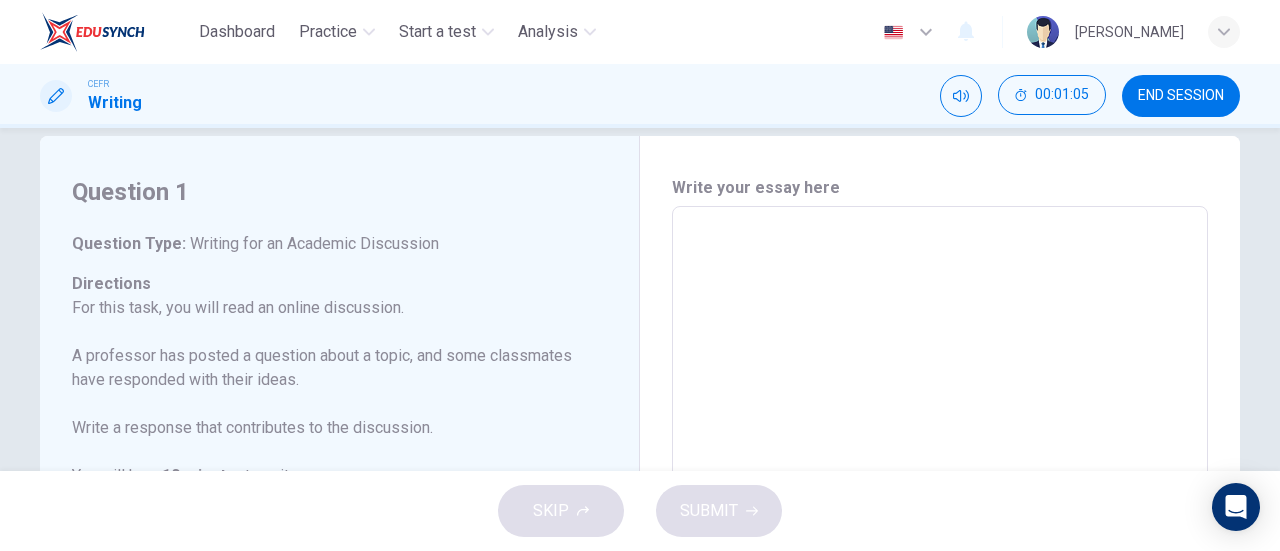 type on "I" 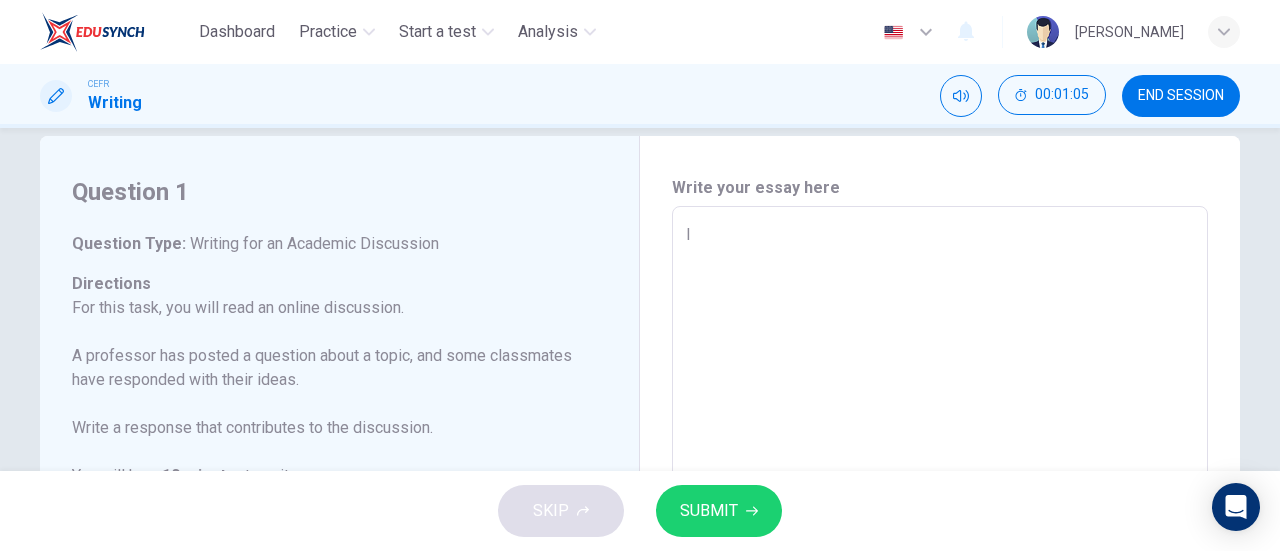 type on "x" 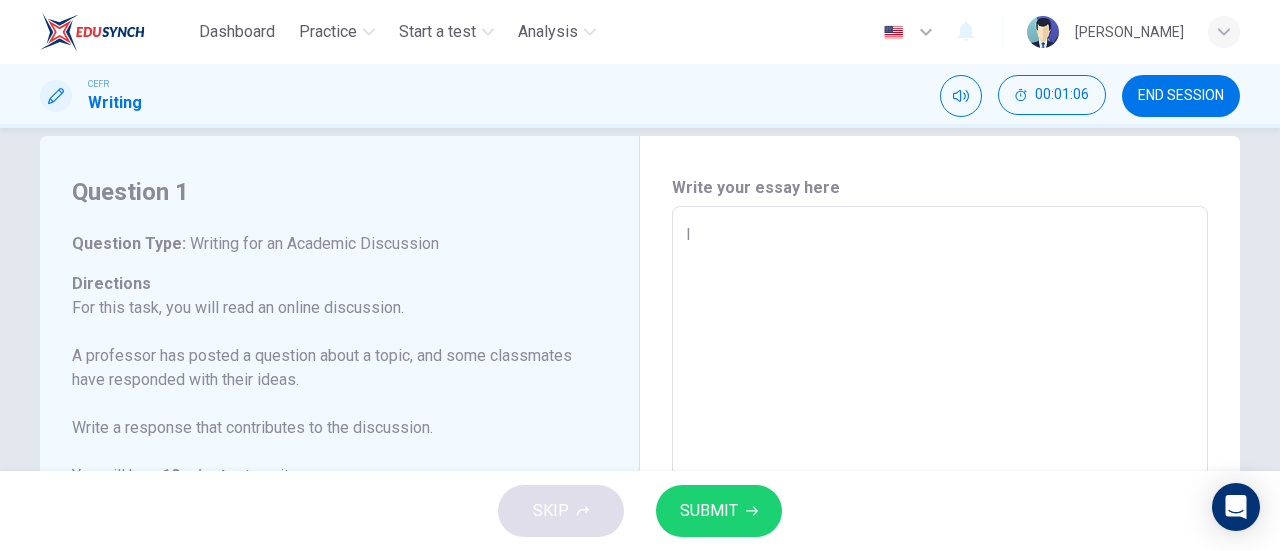type on "I d" 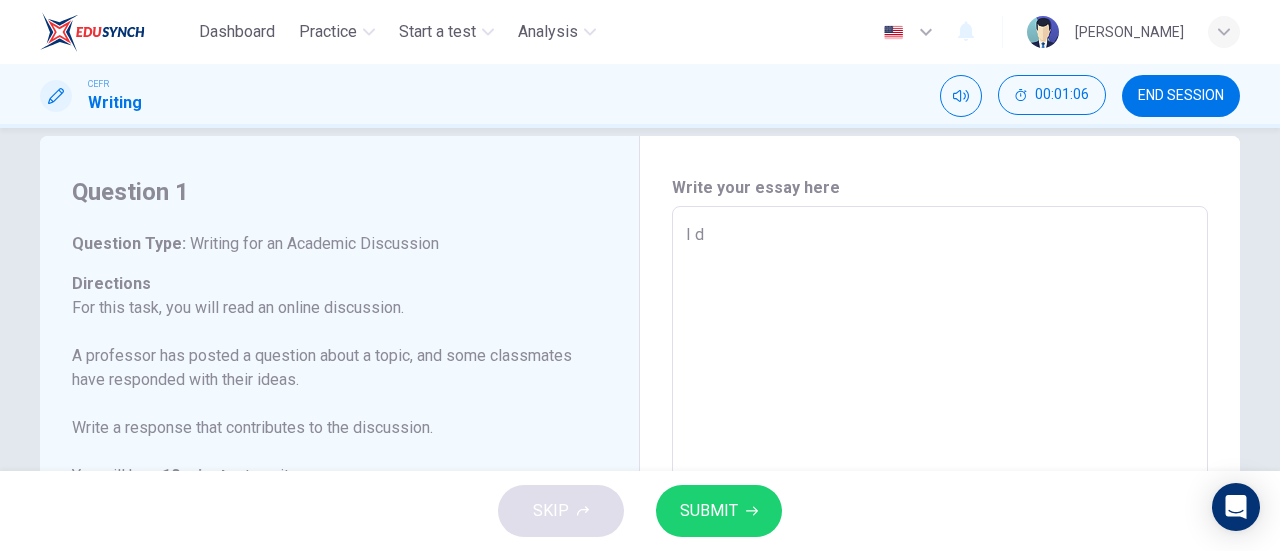 type on "x" 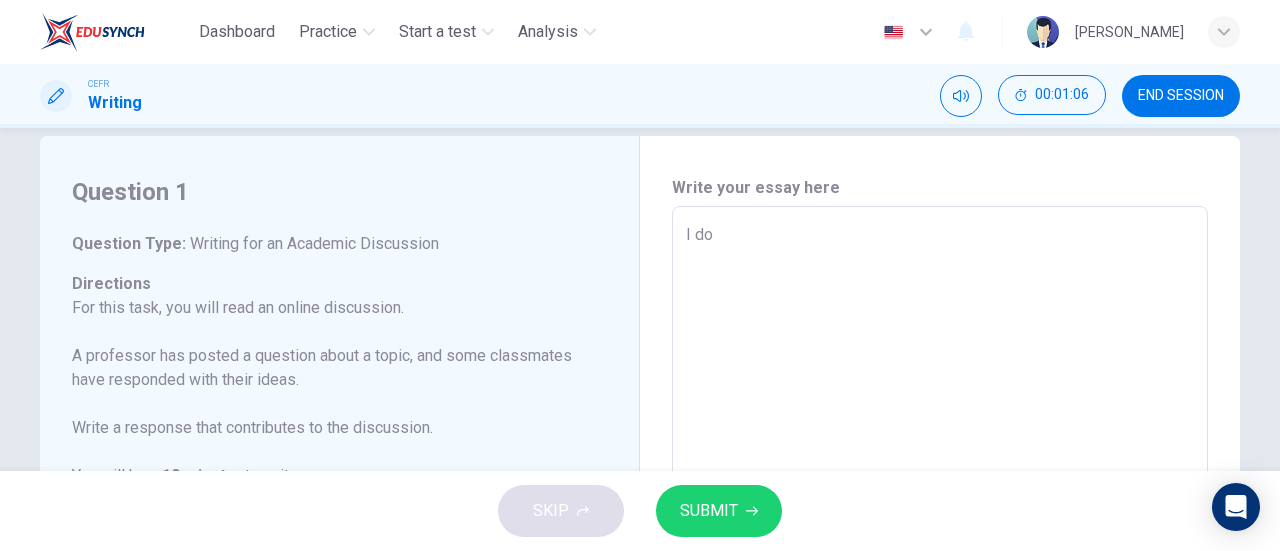 type on "I do" 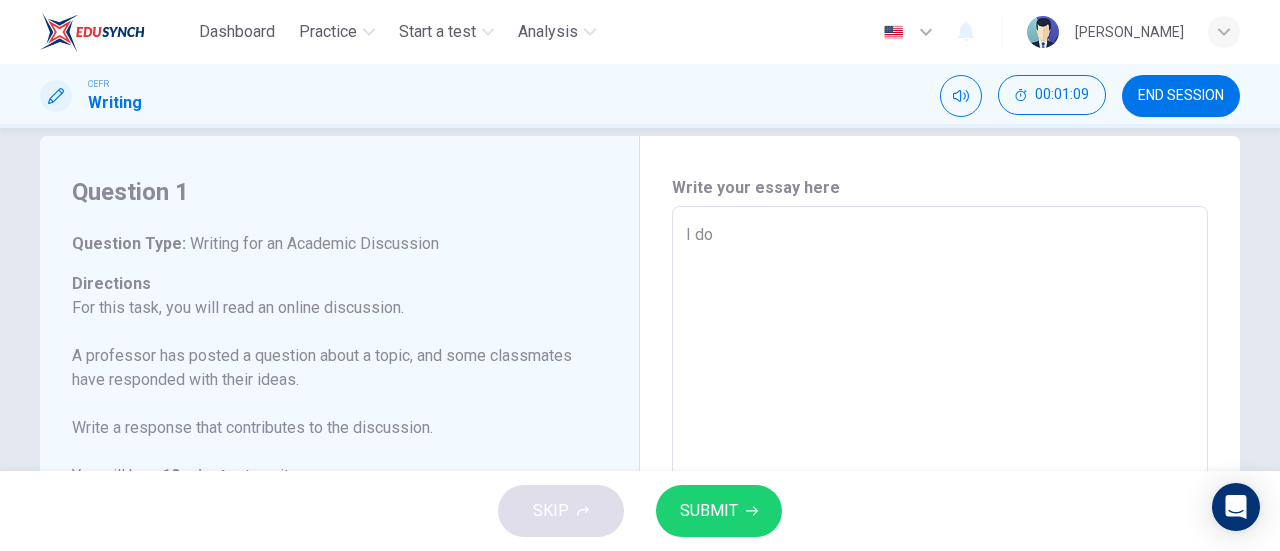 type on "I do a" 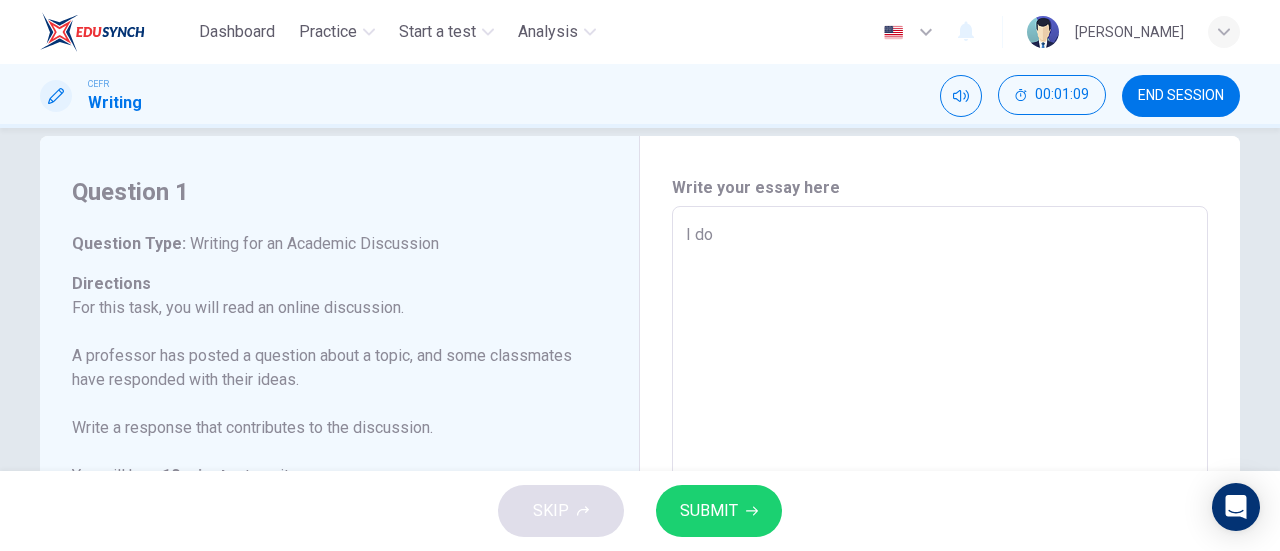 type on "x" 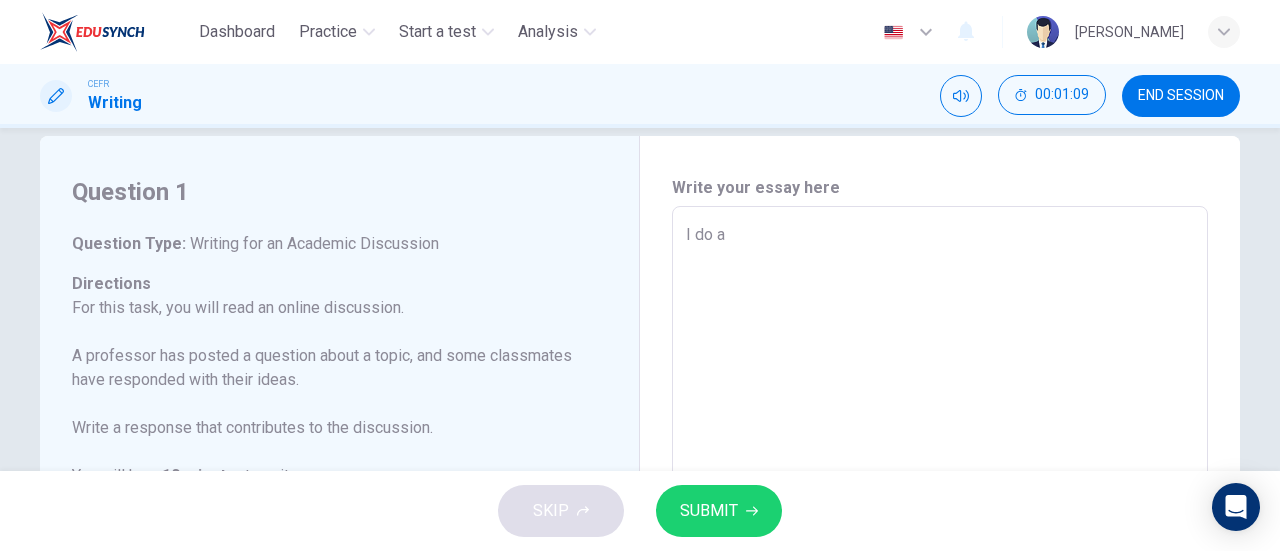 type on "I do ag" 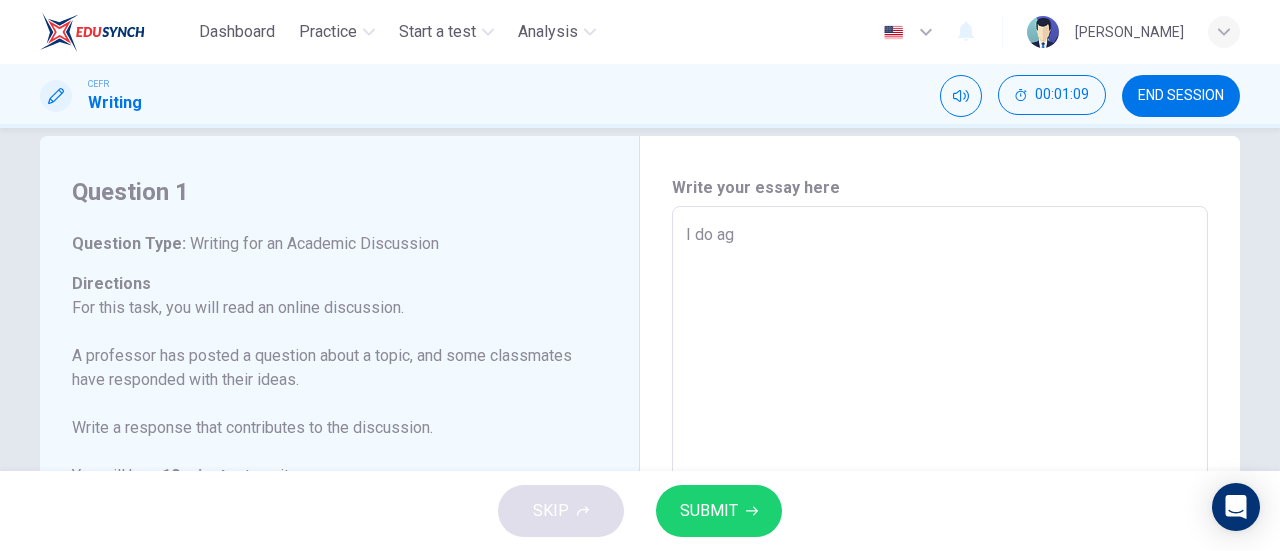 type on "x" 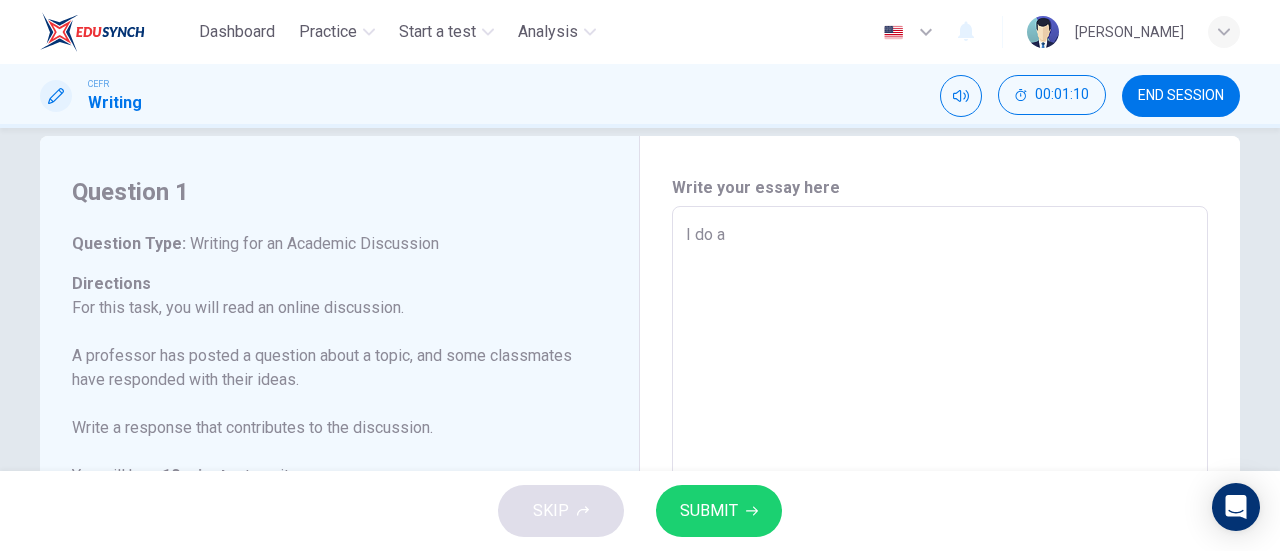 type on "I do" 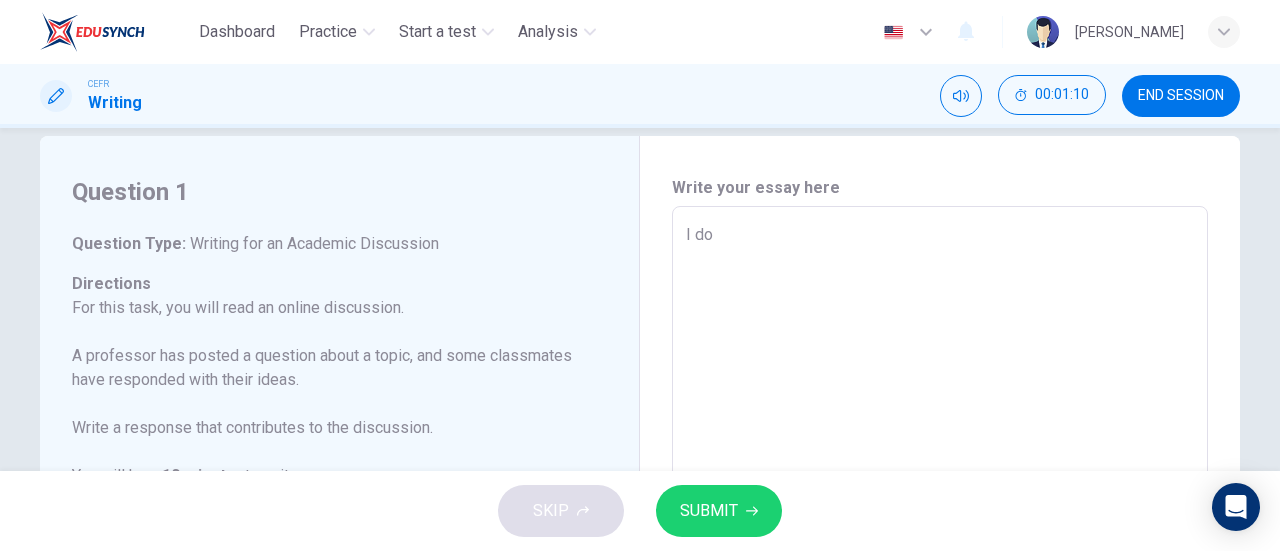 type on "x" 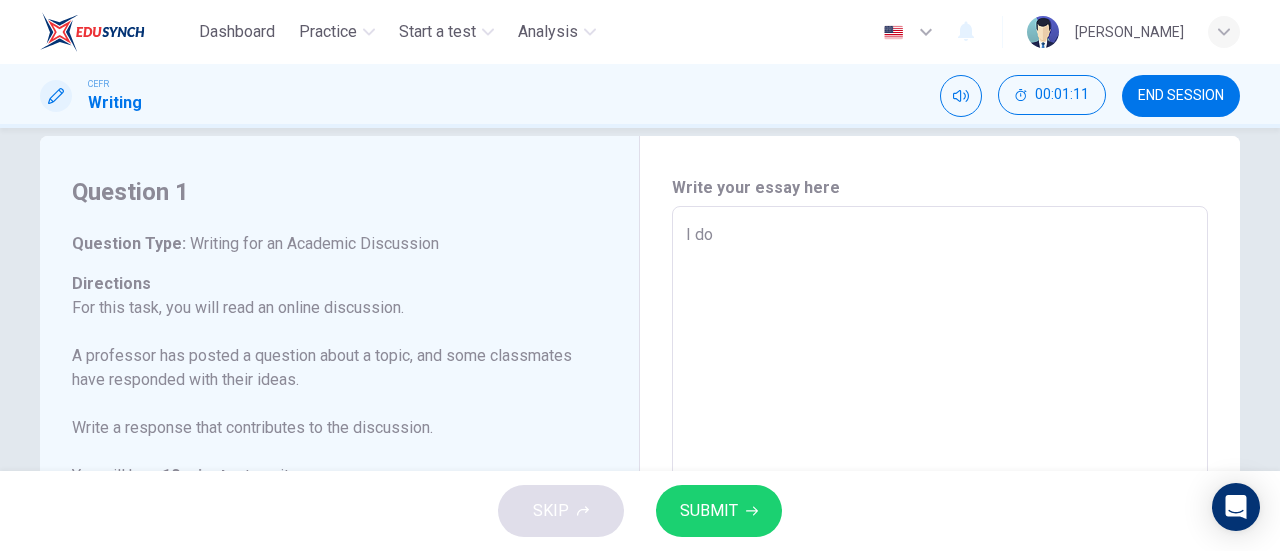 type on "I do" 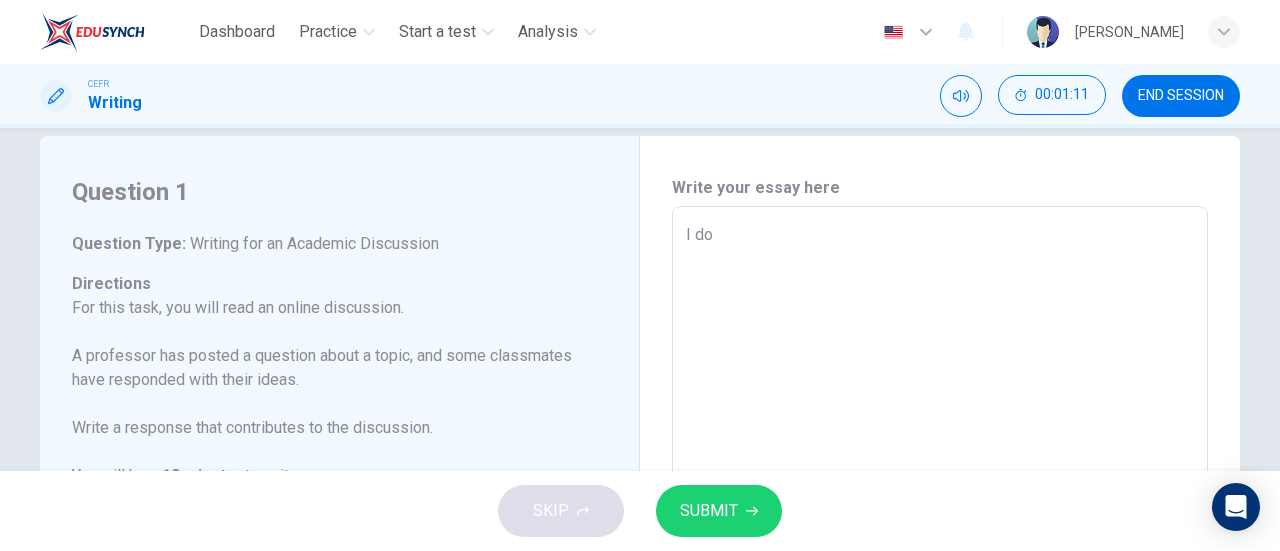 type on "x" 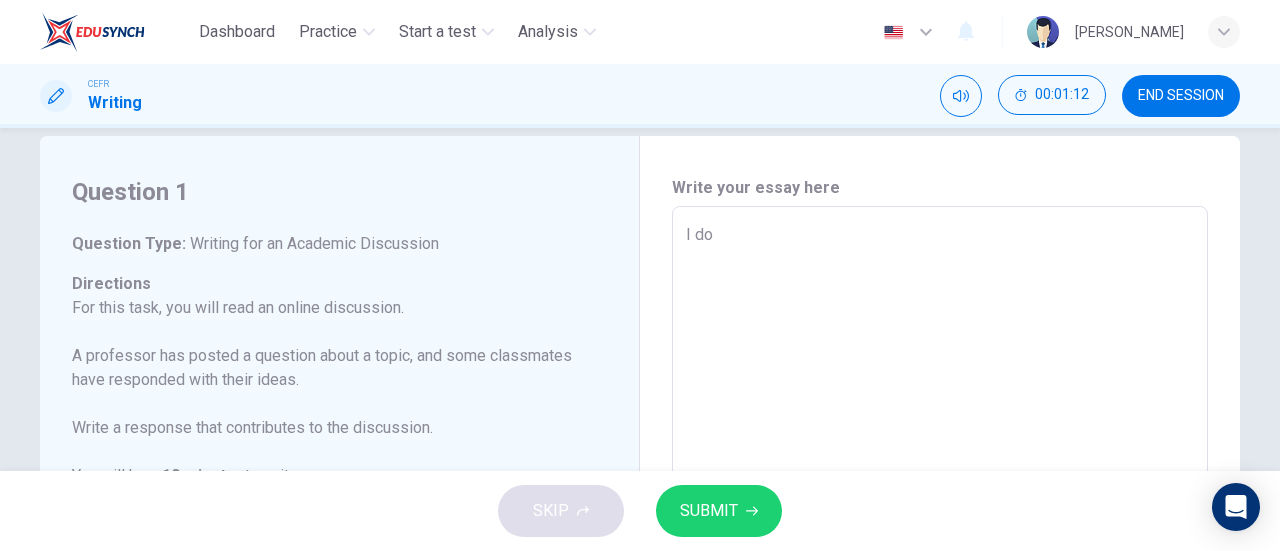 type on "I do" 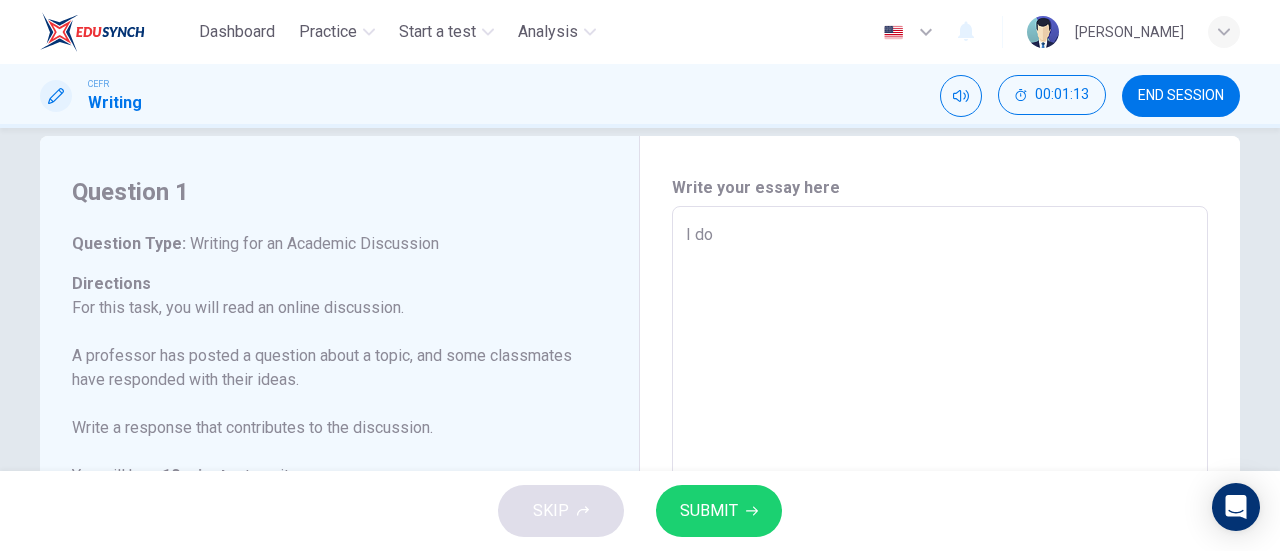 type on "I do h" 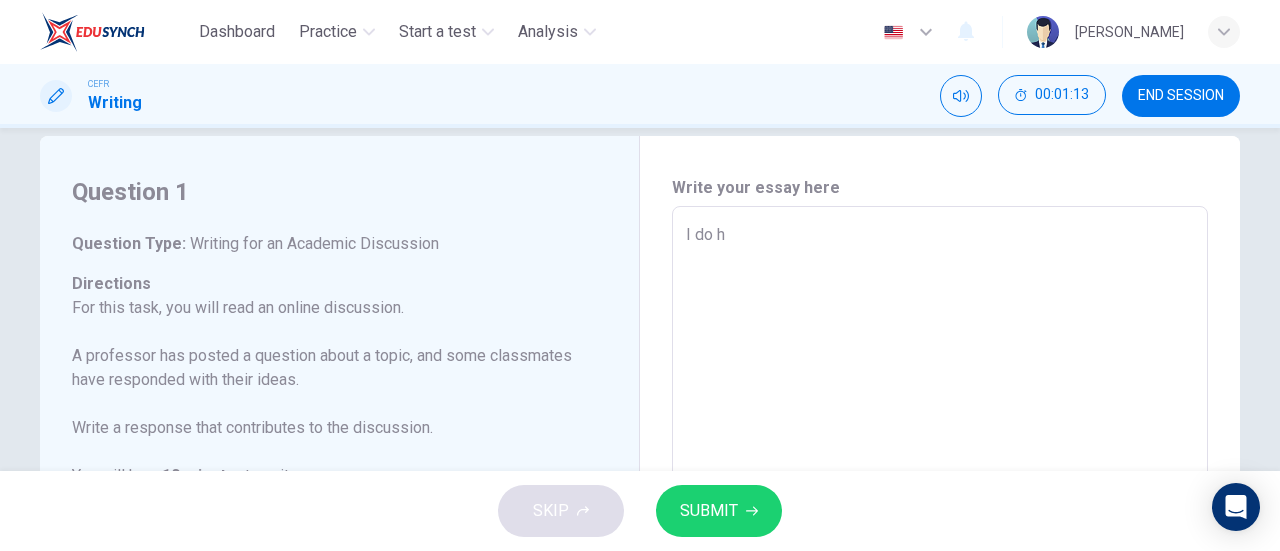 type on "x" 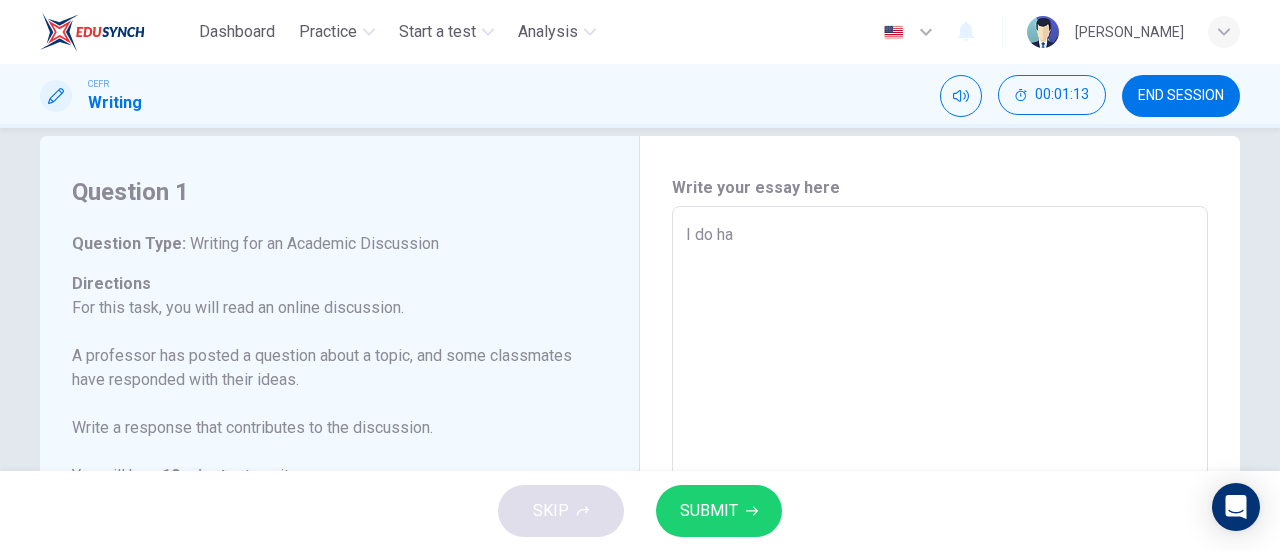 type on "x" 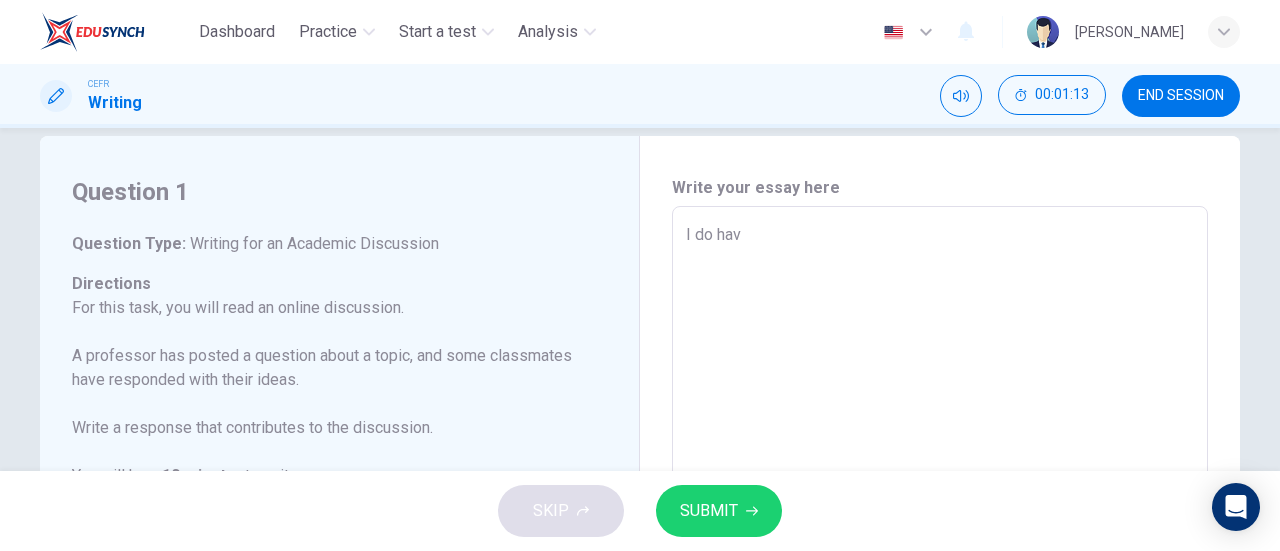 type on "x" 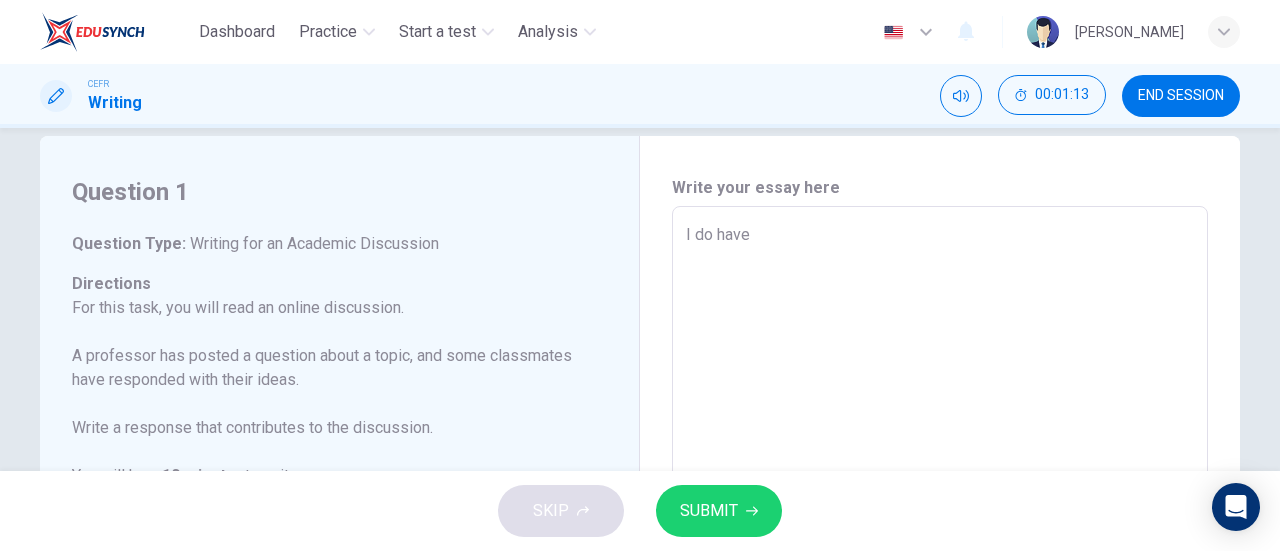type on "I do have" 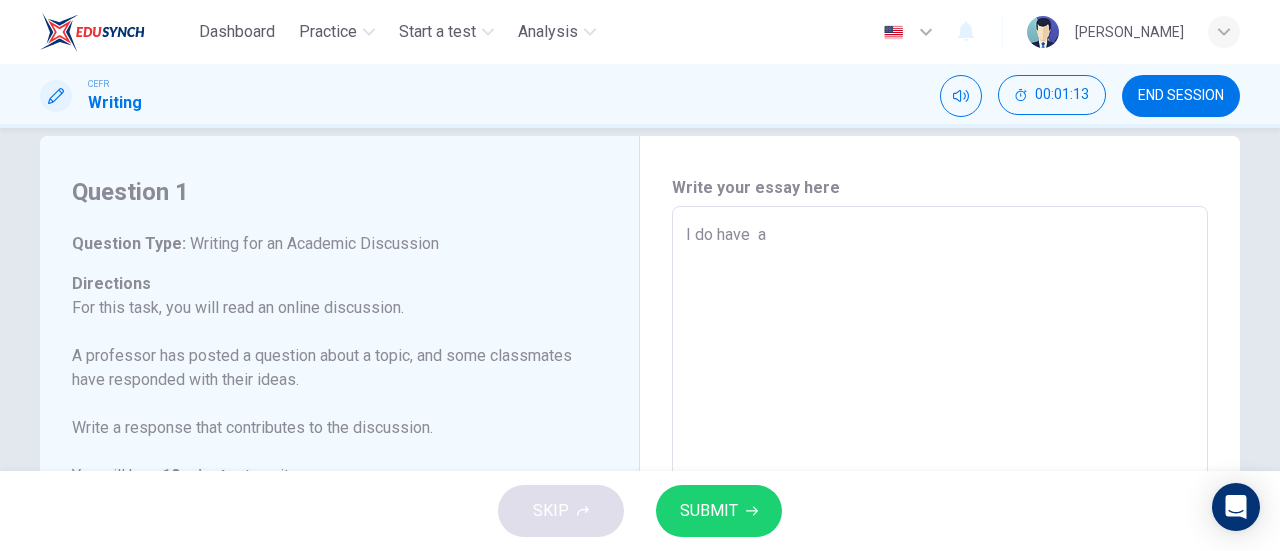 type on "x" 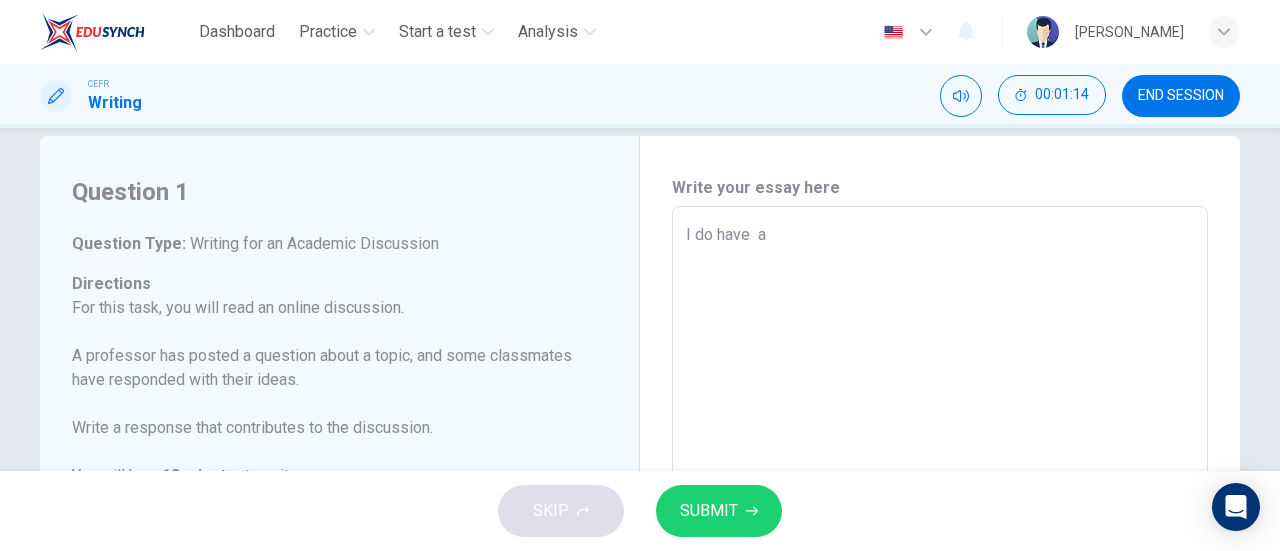 type on "I do have  a" 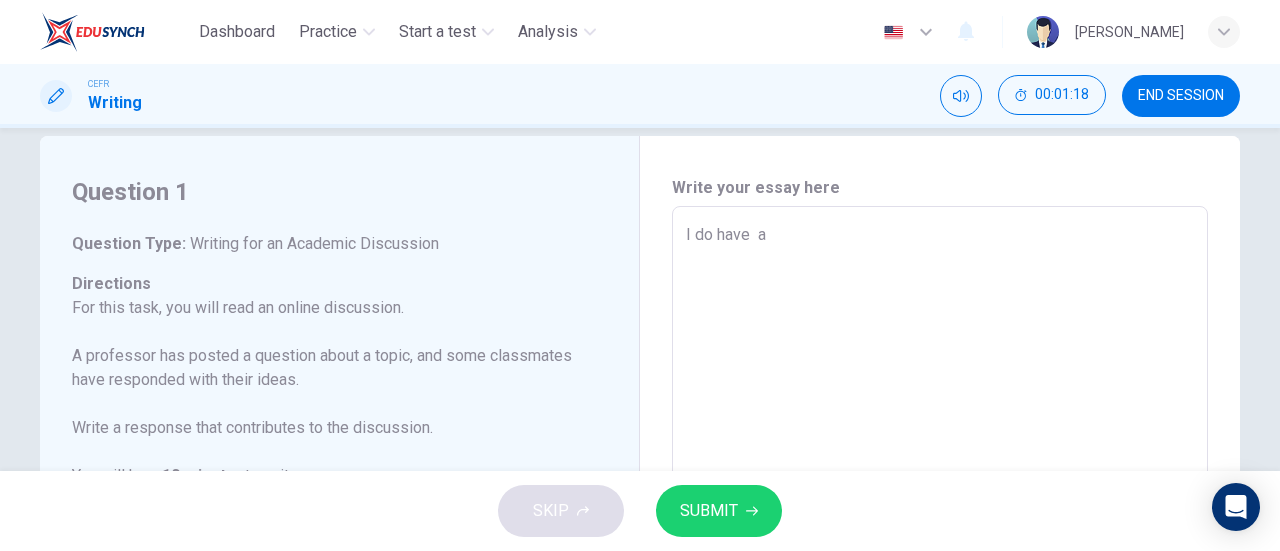 type on "I do have  a" 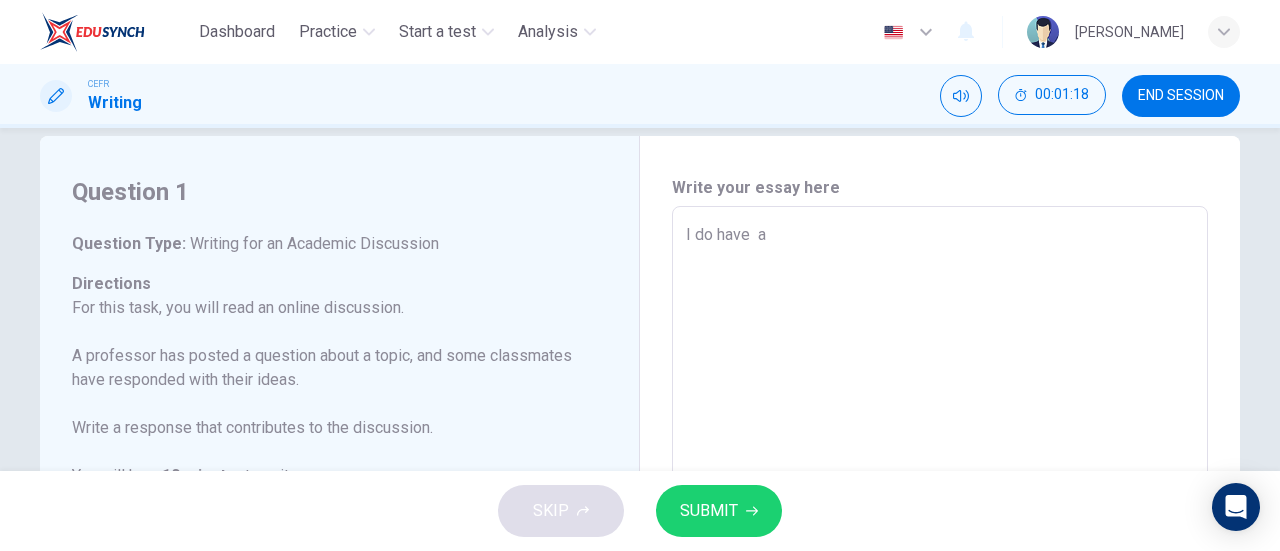 type on "x" 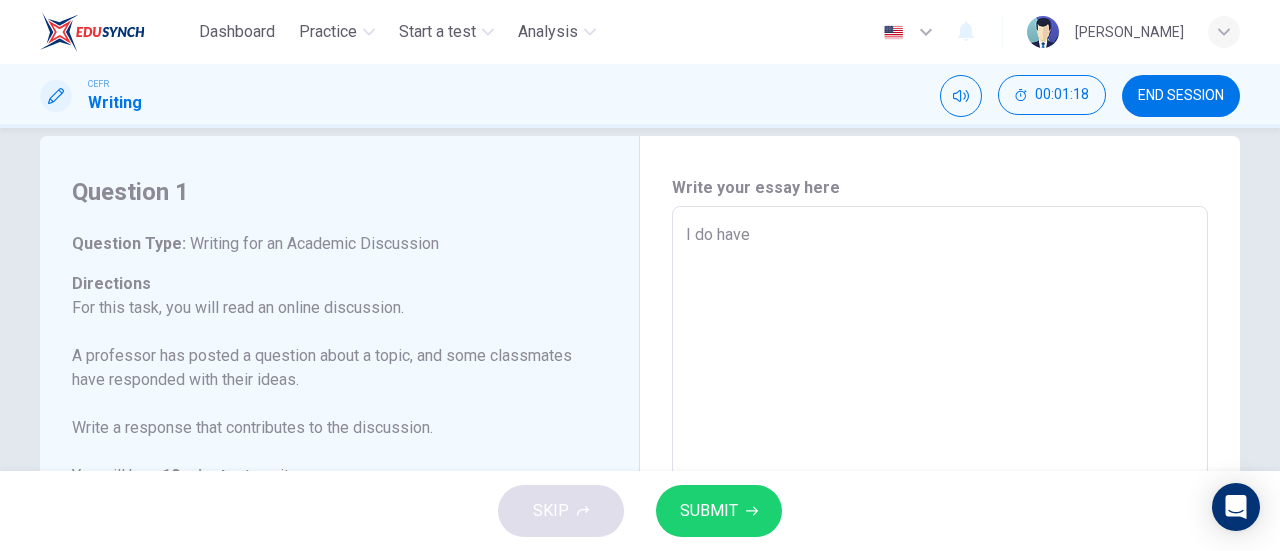 type on "I do have" 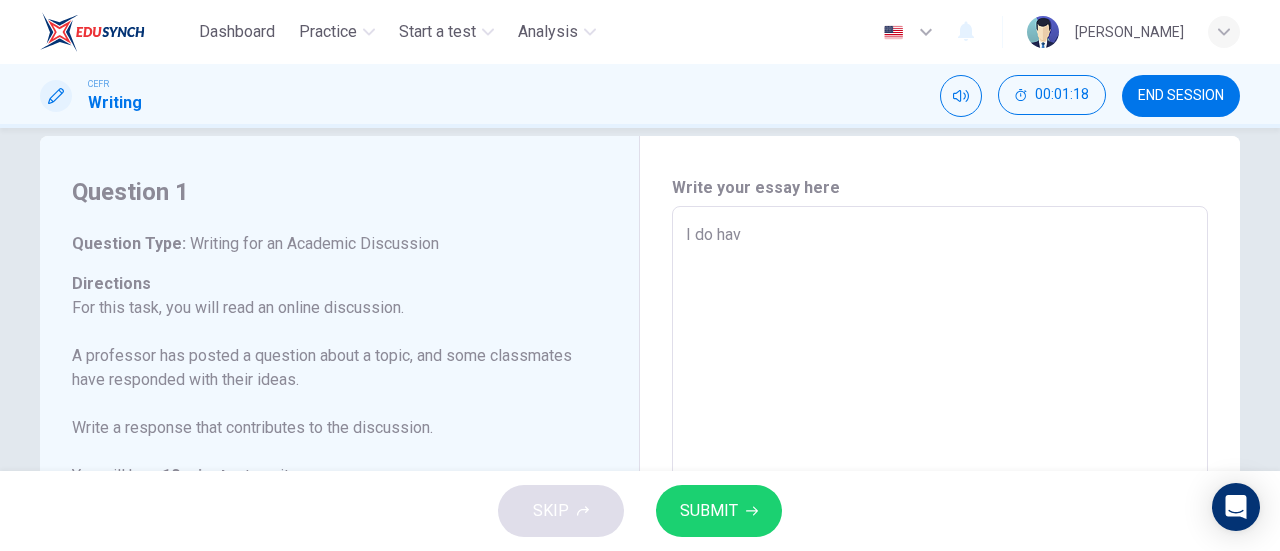 type on "I do ha" 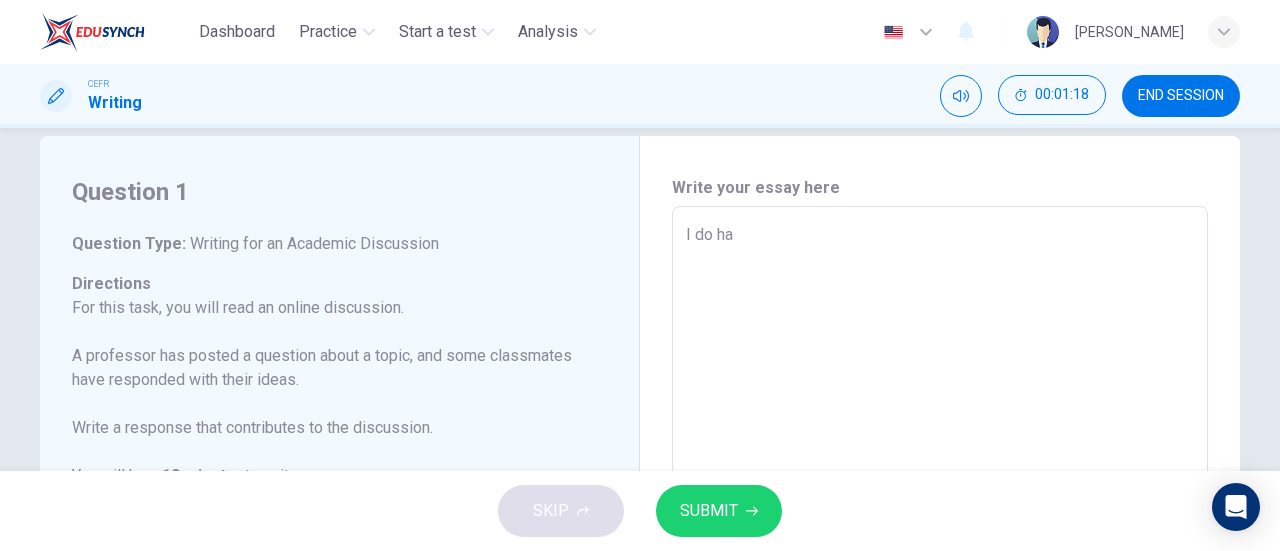 type on "I do h" 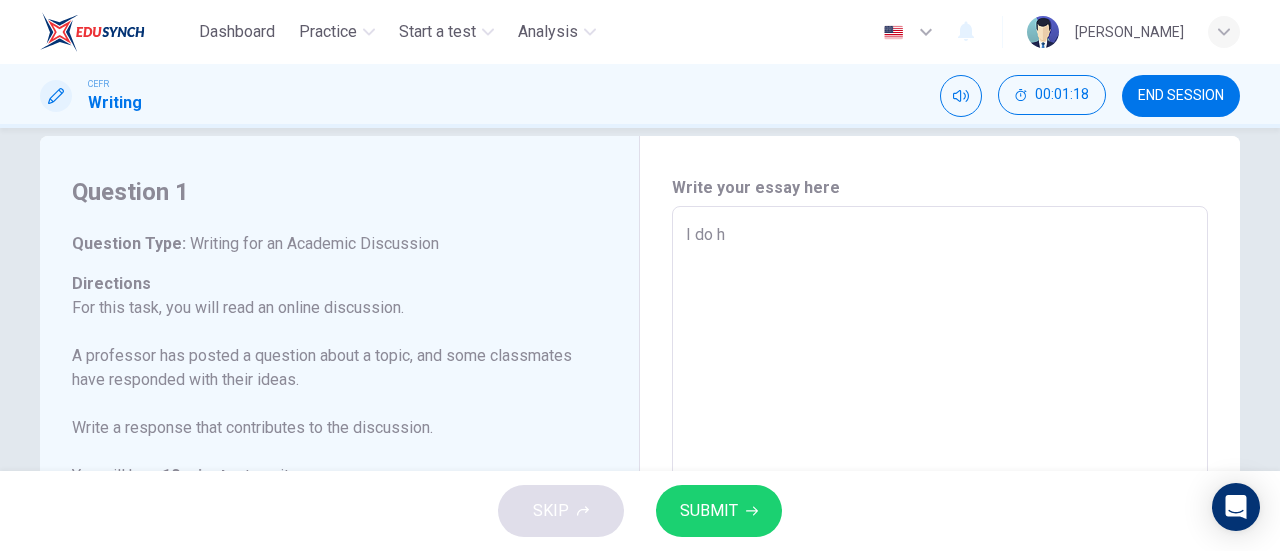 type on "I do" 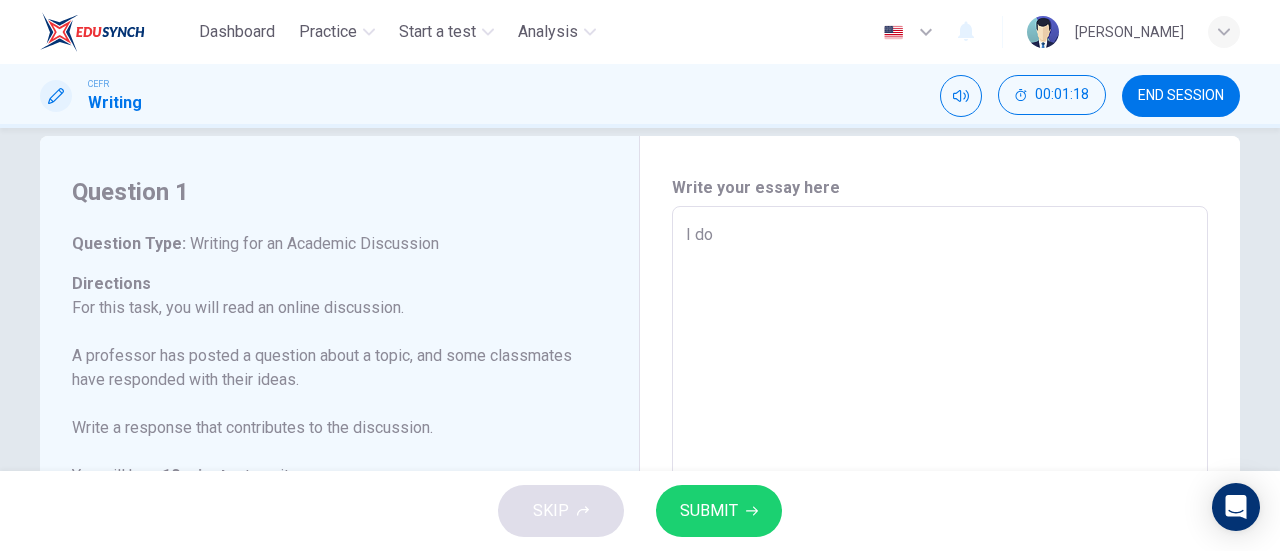 type on "I do" 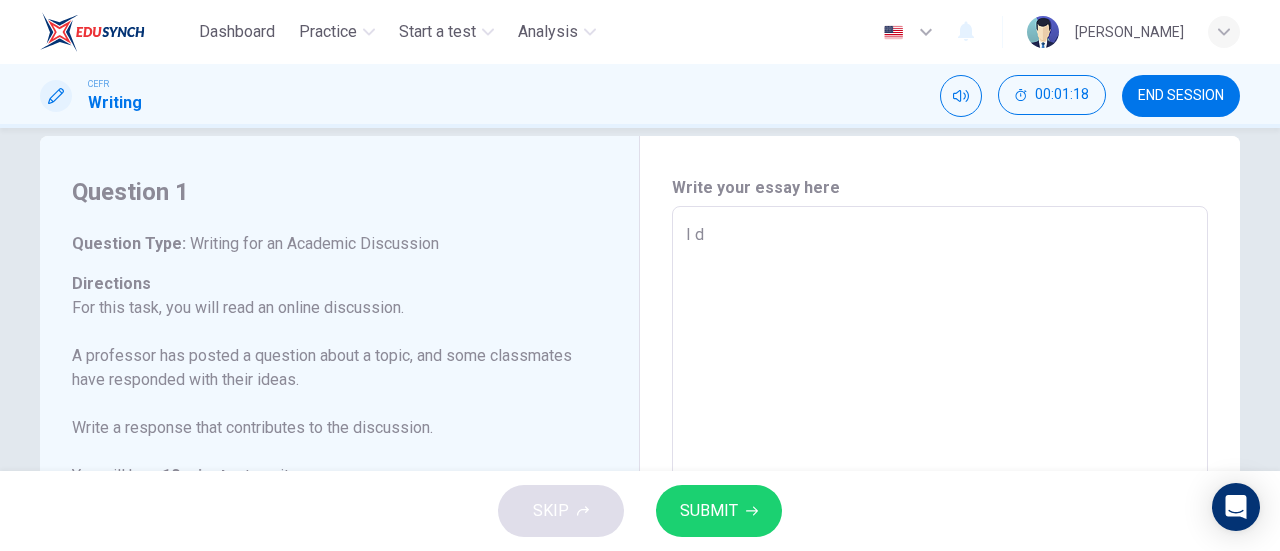 type on "I" 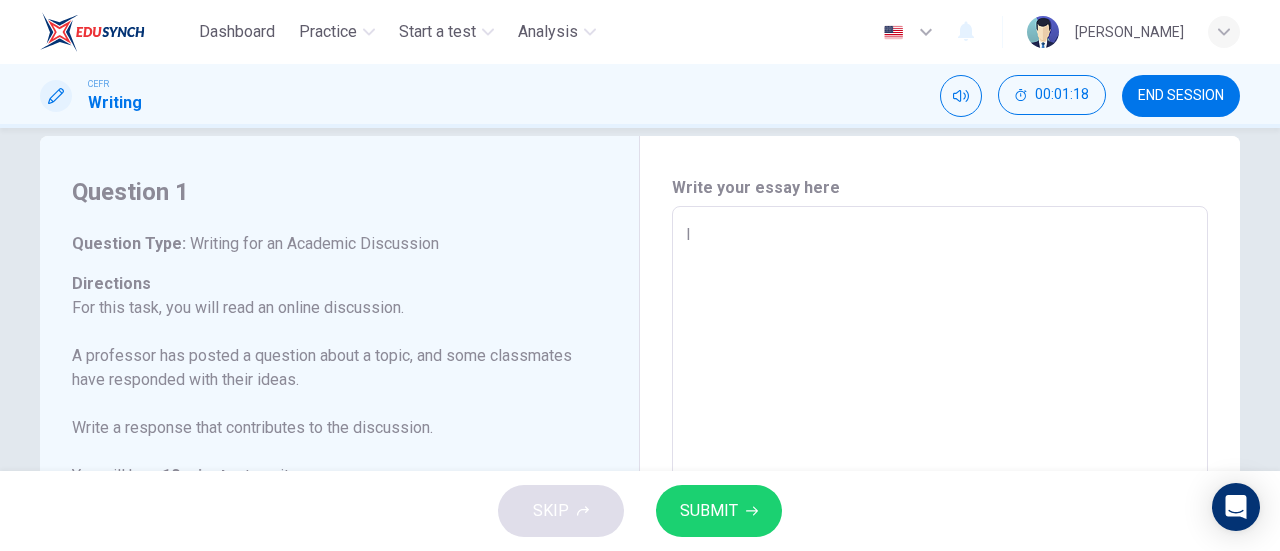 type on "x" 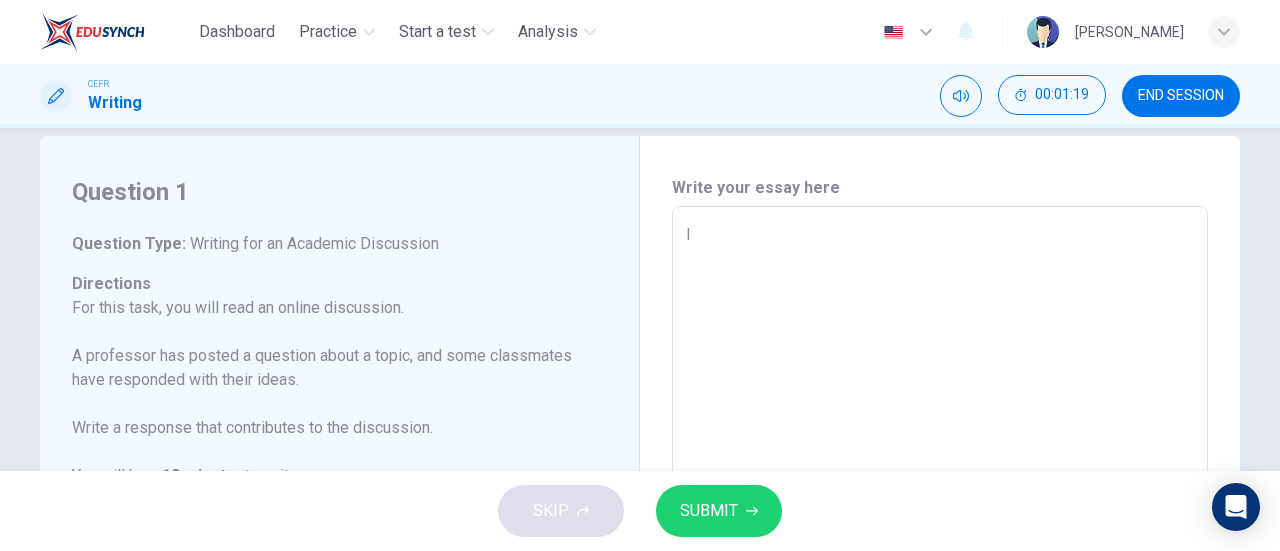 type on "I t" 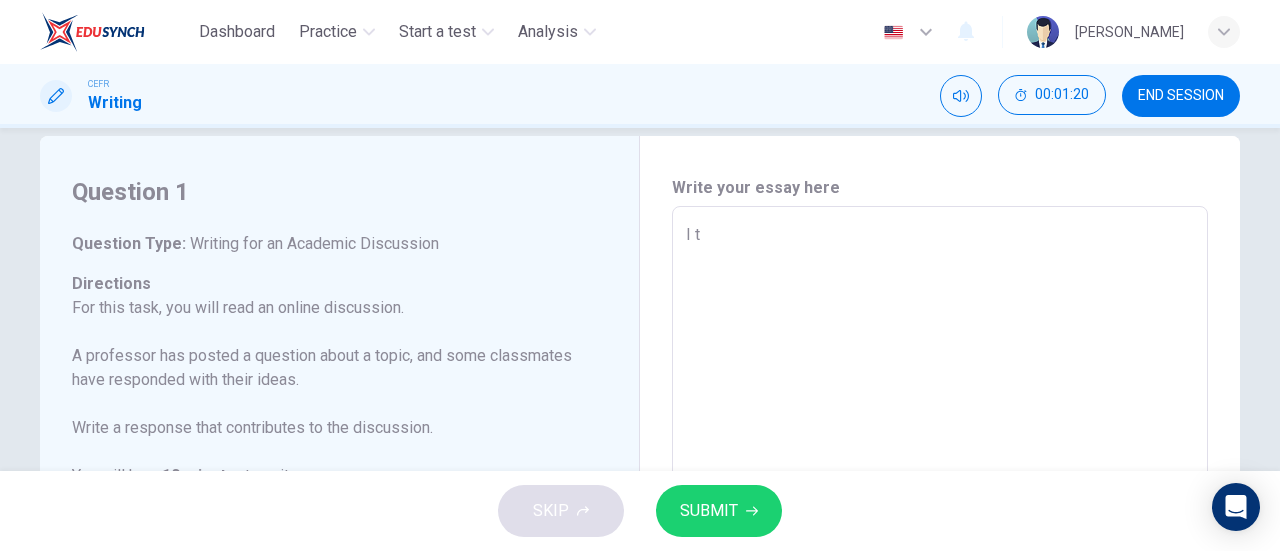 type on "I th" 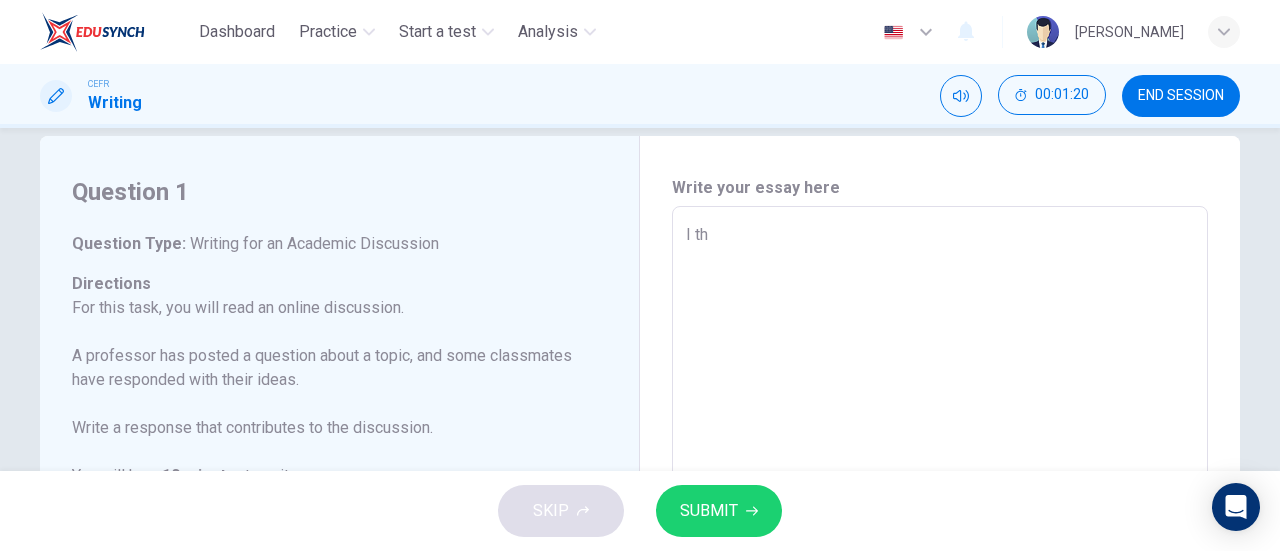 type on "x" 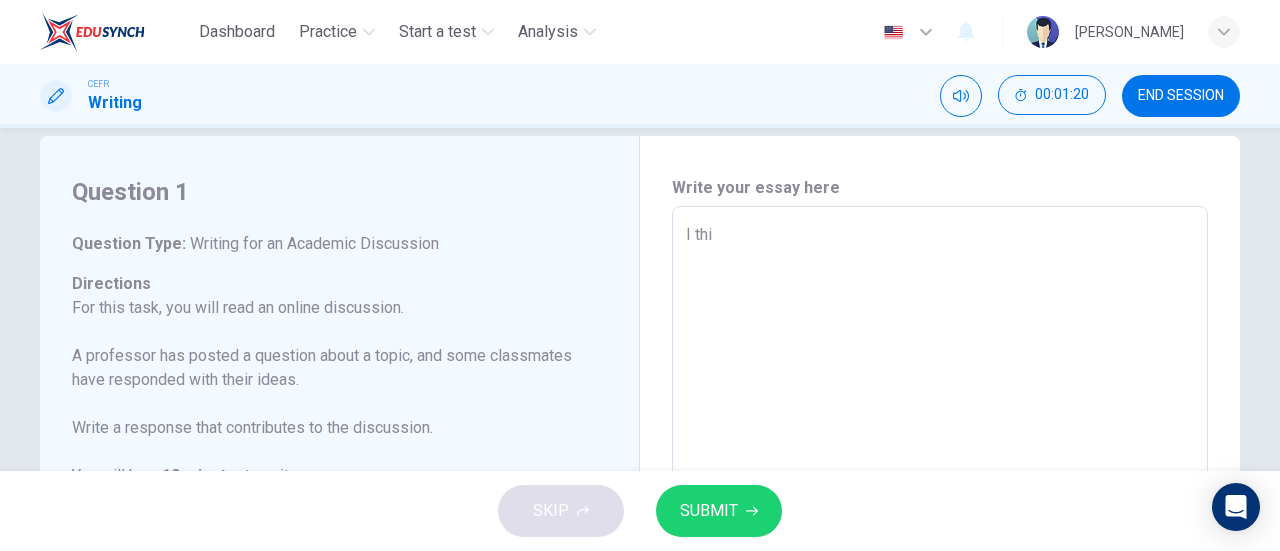 type on "x" 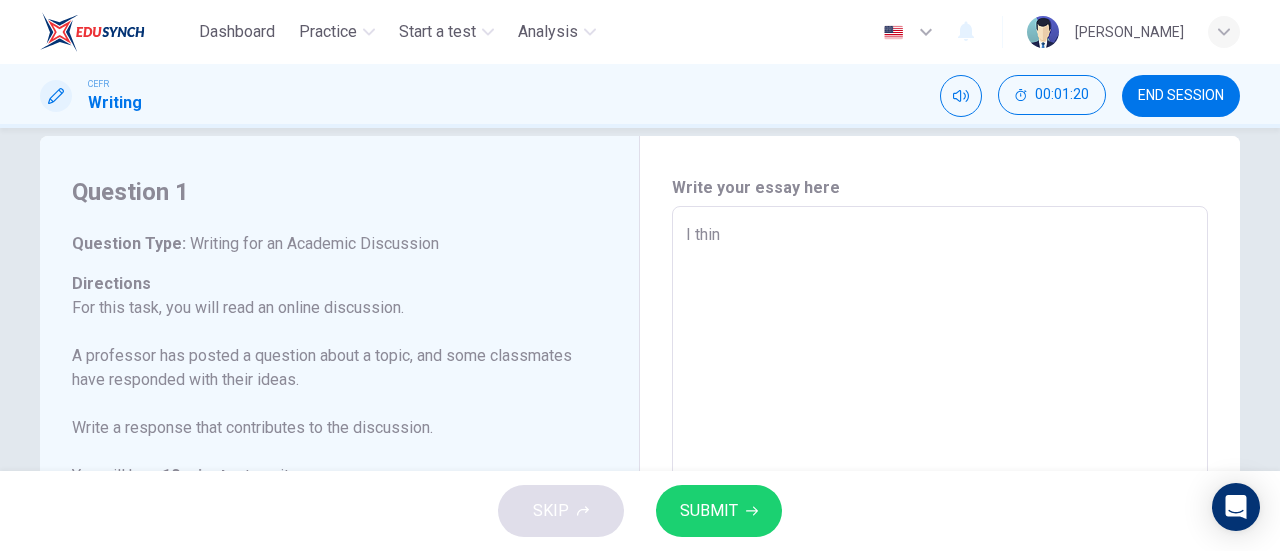 type on "x" 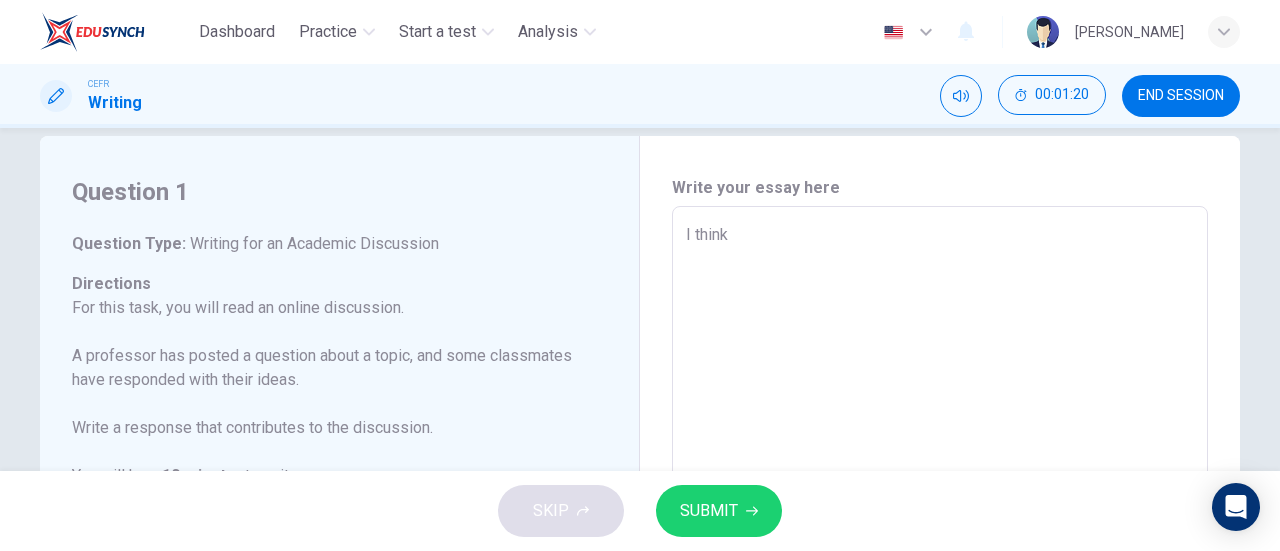 type on "x" 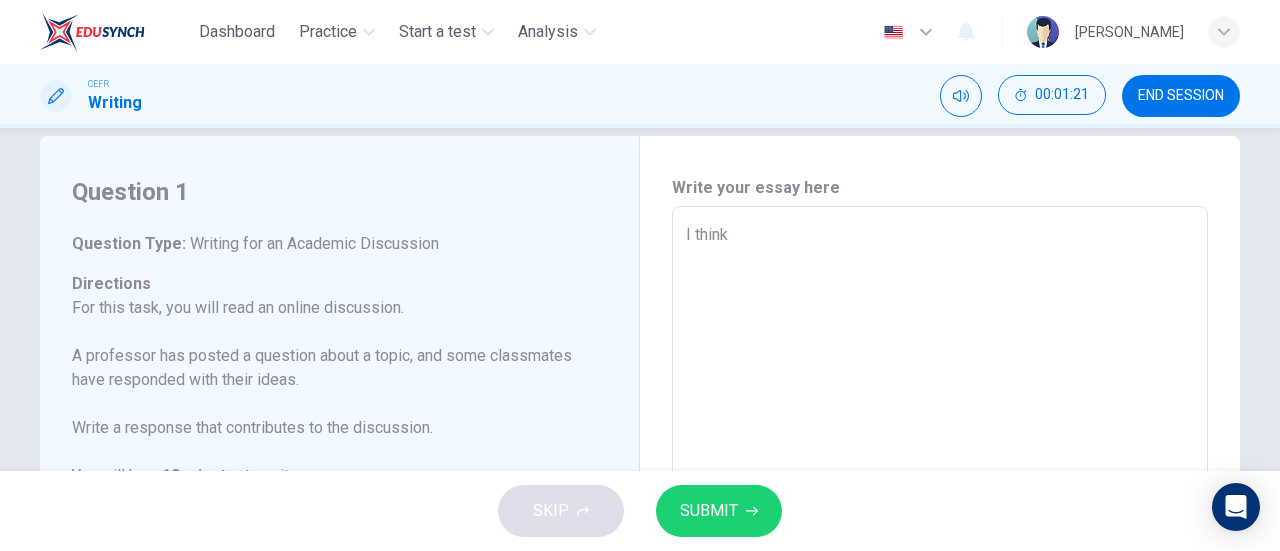 type on "I think t" 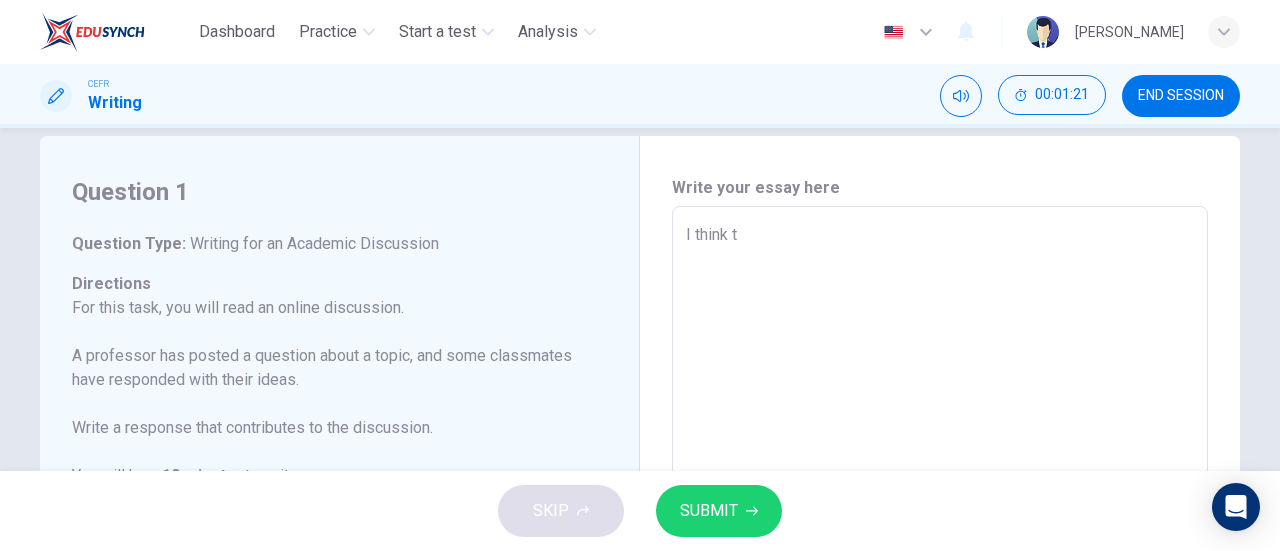 type on "x" 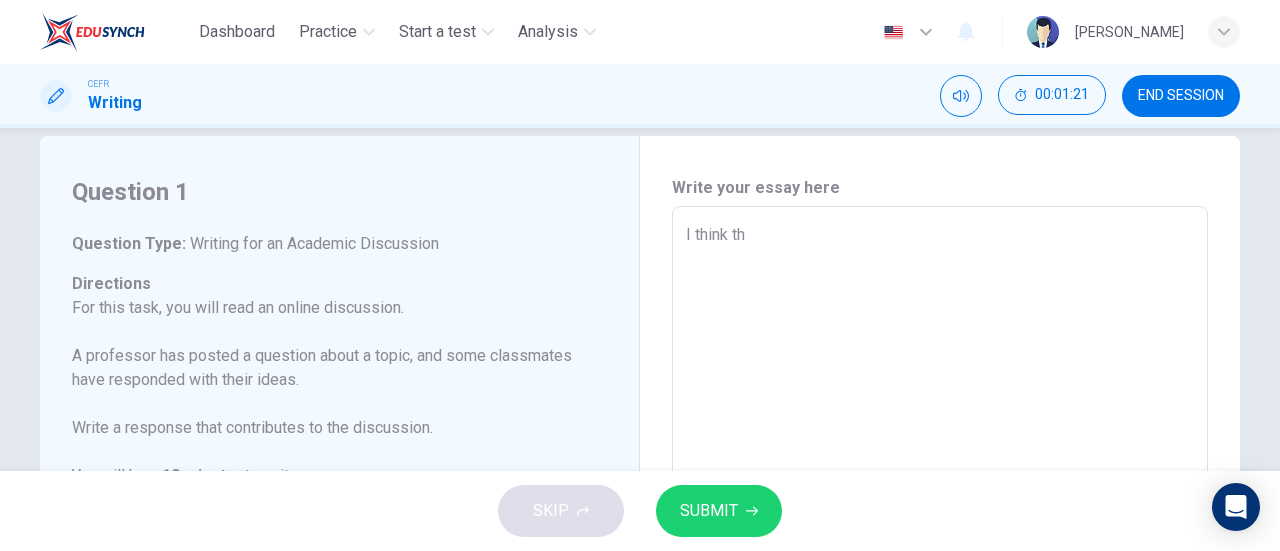 type on "I think thi" 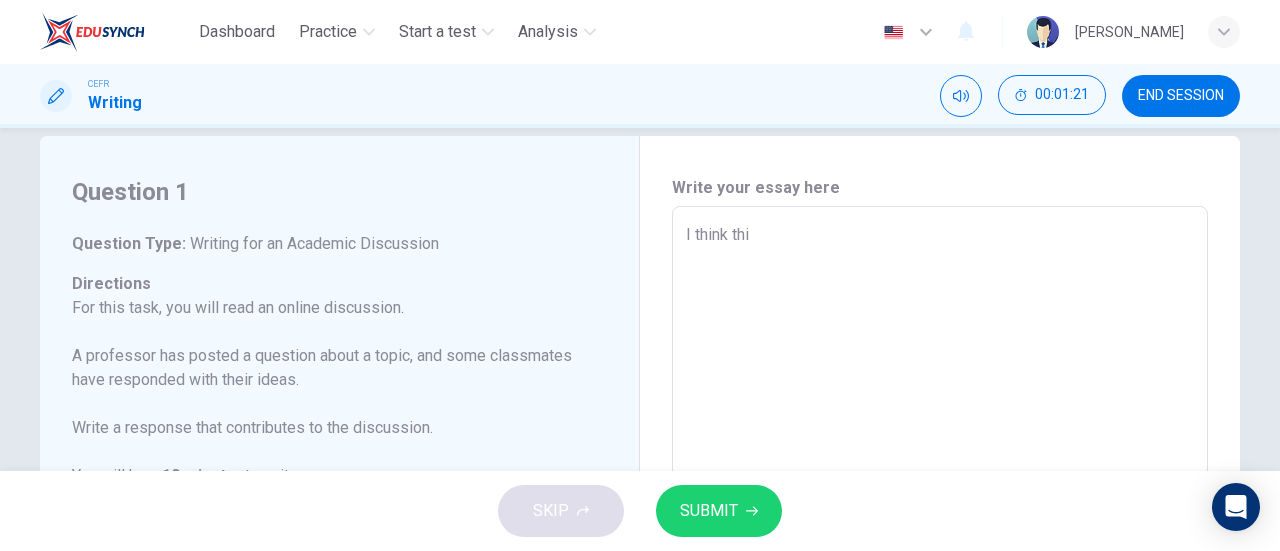 type on "x" 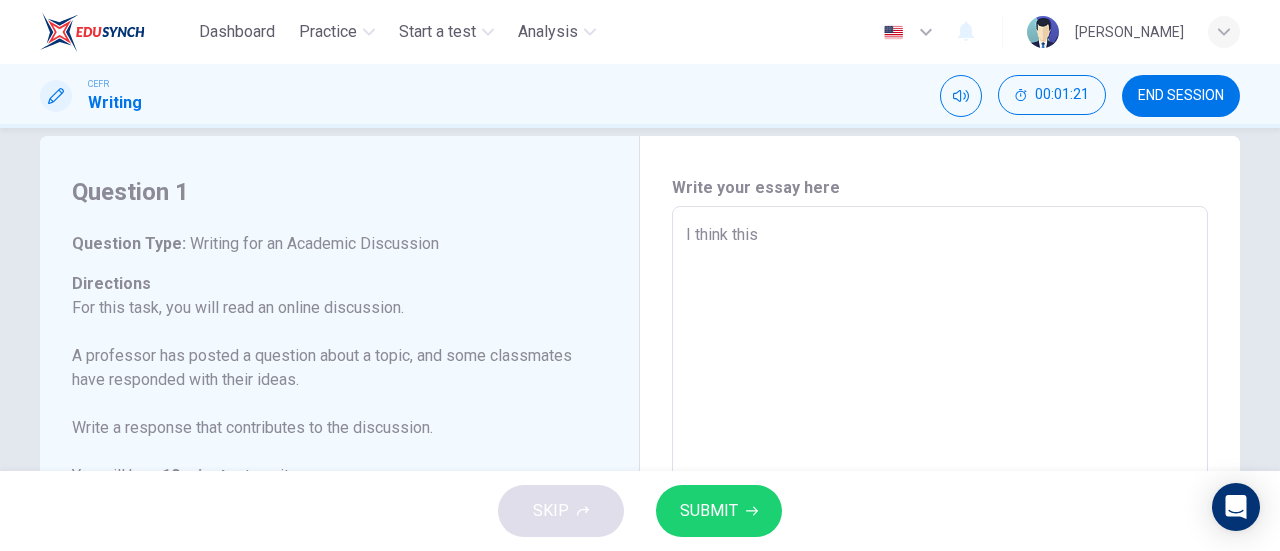 type on "x" 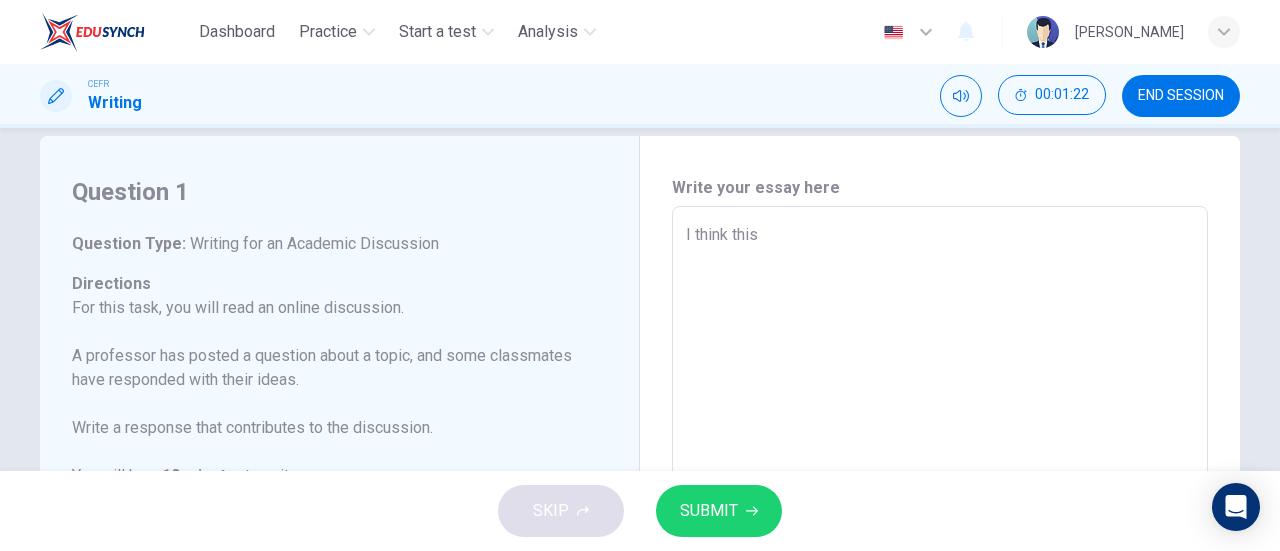type on "I think this" 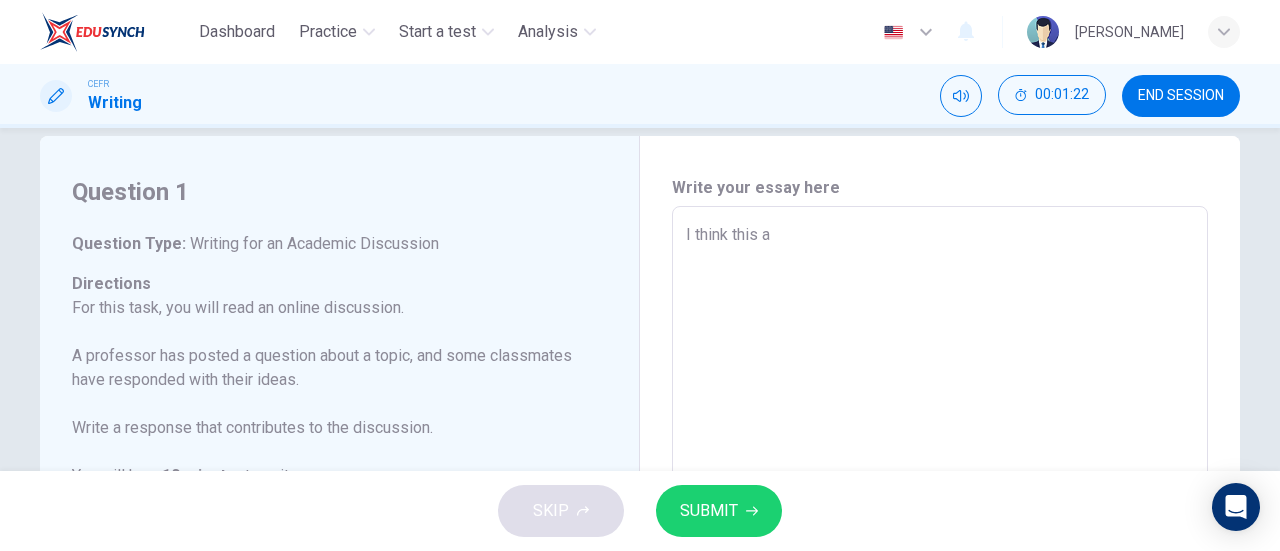 type on "x" 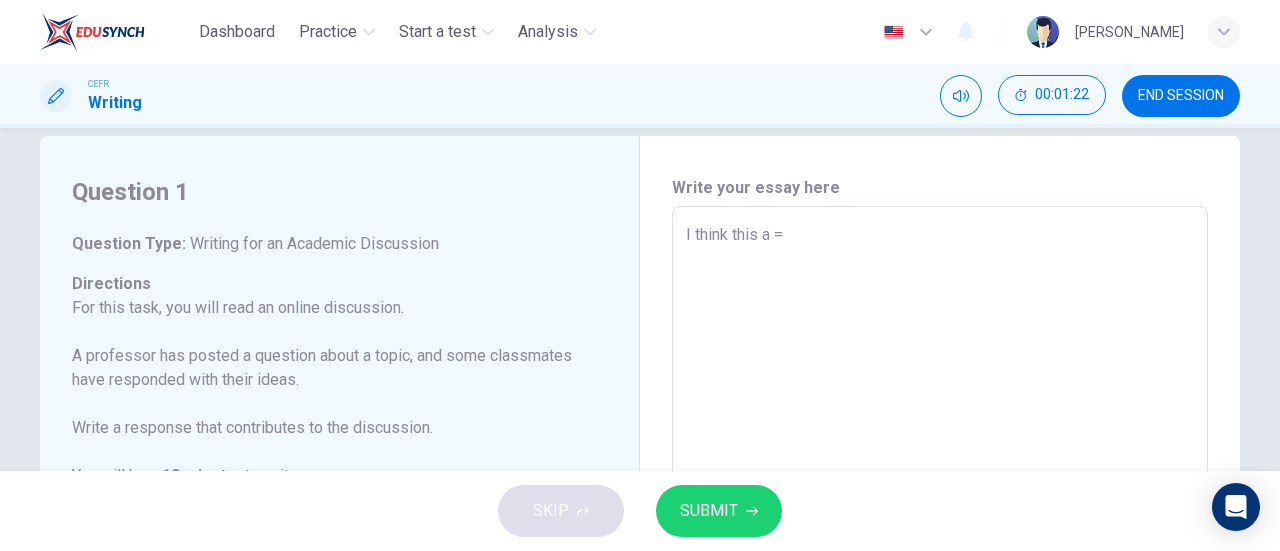 type on "I think this a" 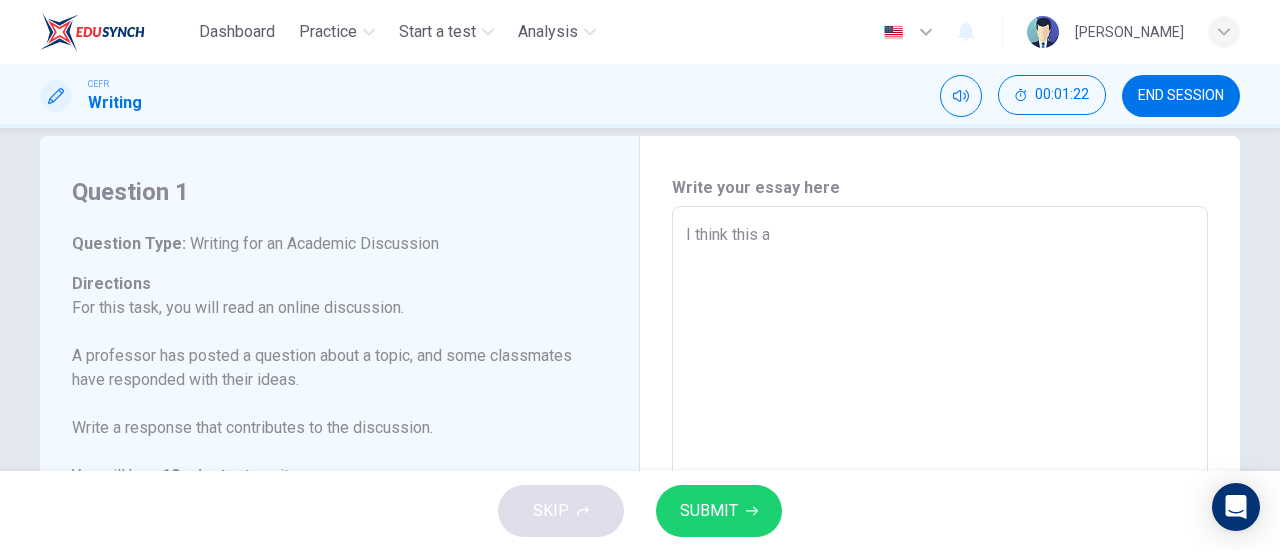 type on "x" 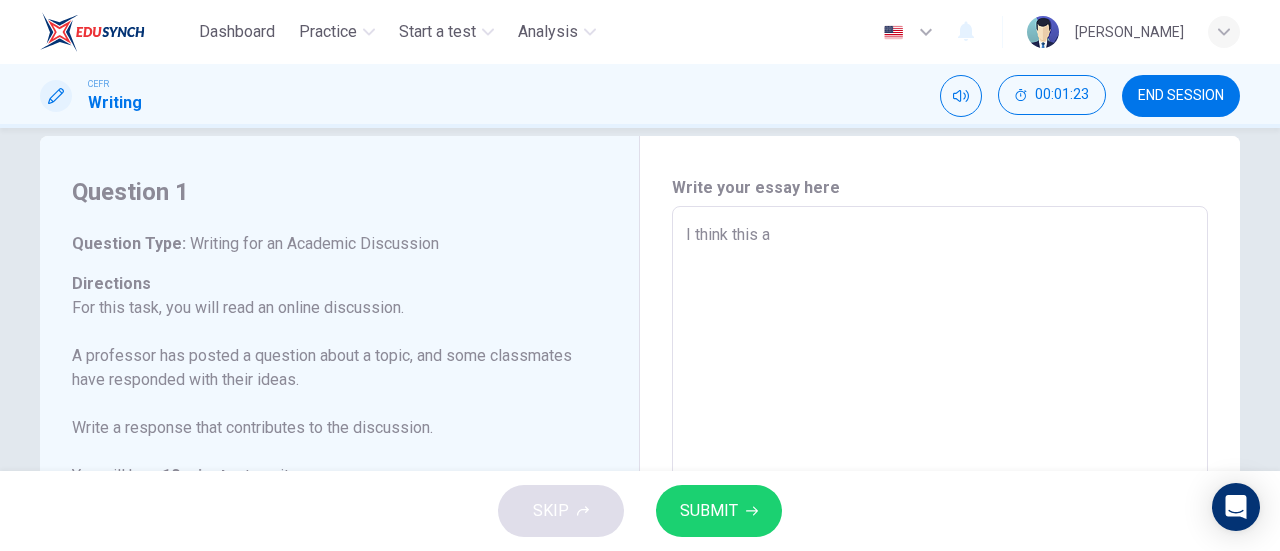 type on "I think this a" 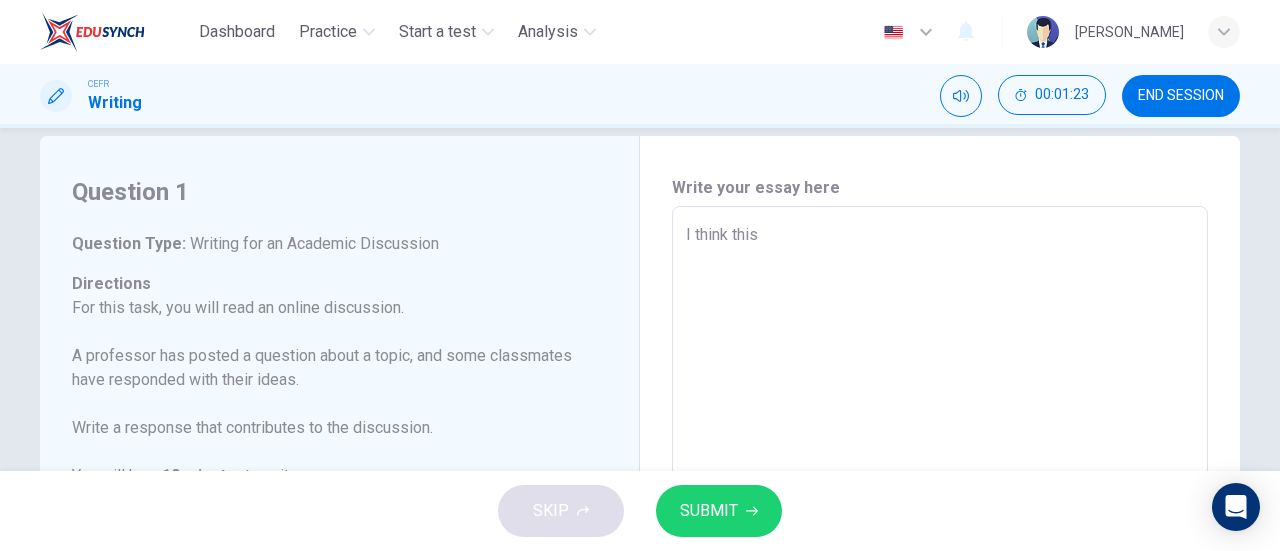 type on "x" 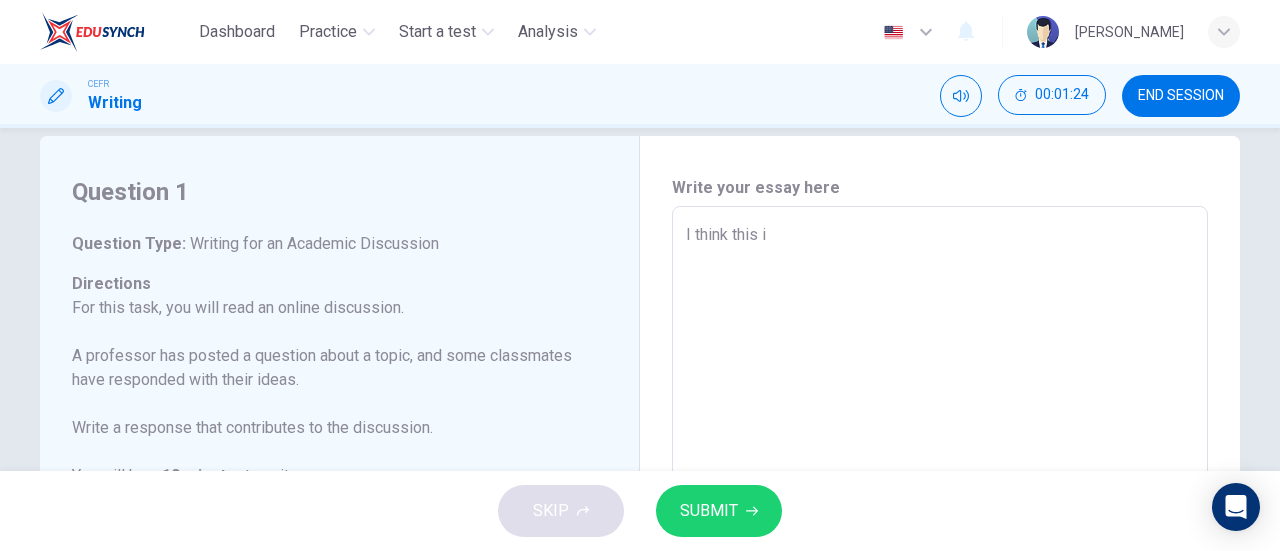 type on "I think this is" 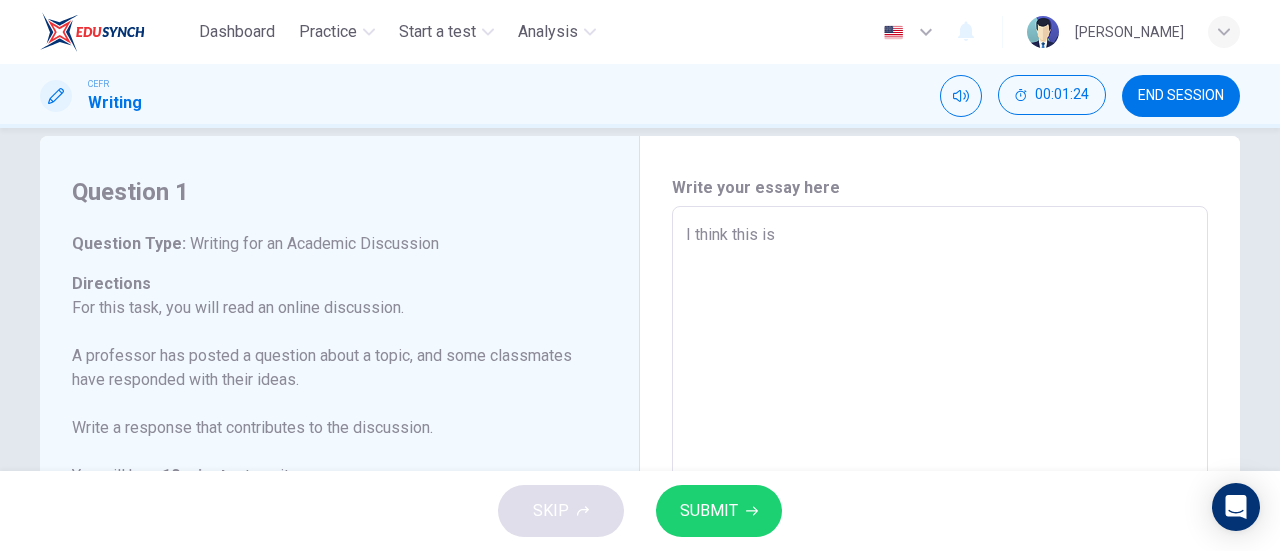 type on "x" 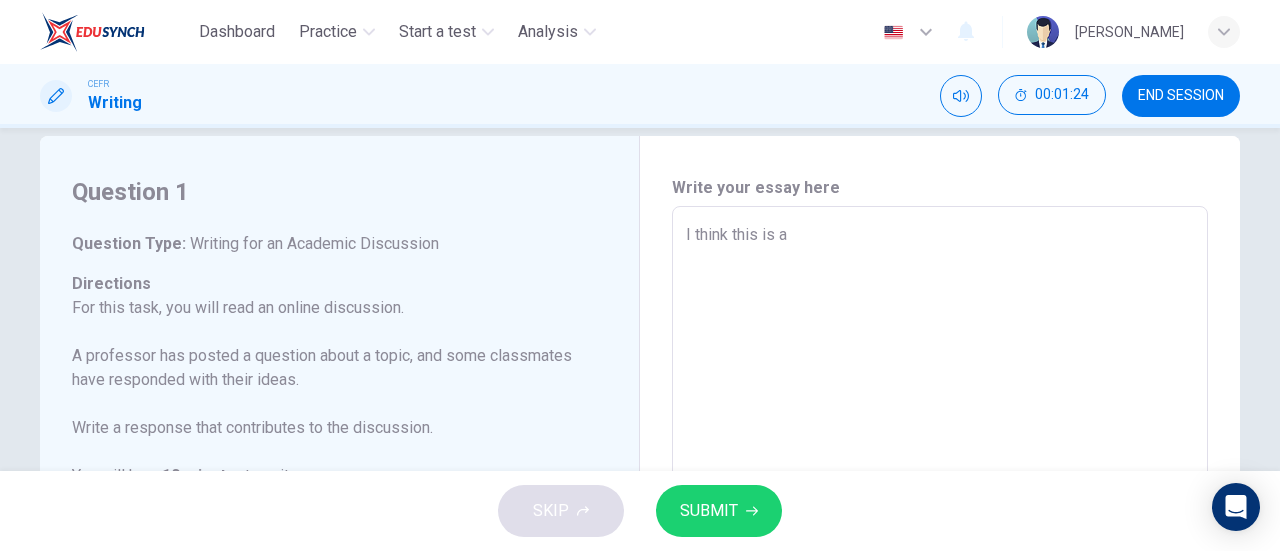 type on "x" 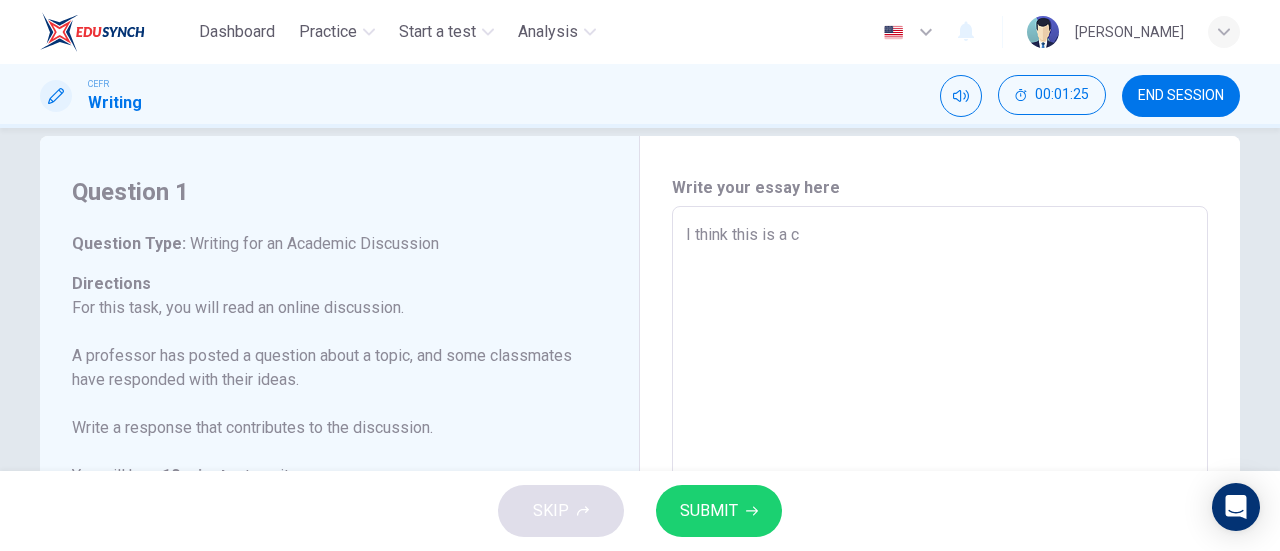 type on "I think this is a co" 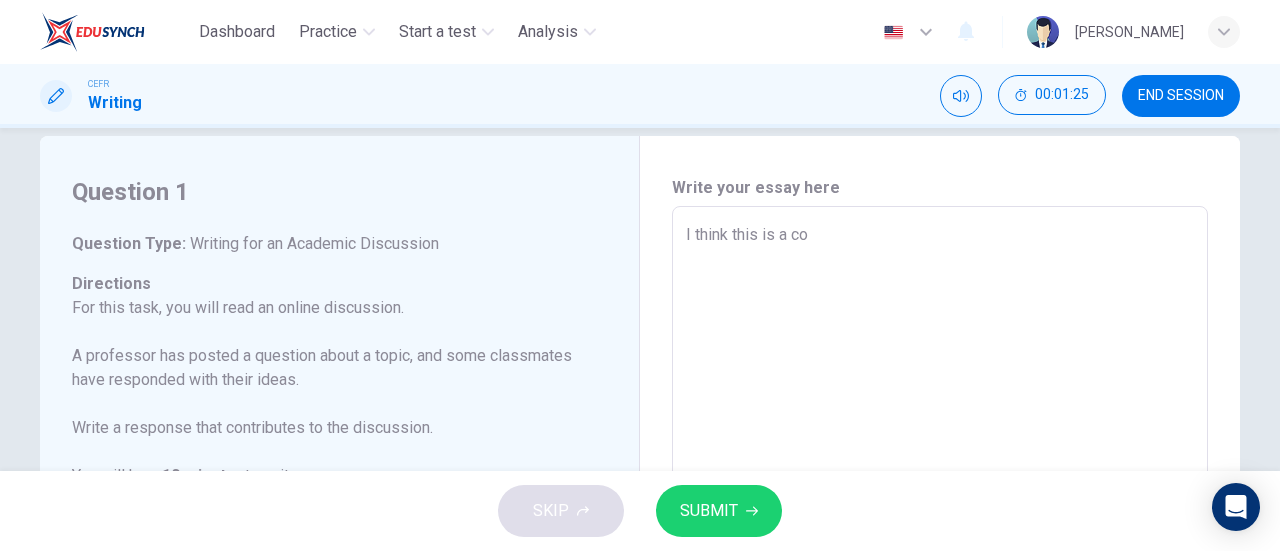 type on "x" 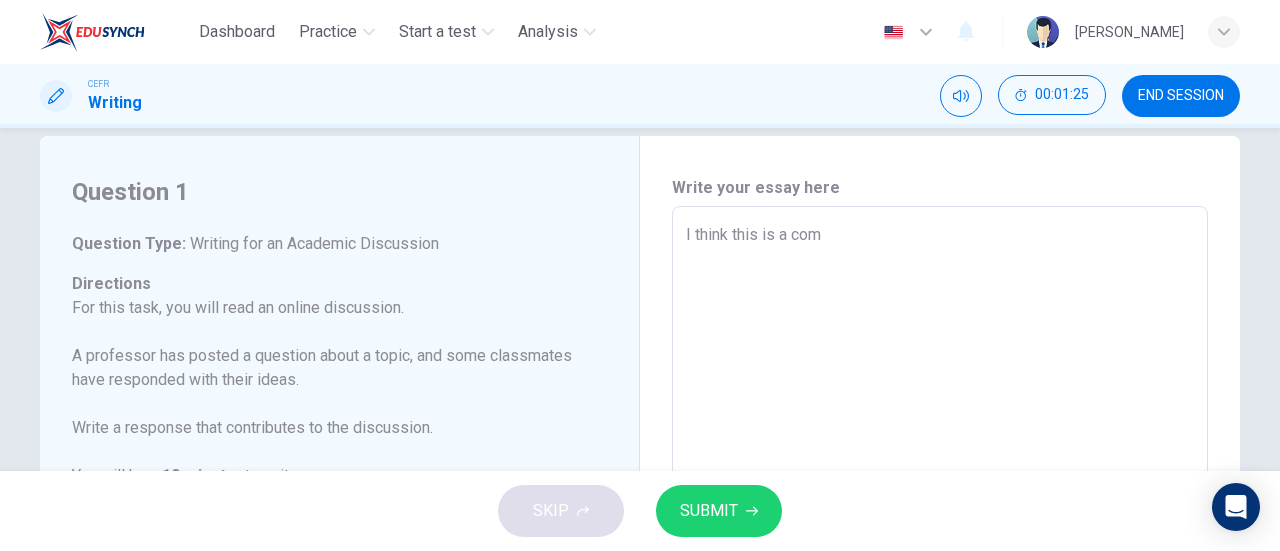 type on "x" 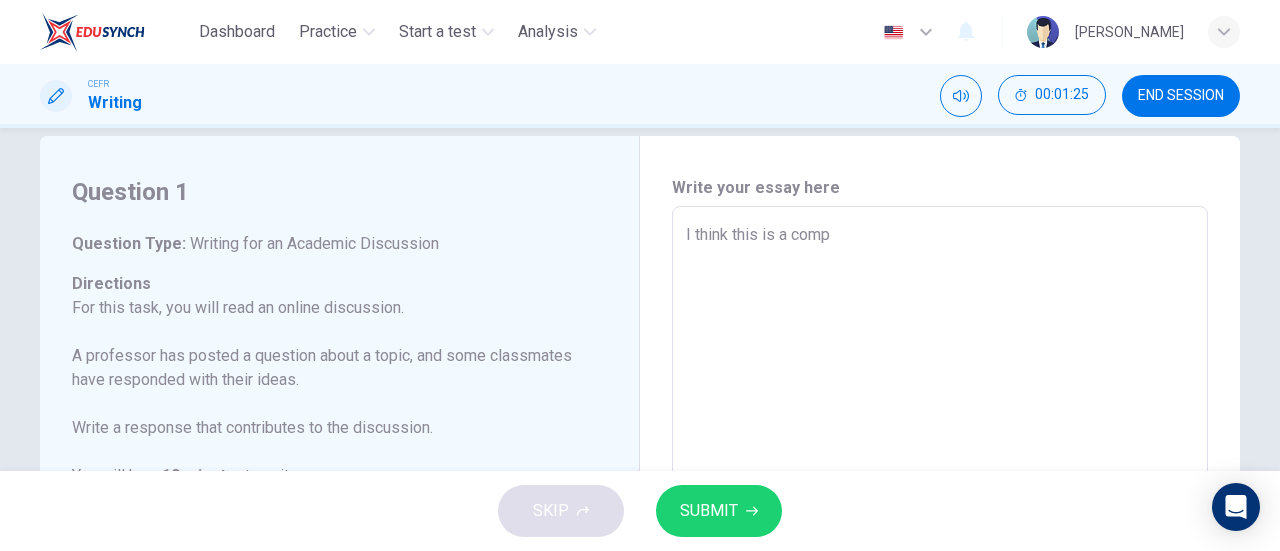 type on "x" 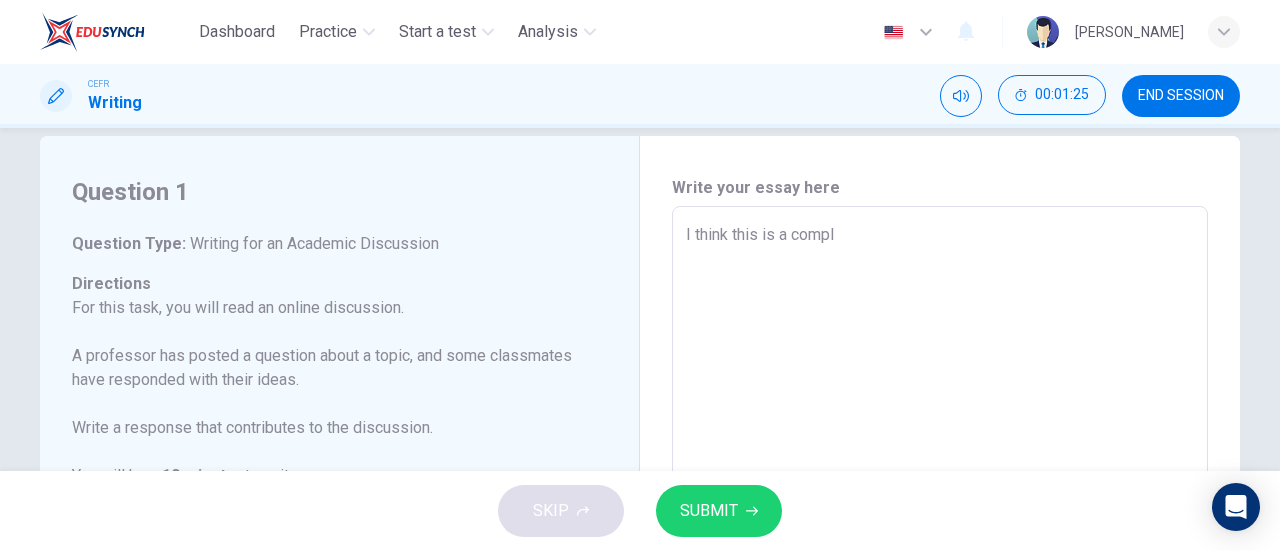 type on "I think this is a comple" 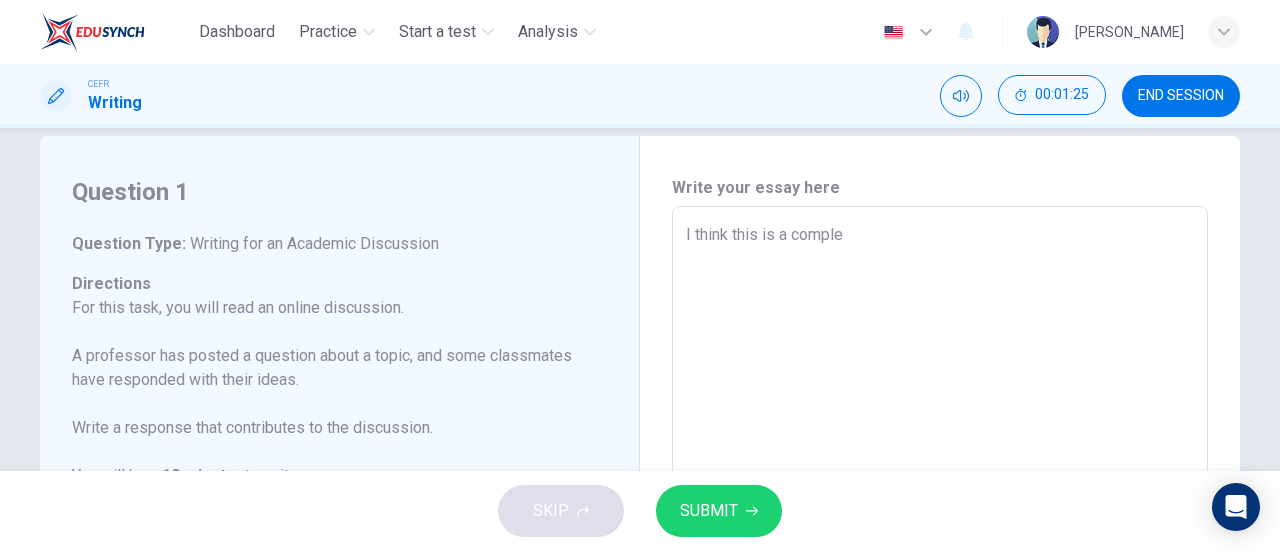 type on "x" 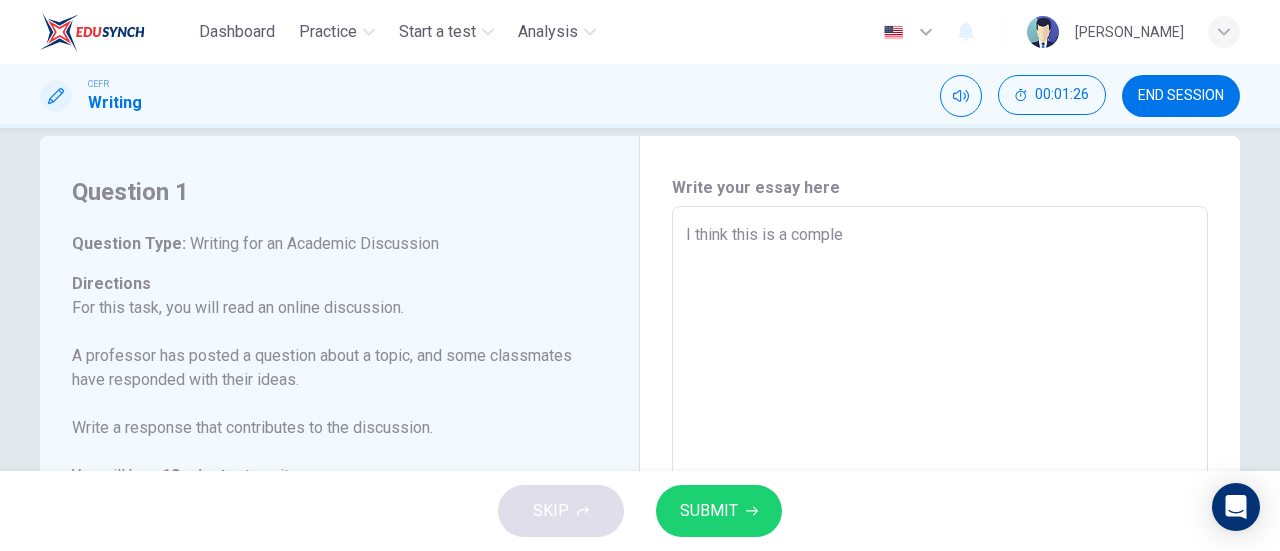 type on "I think this is a complex" 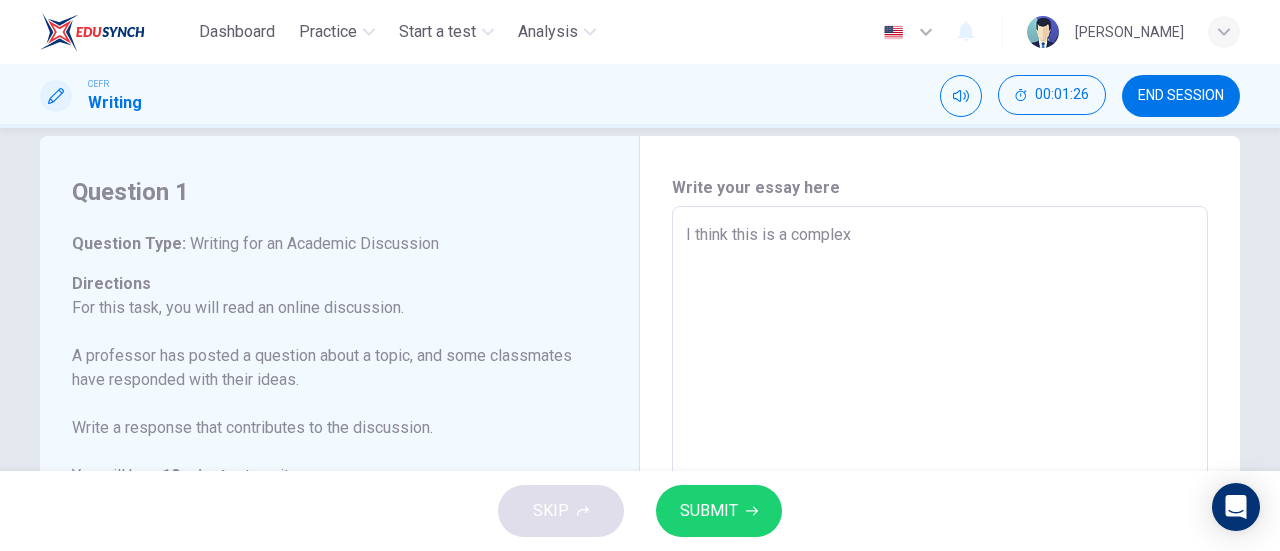 type on "x" 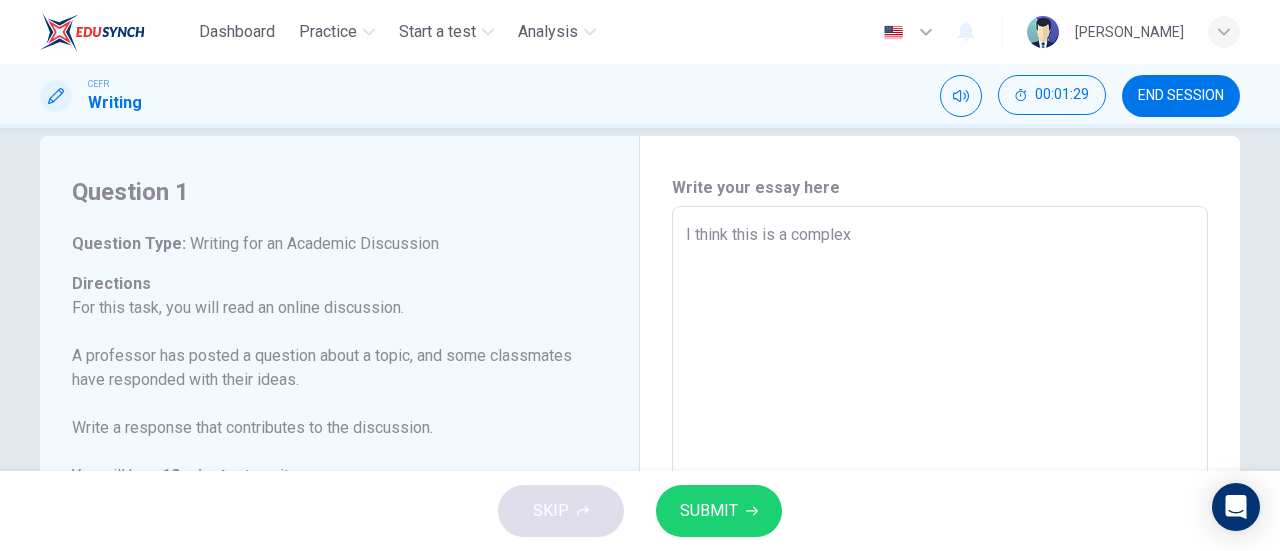 scroll, scrollTop: 222, scrollLeft: 0, axis: vertical 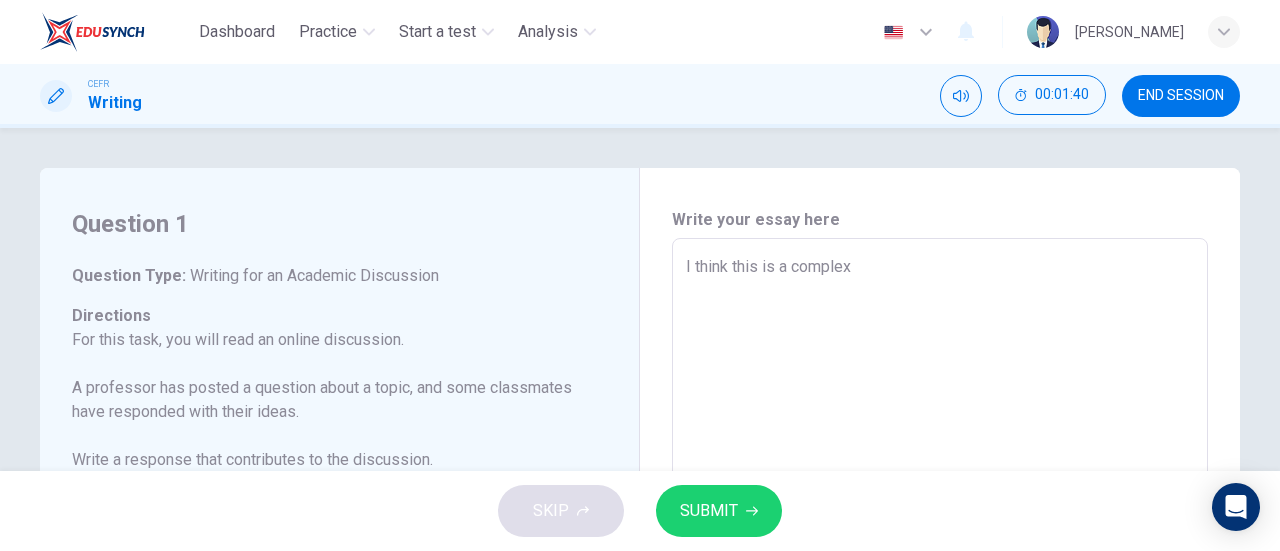 type on "I think this is a complex" 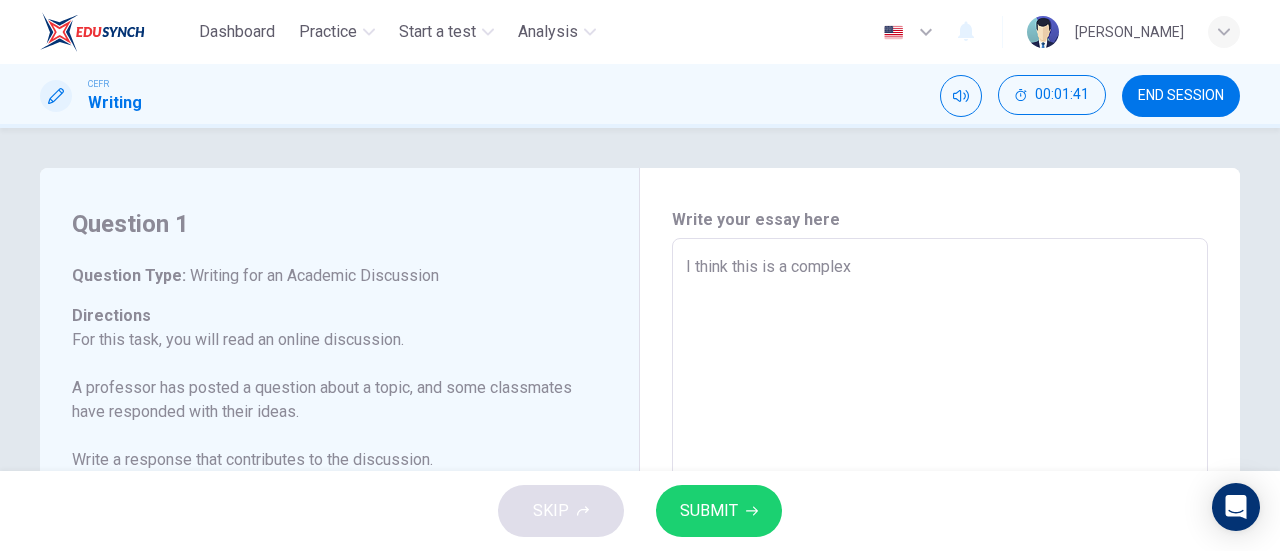 type on "I think this is a comple" 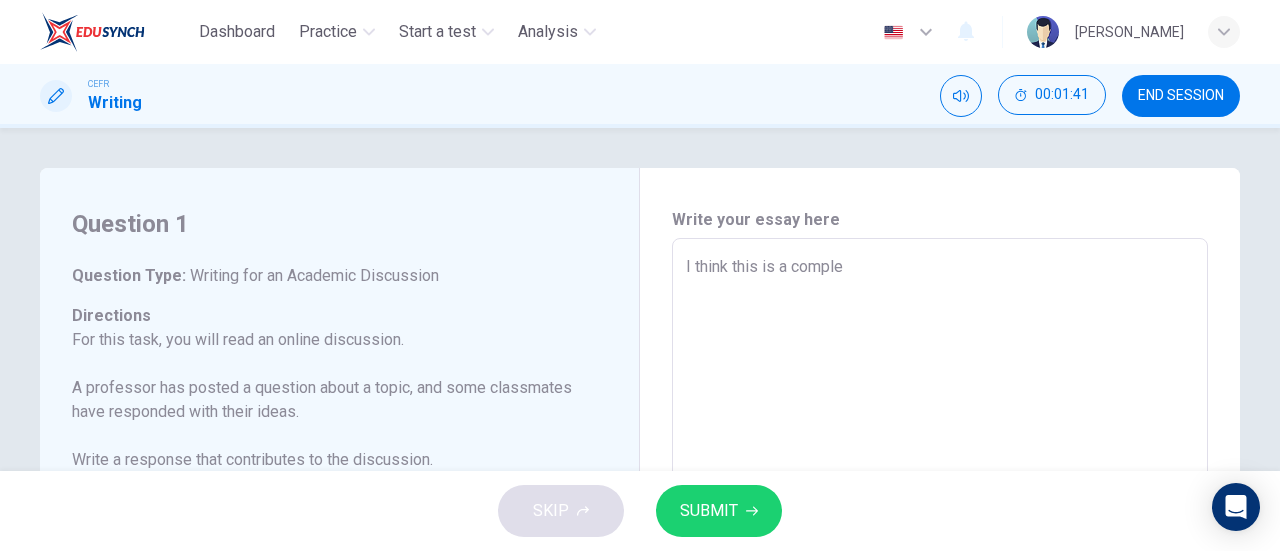 type on "I think this is a compl" 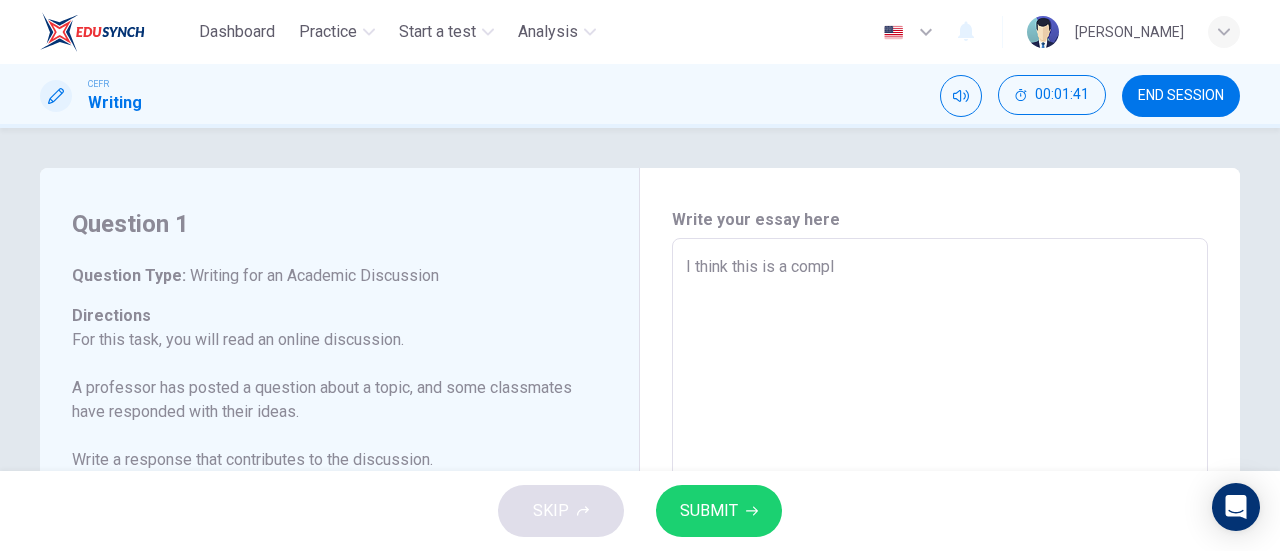 type on "I think this is a comp" 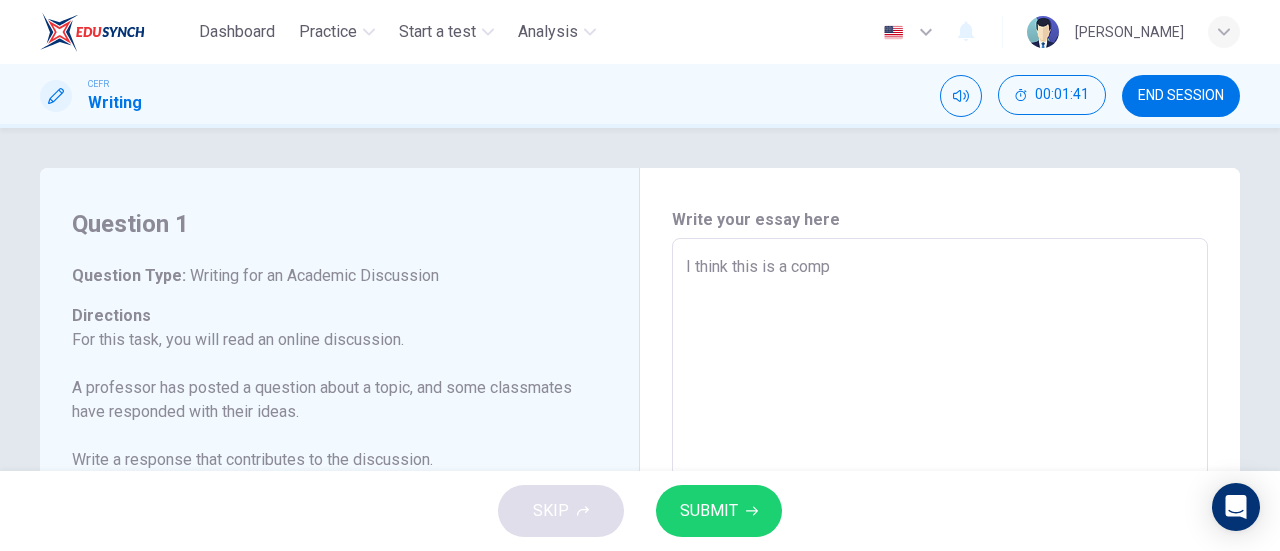 type on "I think this is a com" 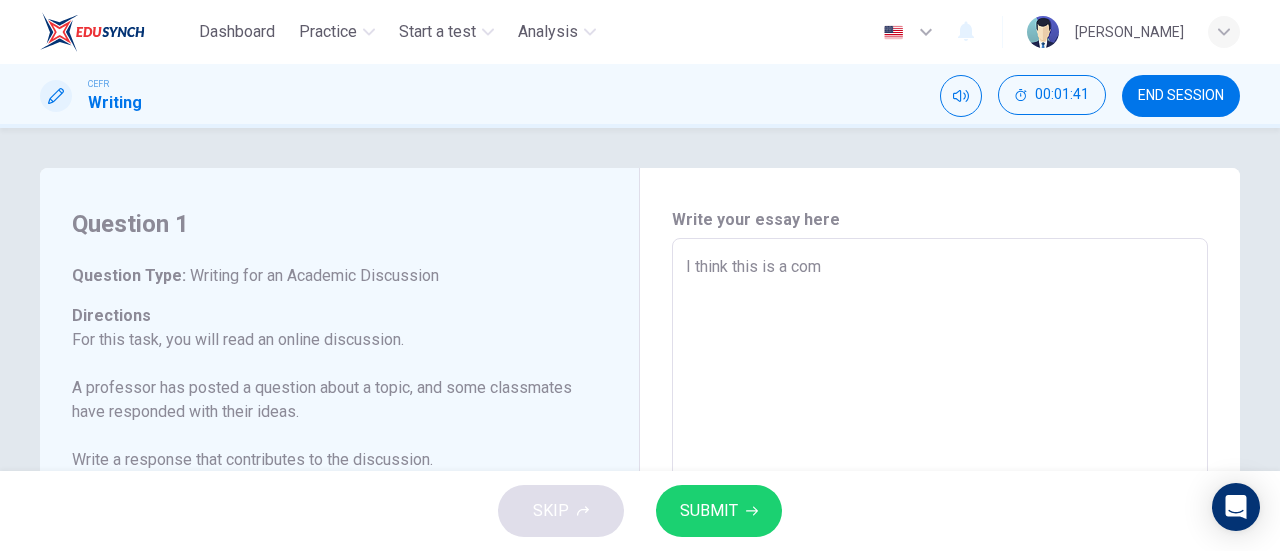 type on "I think this is a co" 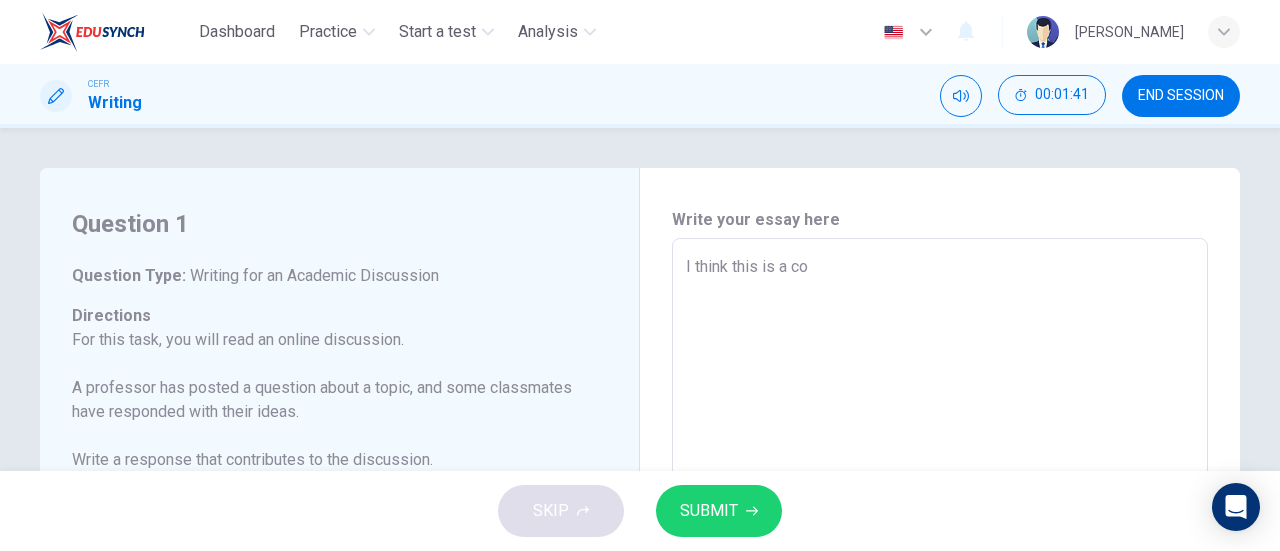 type on "I think this is a c" 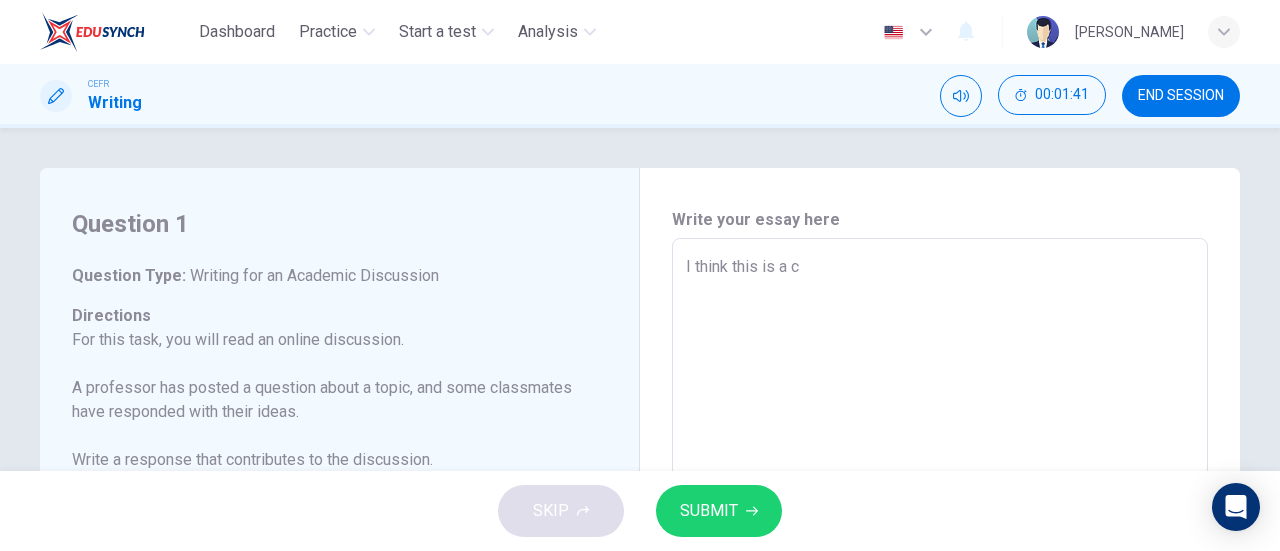 type on "I think this is a" 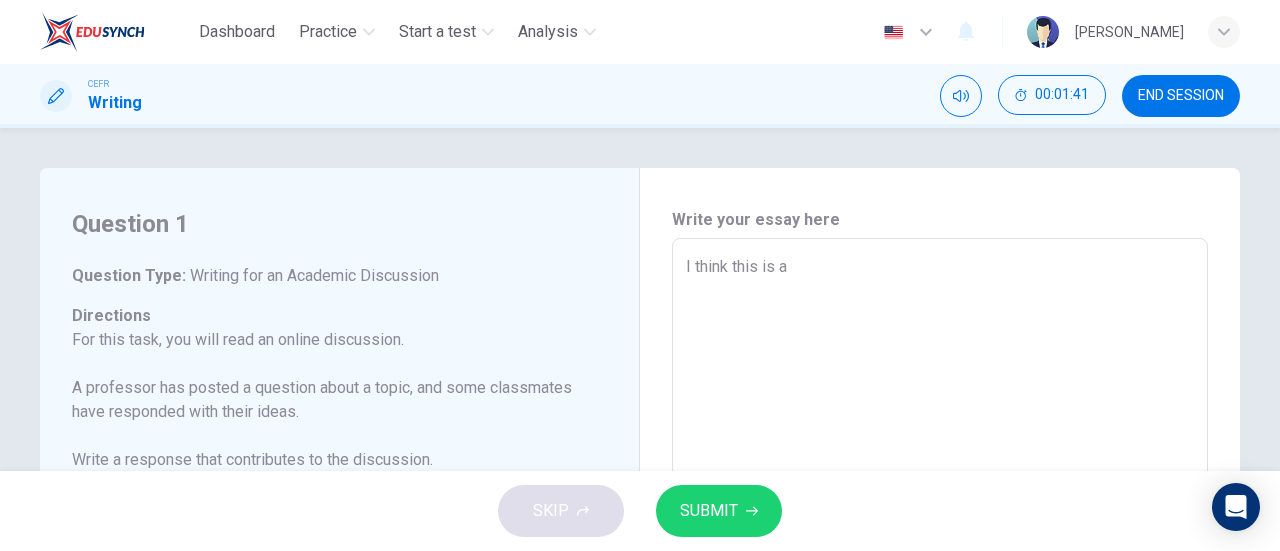 type on "I think this is a" 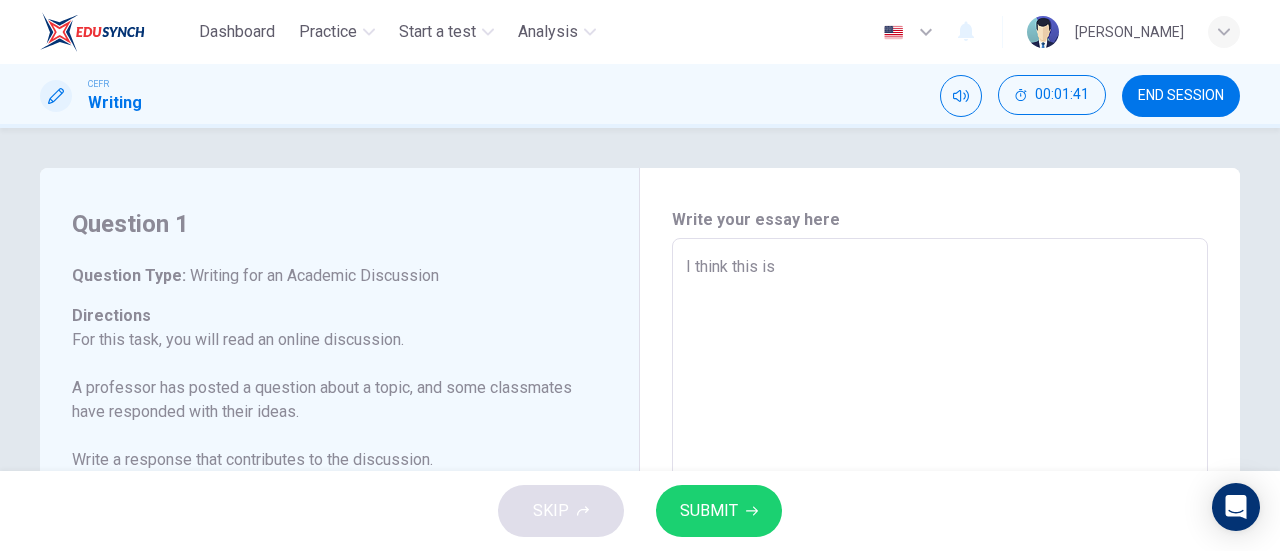 type on "I think this is" 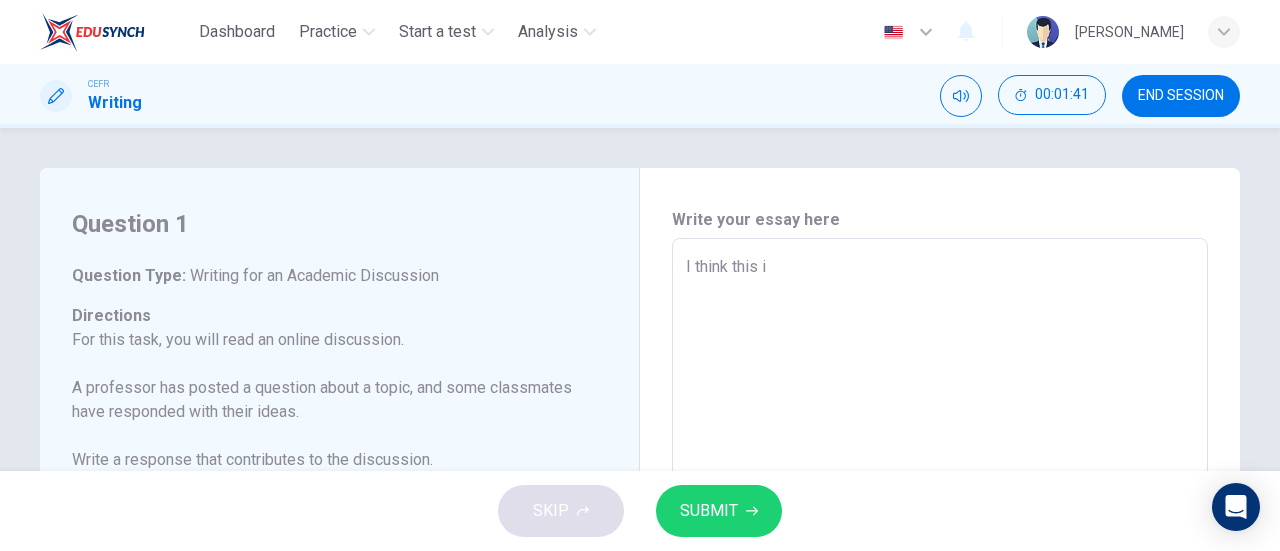 type on "I think this" 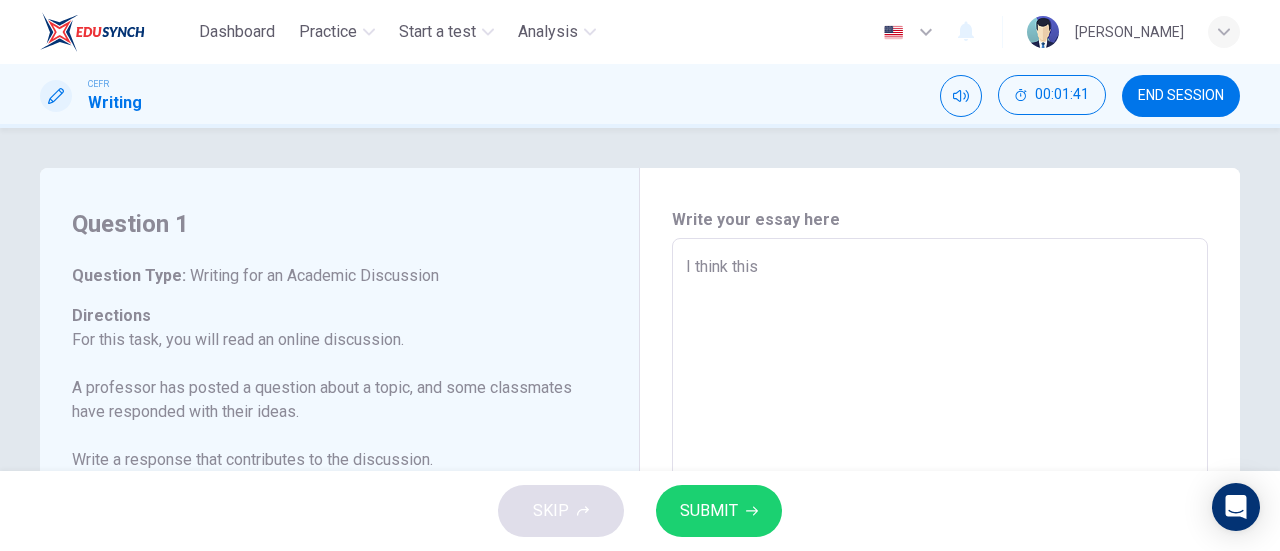 type on "I think this" 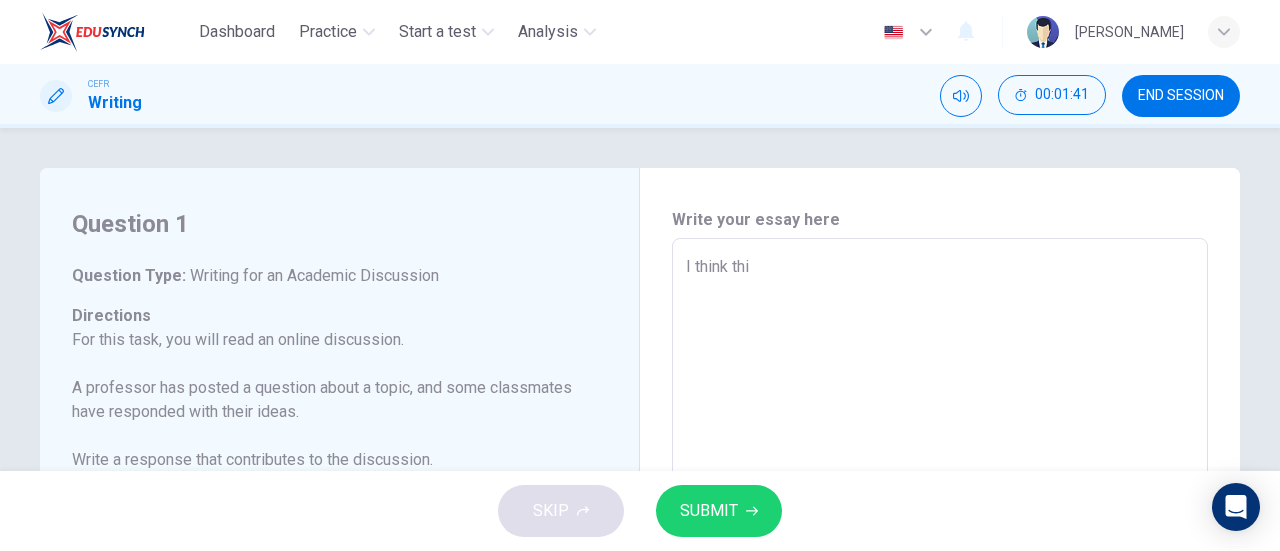 type on "I think th" 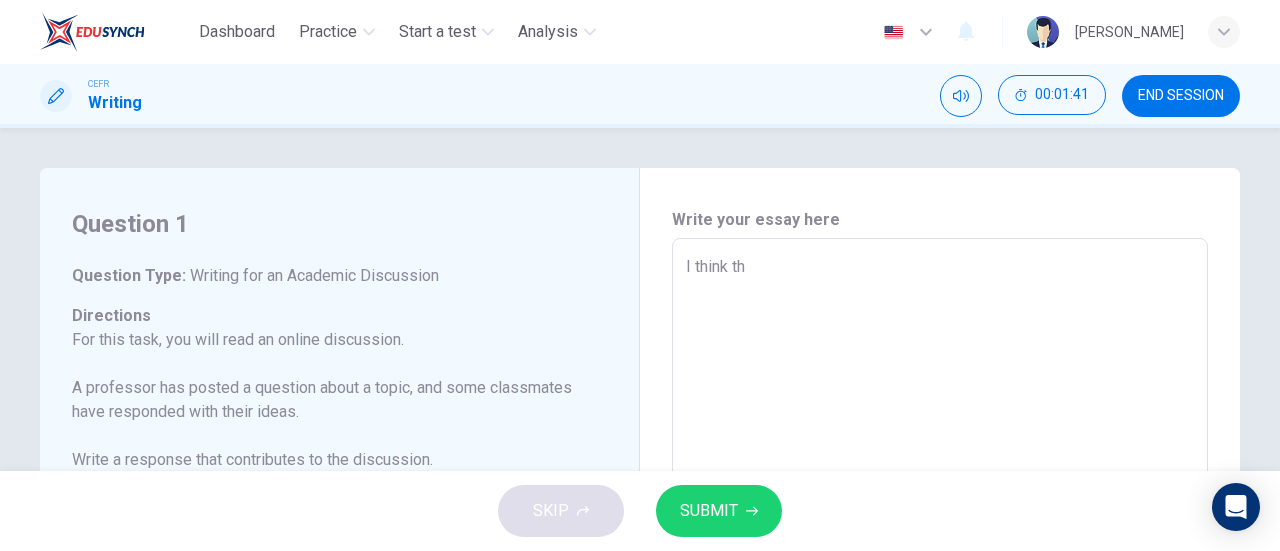type on "x" 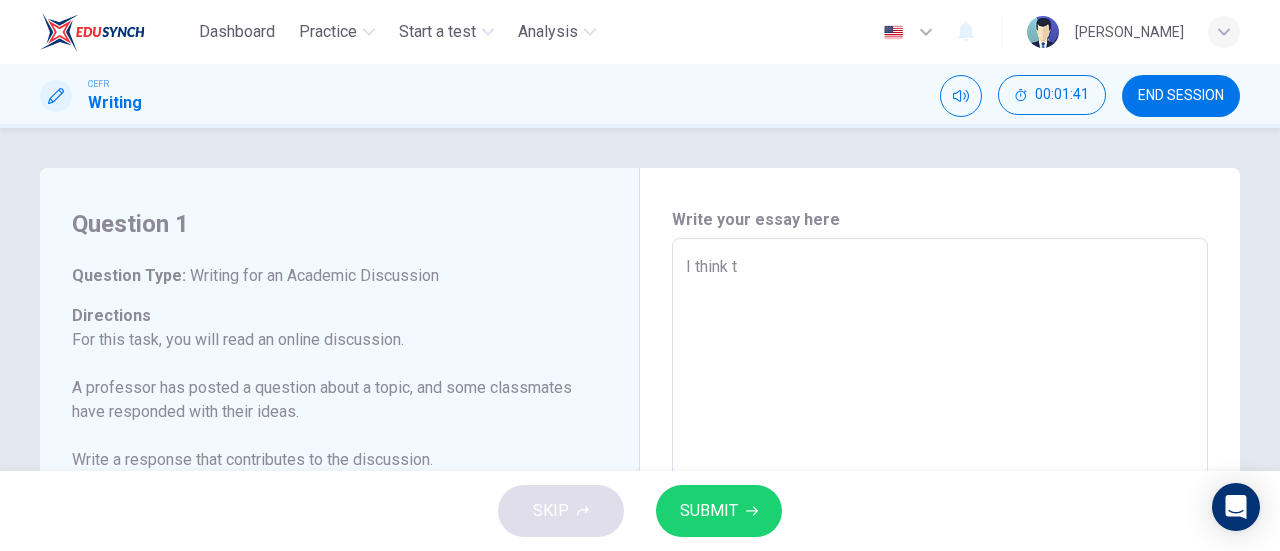 type on "x" 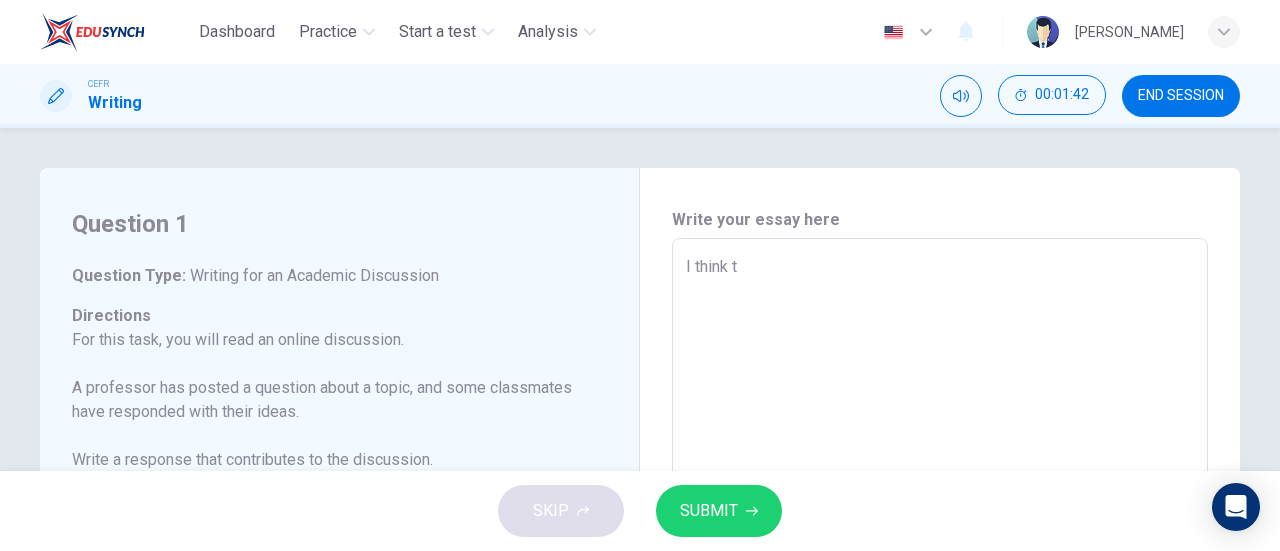 type on "I think" 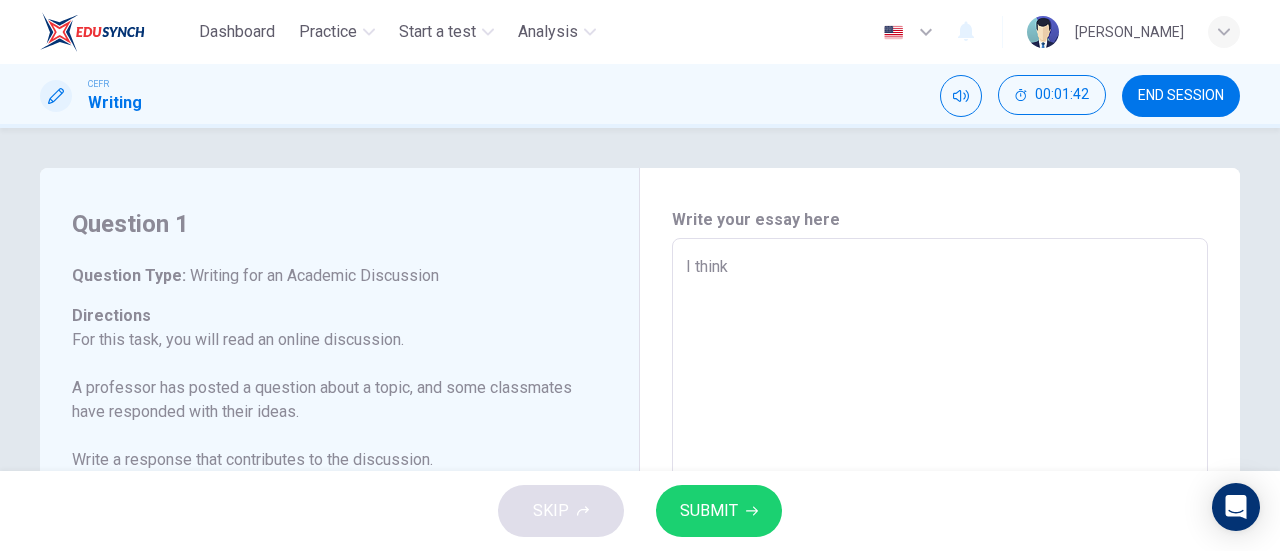 type on "x" 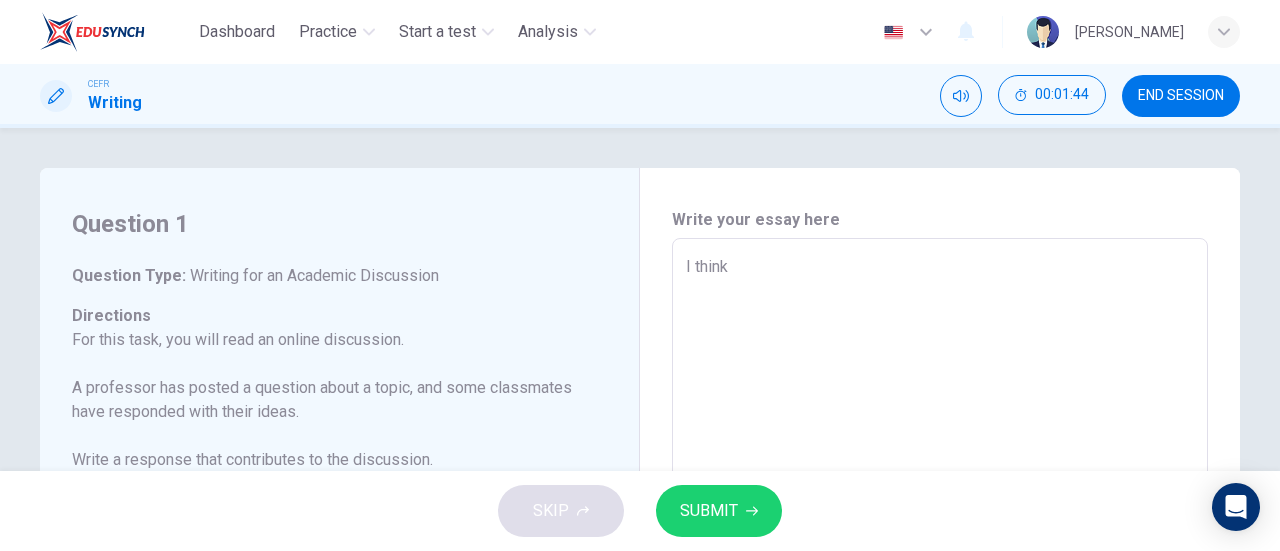 type on "I think t" 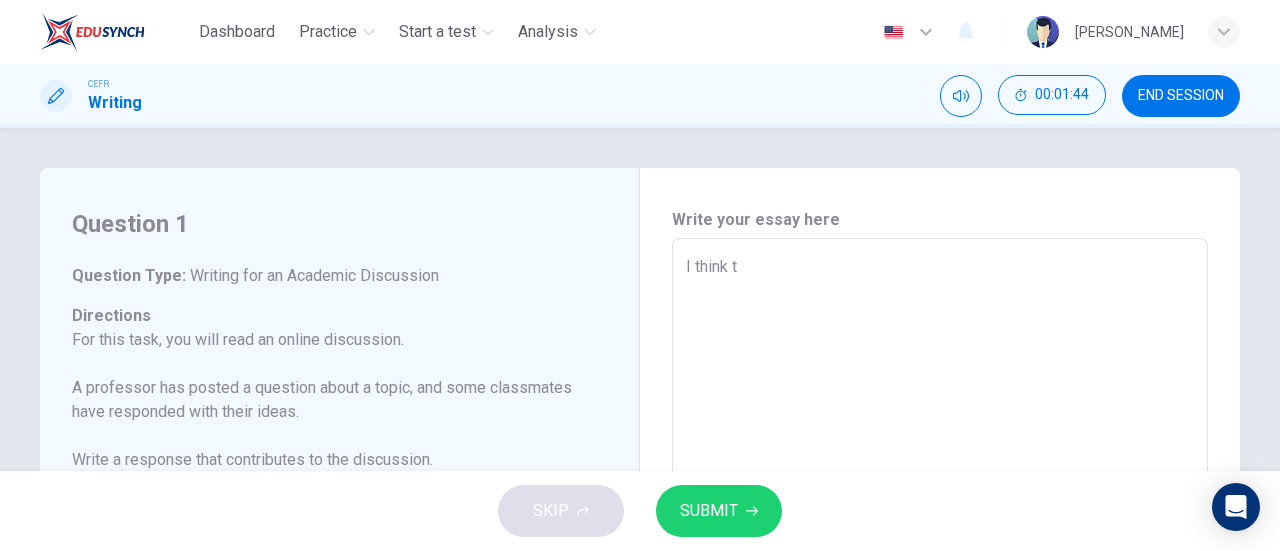 type on "x" 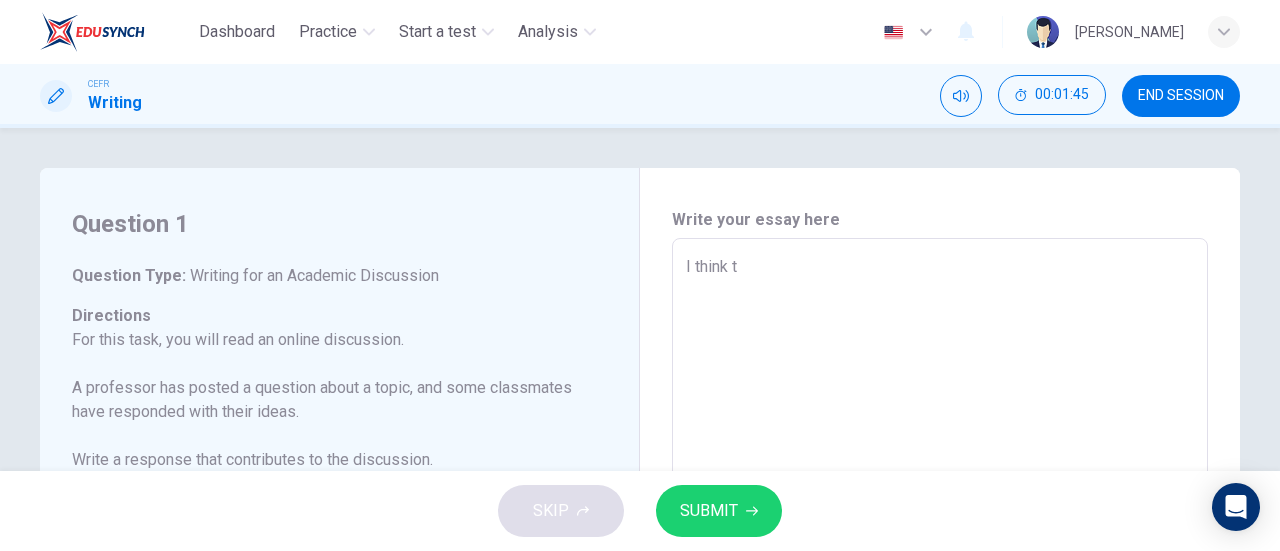 type on "I think th" 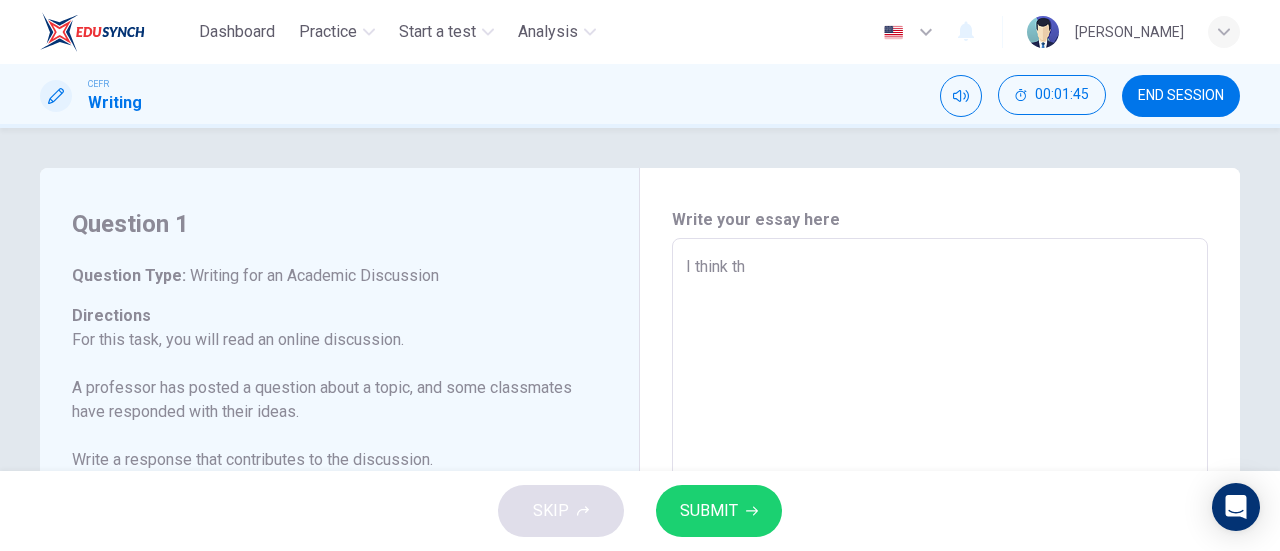 type on "x" 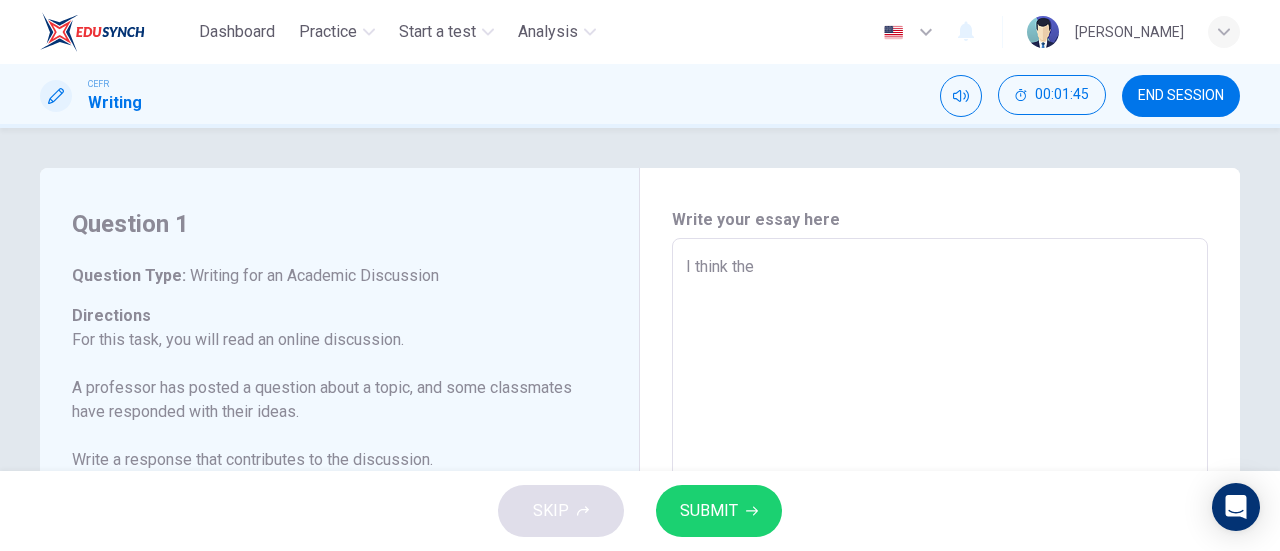 type on "x" 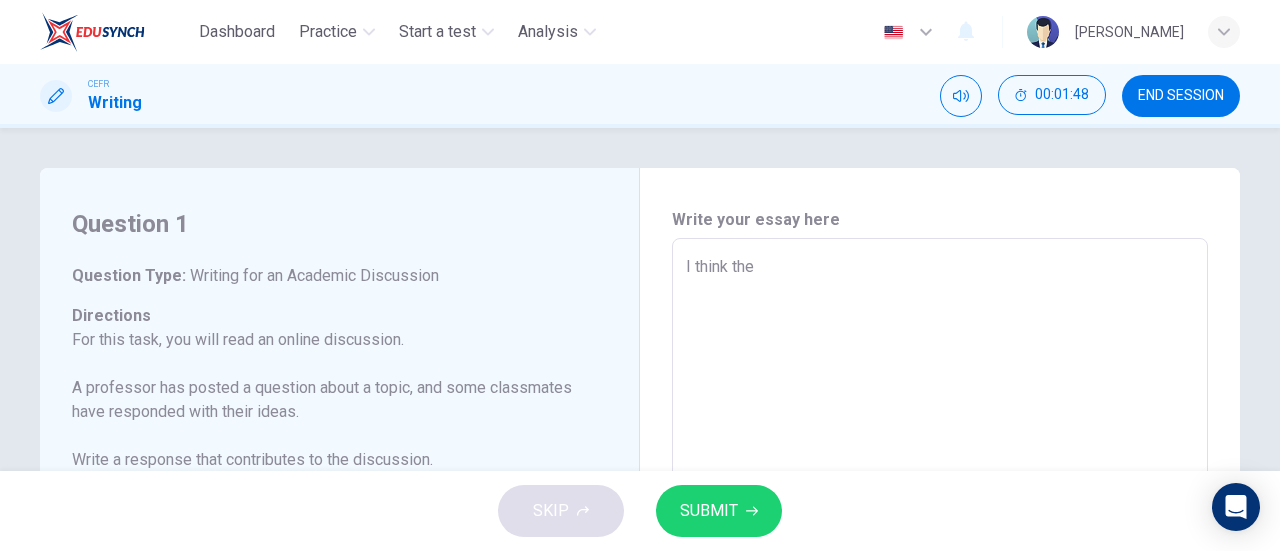 type on "I think the" 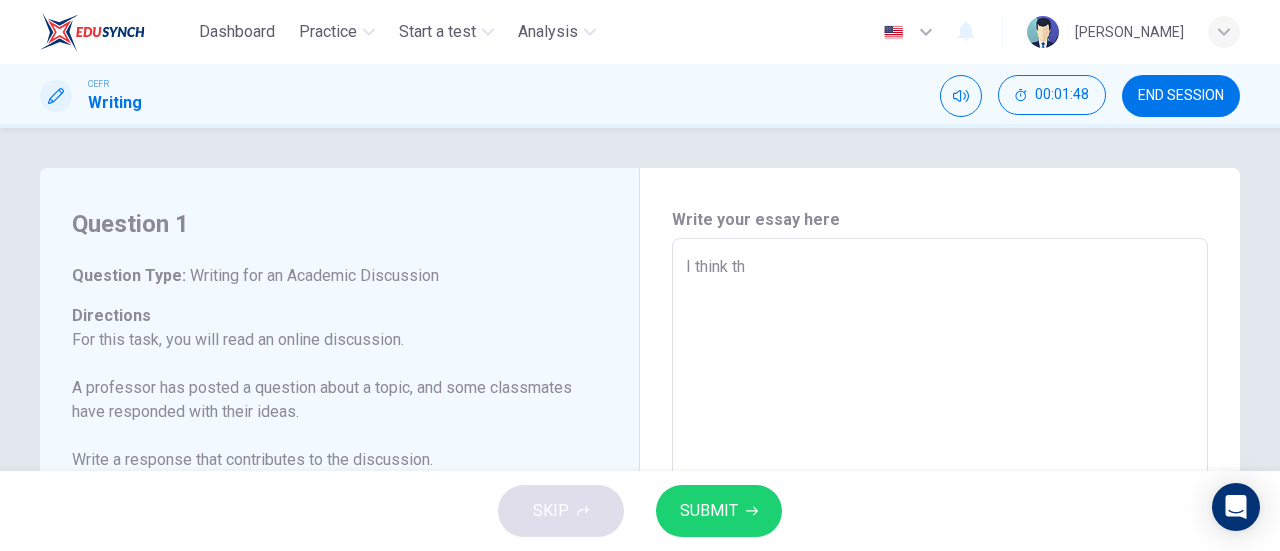type on "x" 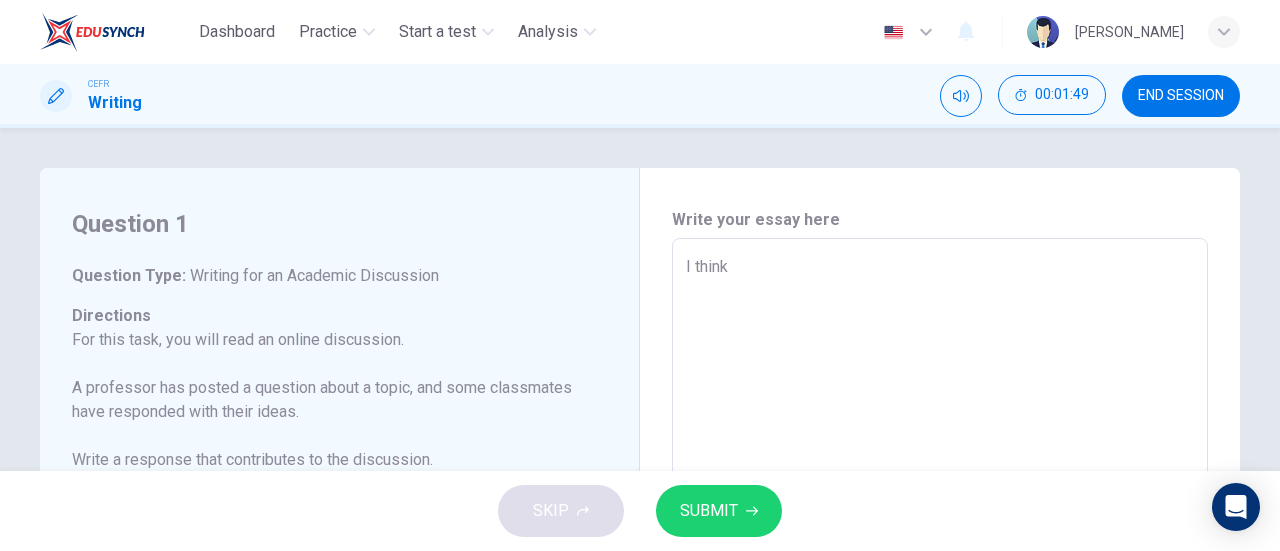 type on "x" 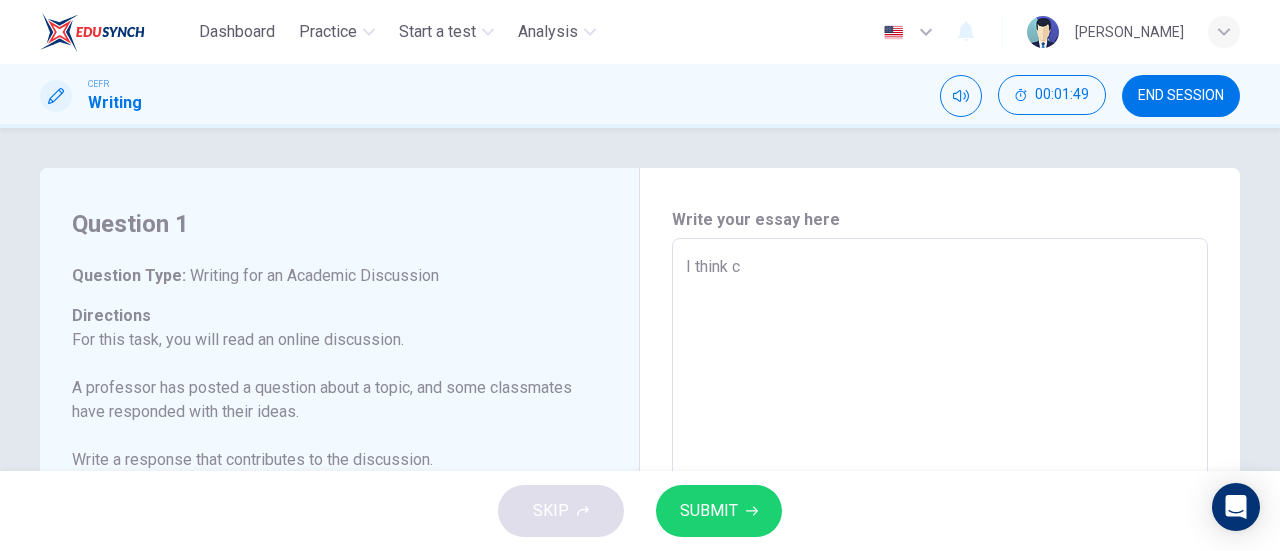 type on "I think ch" 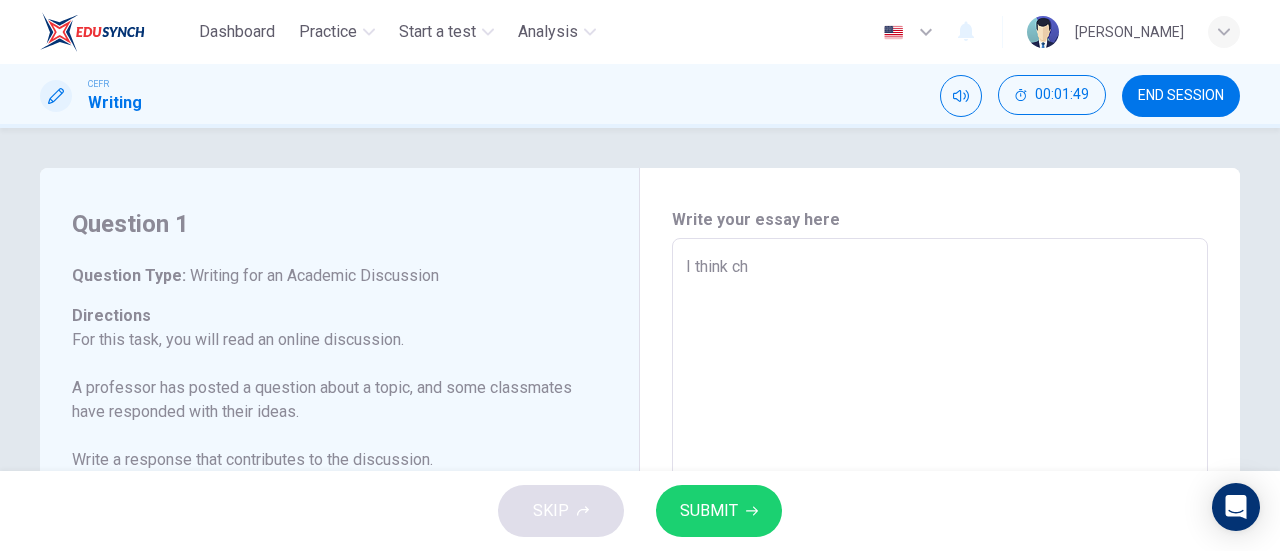 type on "x" 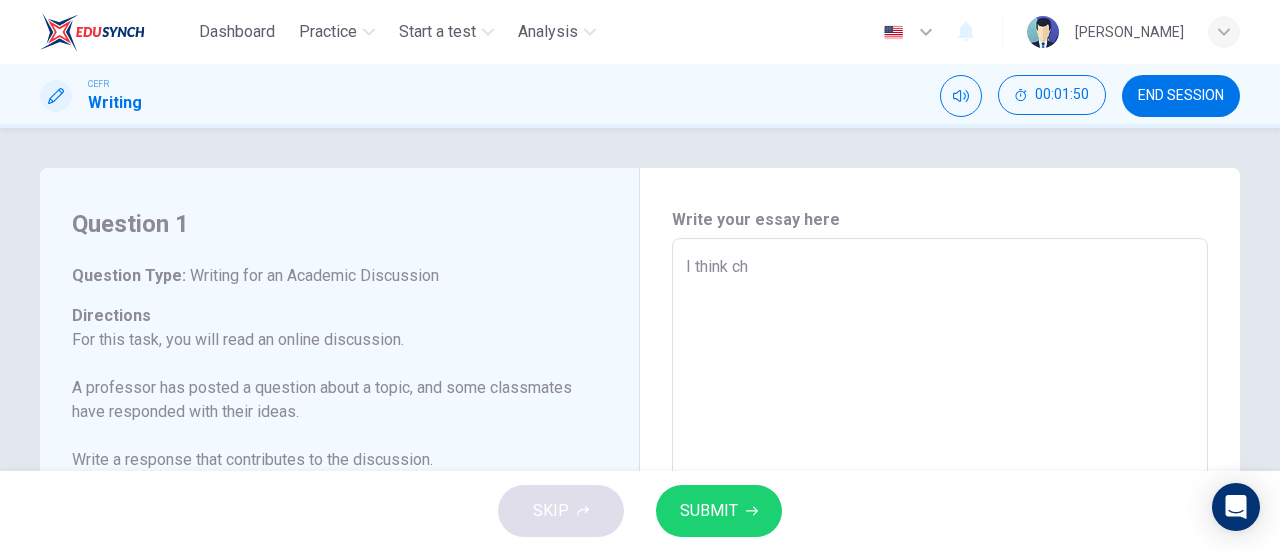 type on "I think cho" 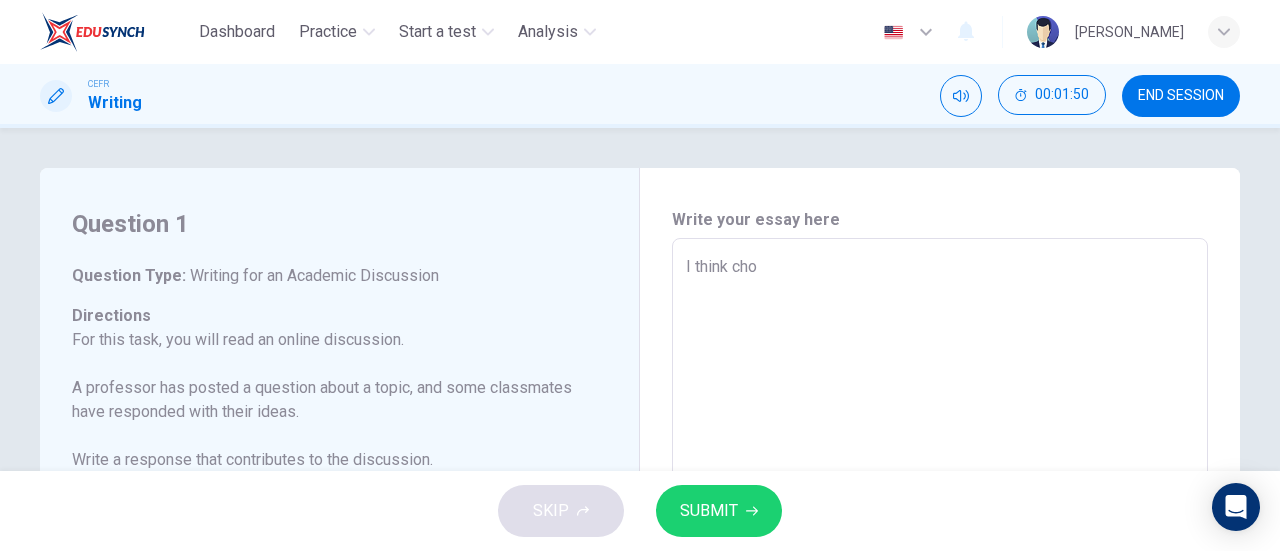 type on "x" 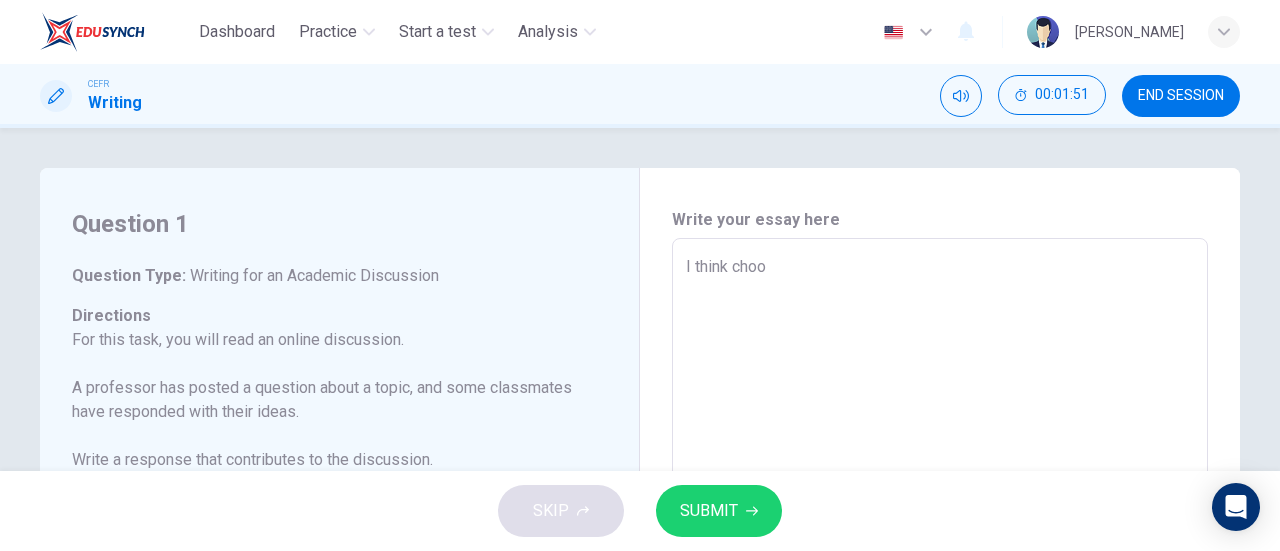 type on "I think choos" 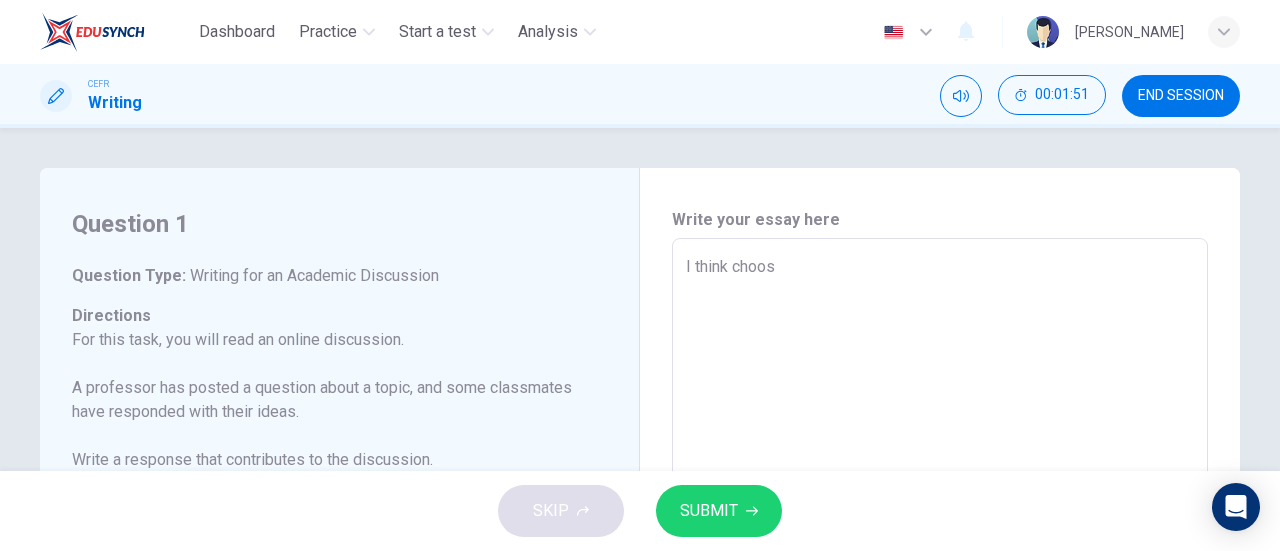 type on "x" 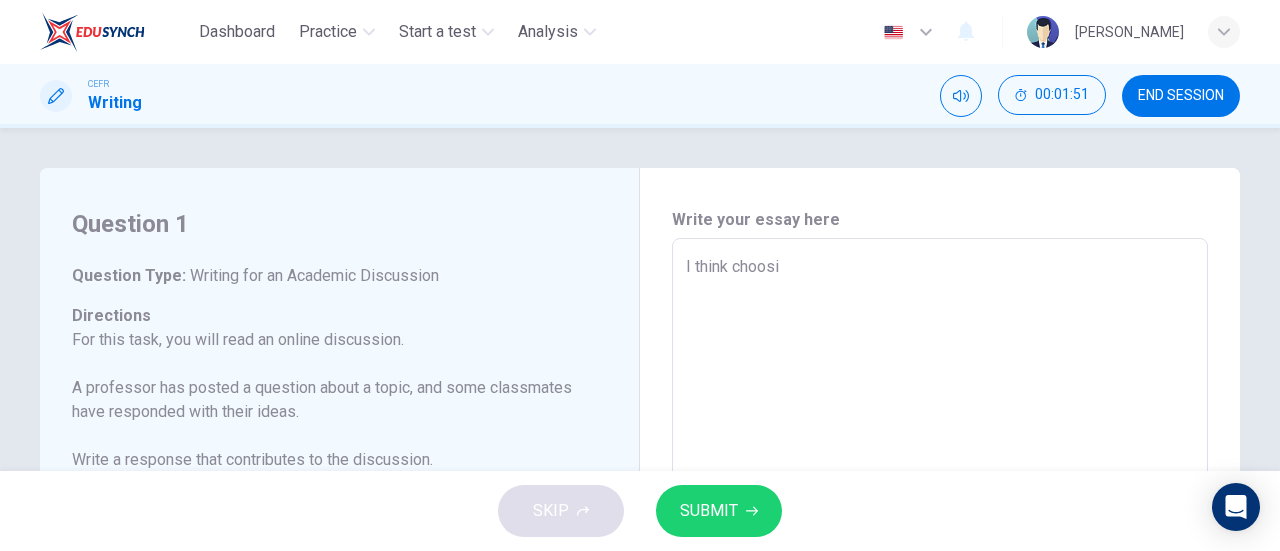 type on "x" 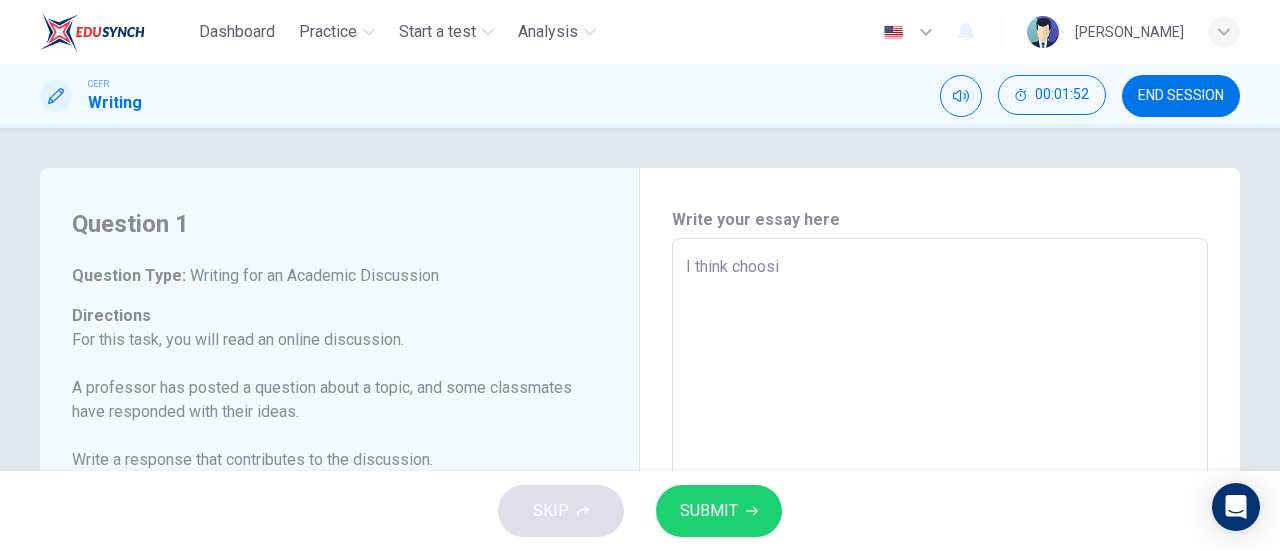 type on "I think choosin" 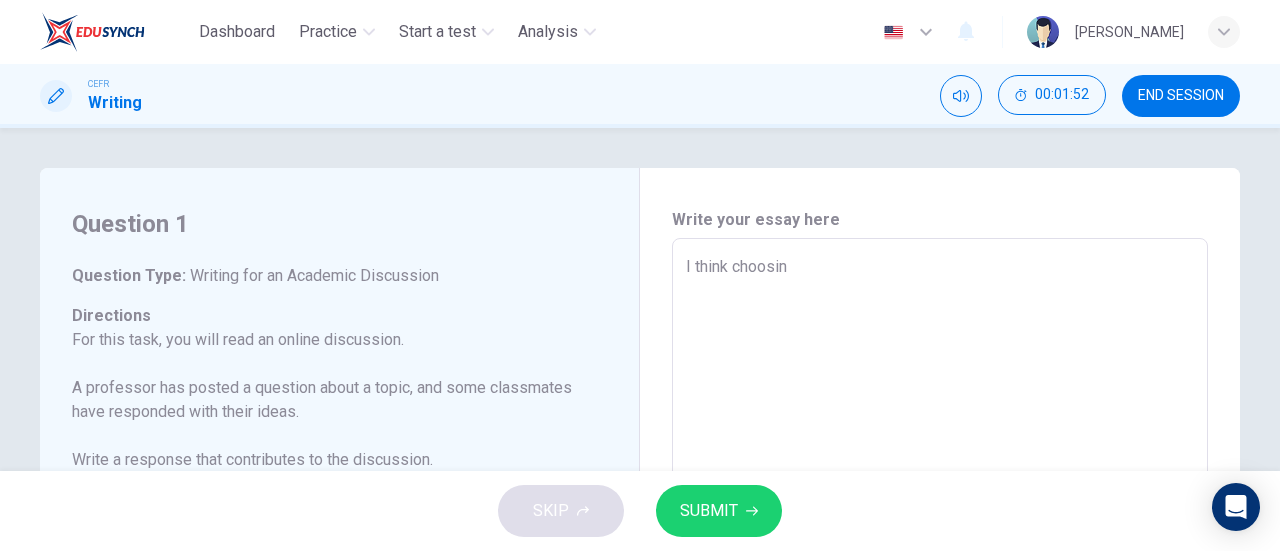 type on "I think choosing" 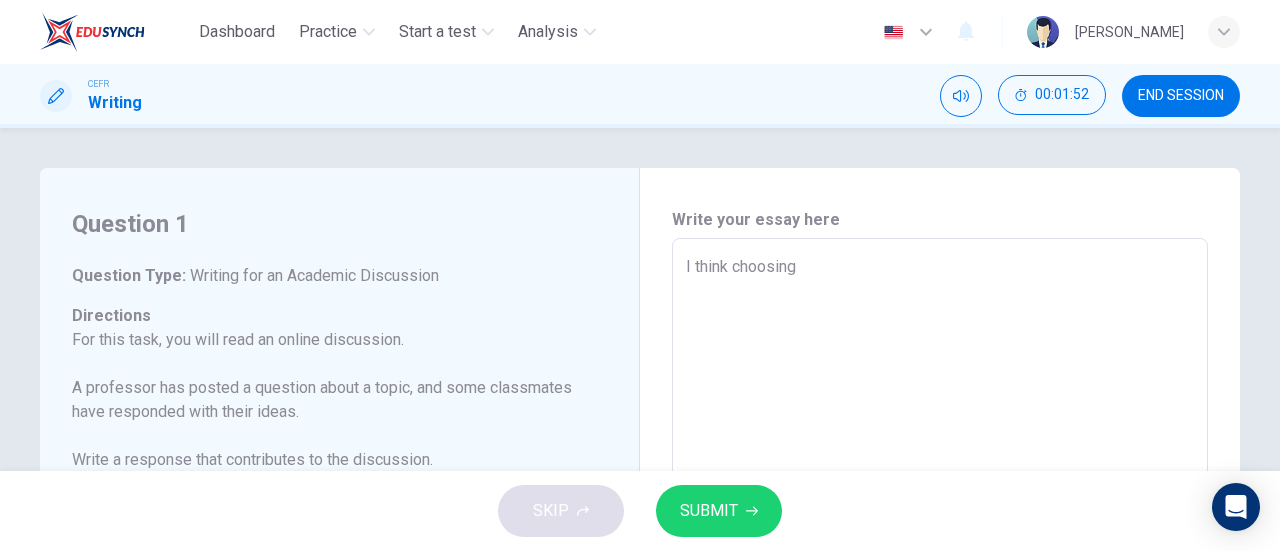 type on "x" 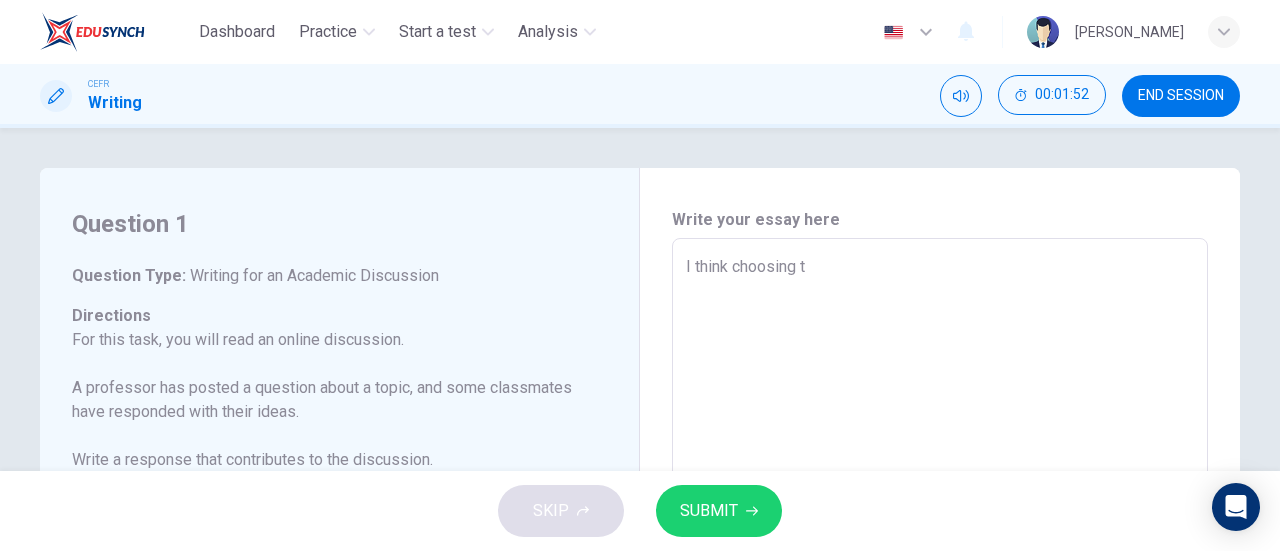 type on "I think choosing th" 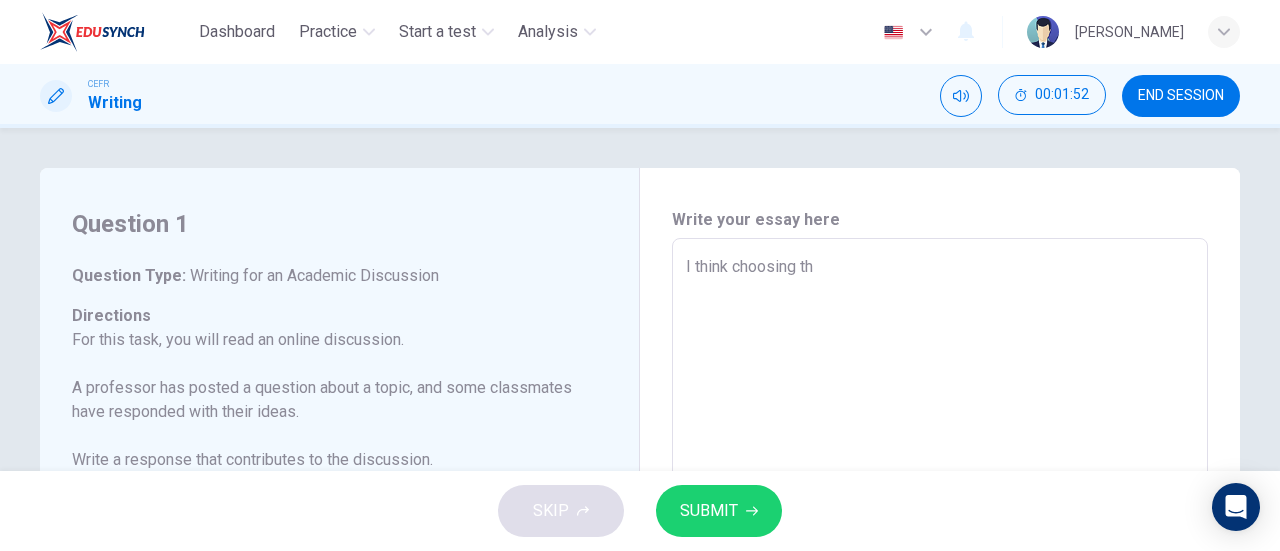 type on "x" 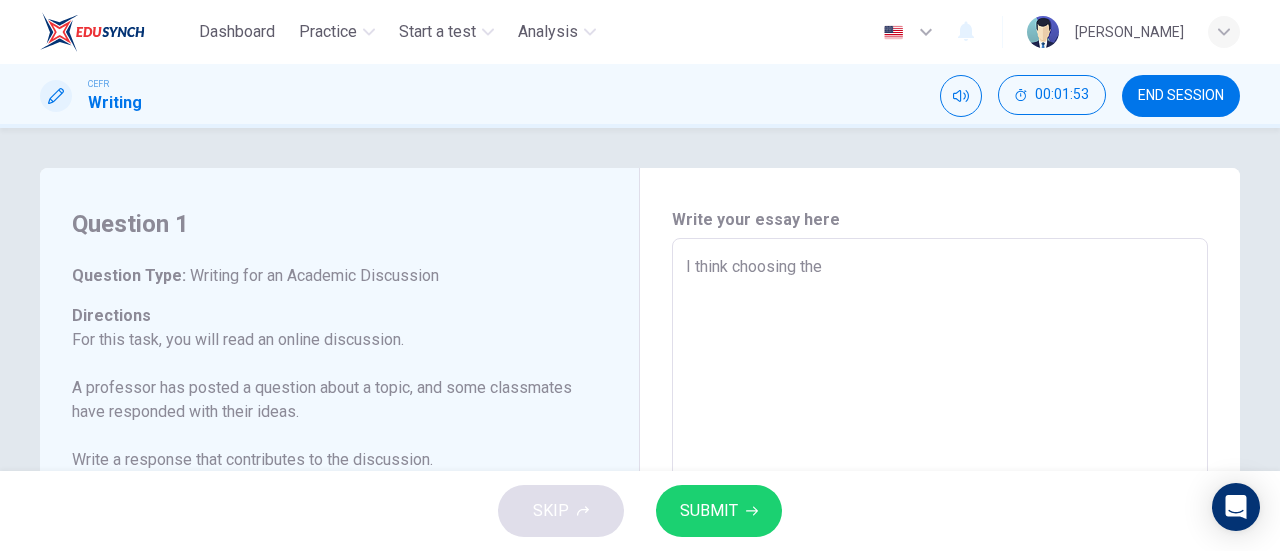 type on "I think choosing the" 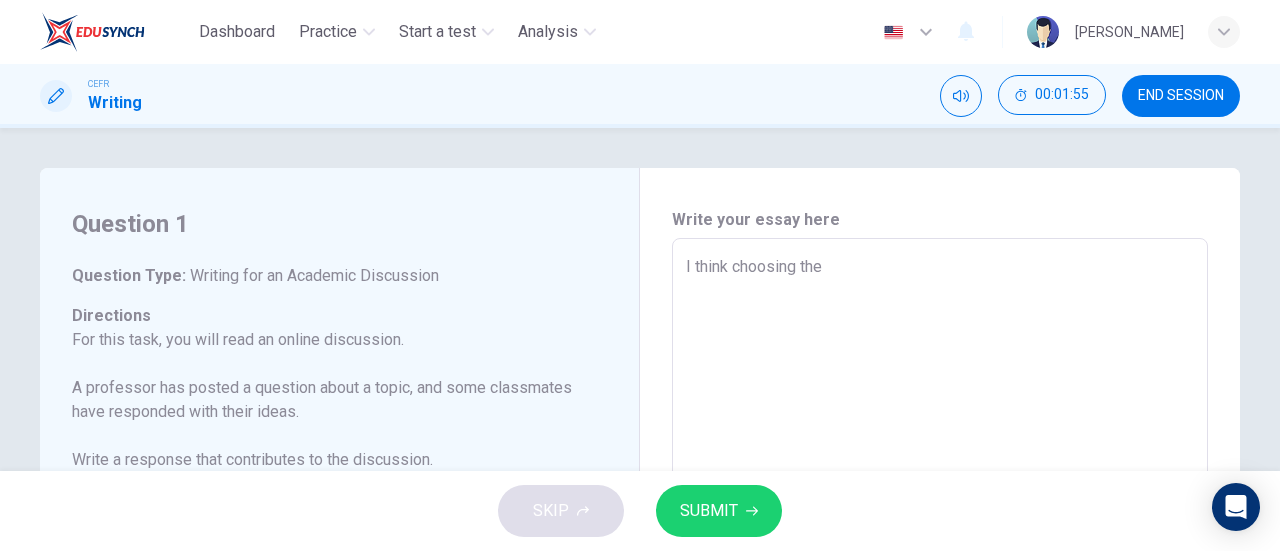 type on "I think choosing the g" 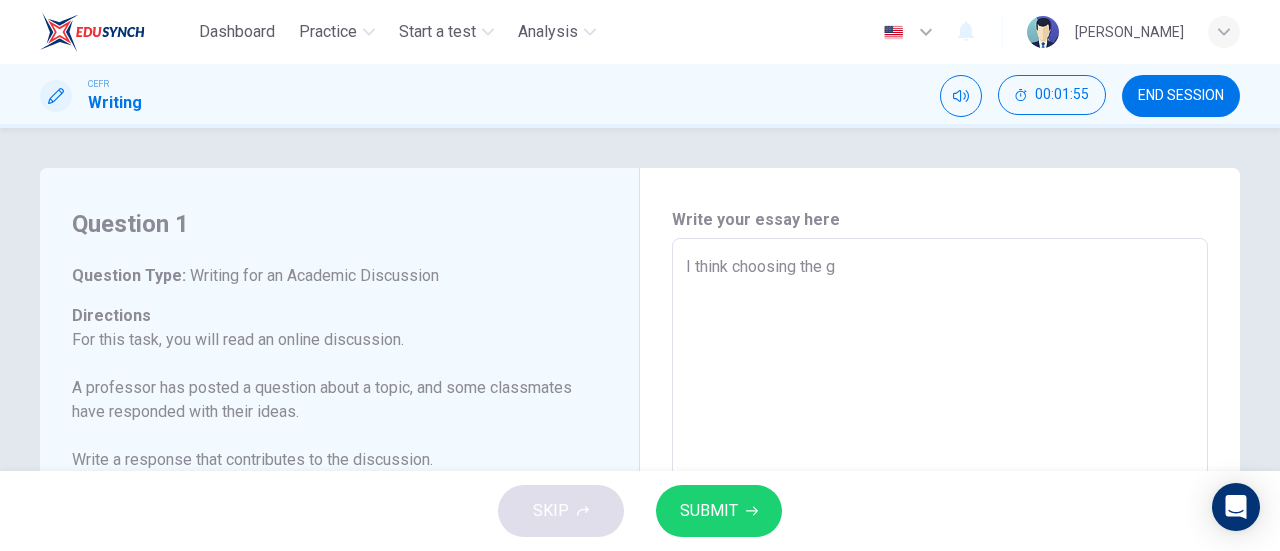 type on "I think choosing the ge" 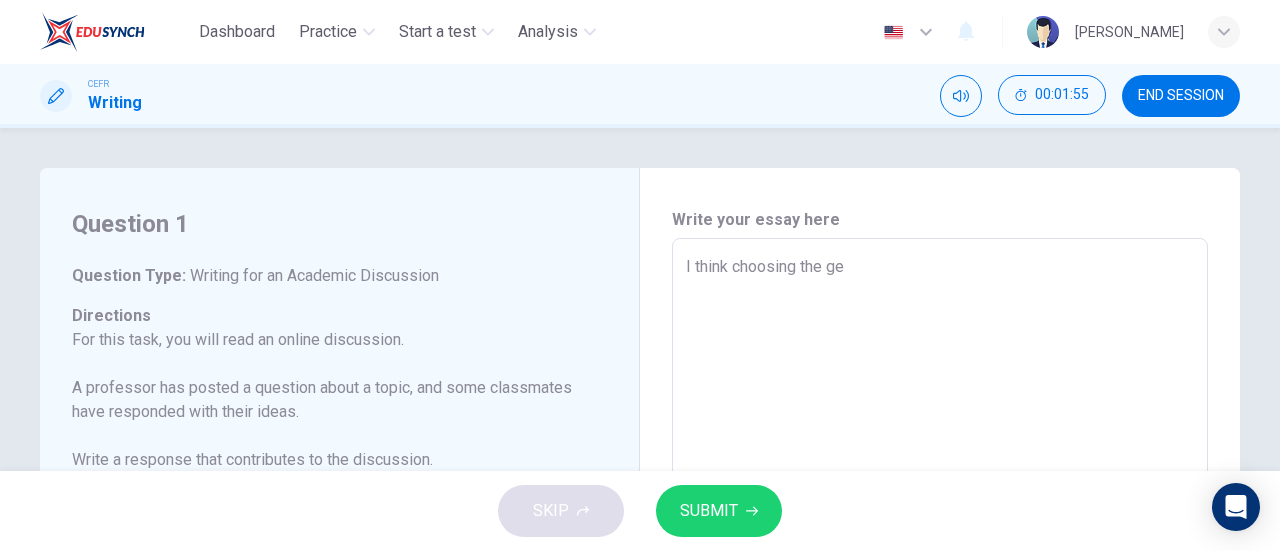 type 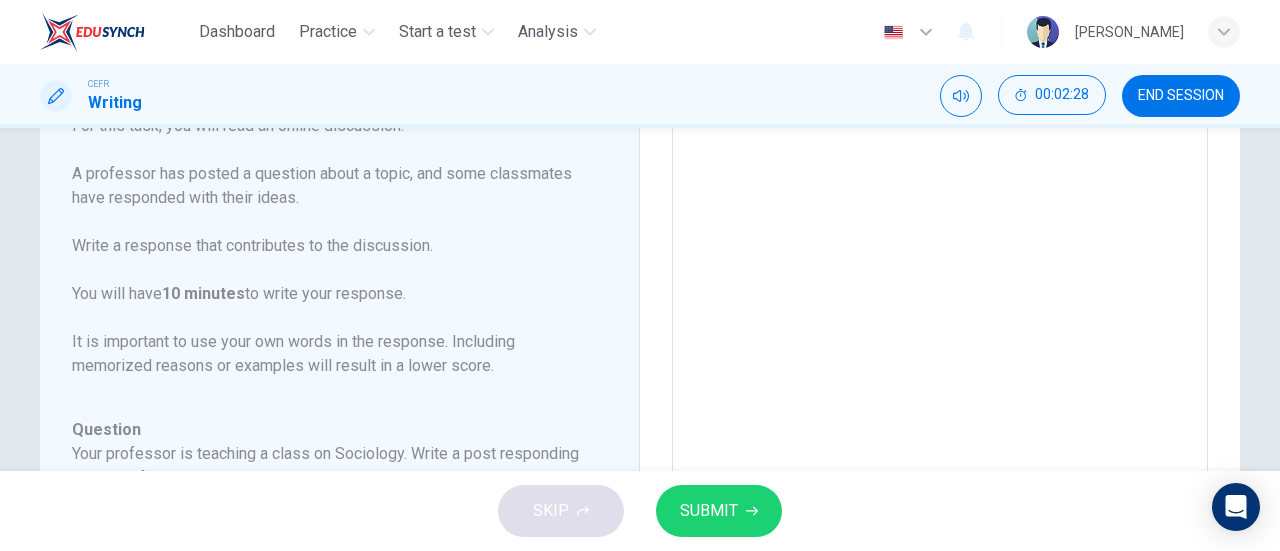 scroll, scrollTop: 0, scrollLeft: 0, axis: both 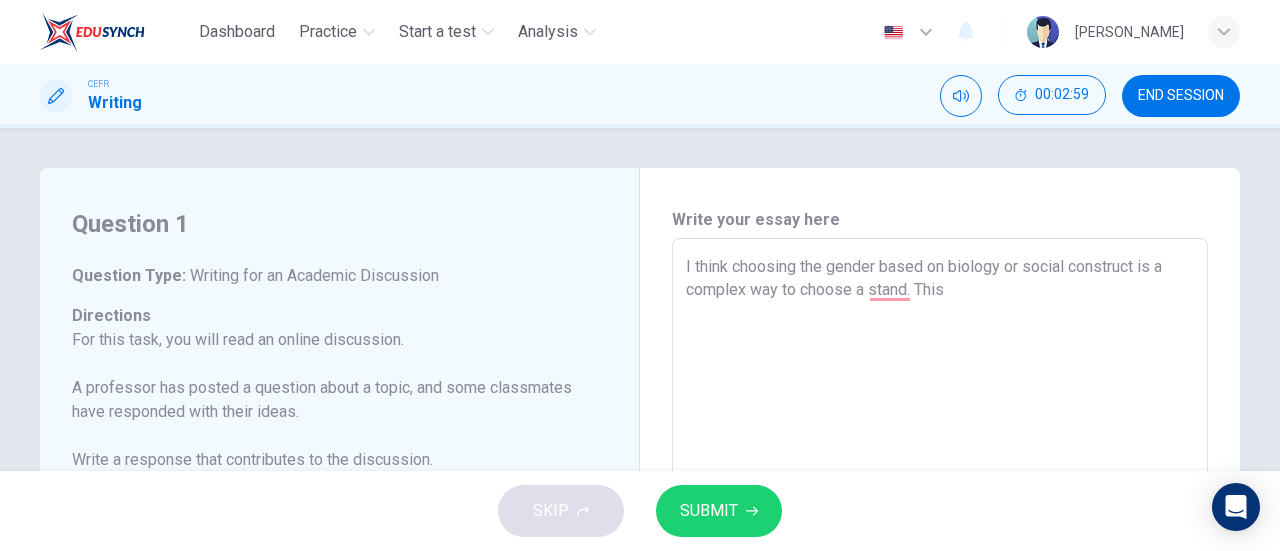 click on "I think choosing the gender based on biology or social construct is a complex way to choose a stand. This" at bounding box center (940, 572) 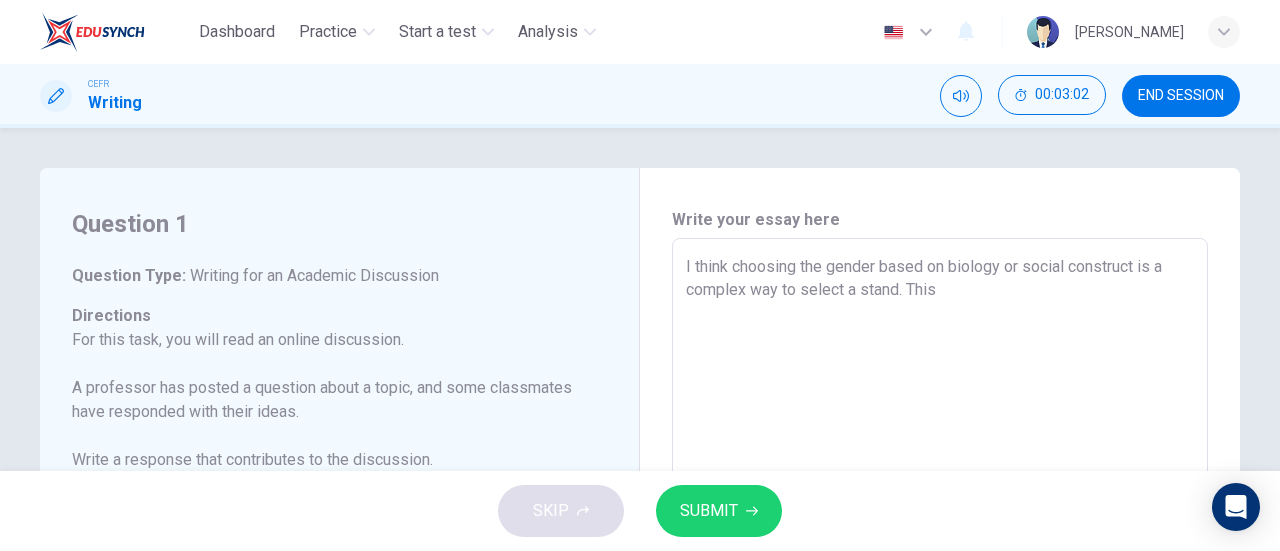 click on "I think choosing the gender based on biology or social construct is a complex way to select a stand. This" at bounding box center (940, 572) 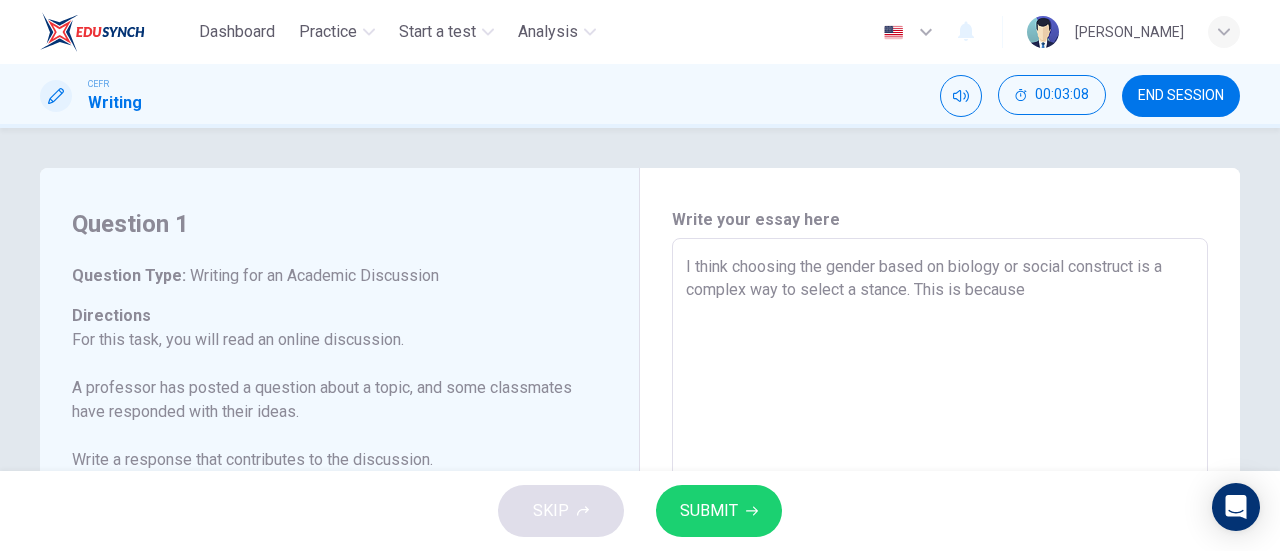 click on "I think choosing the gender based on biology or social construct is a complex way to select a stance. This is because" at bounding box center (940, 572) 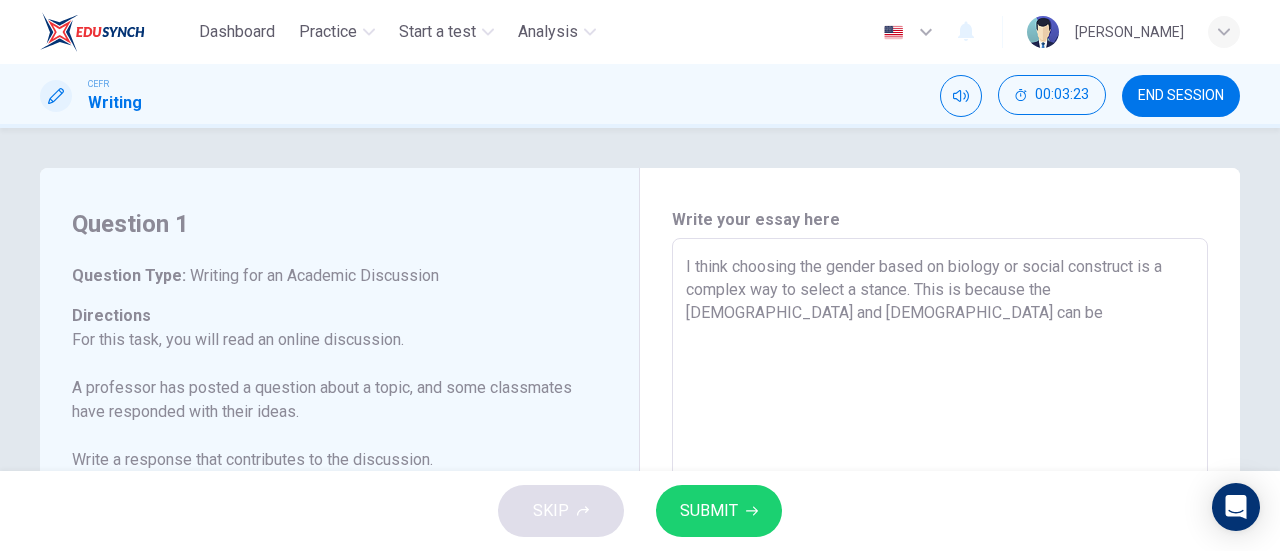 scroll, scrollTop: 29, scrollLeft: 0, axis: vertical 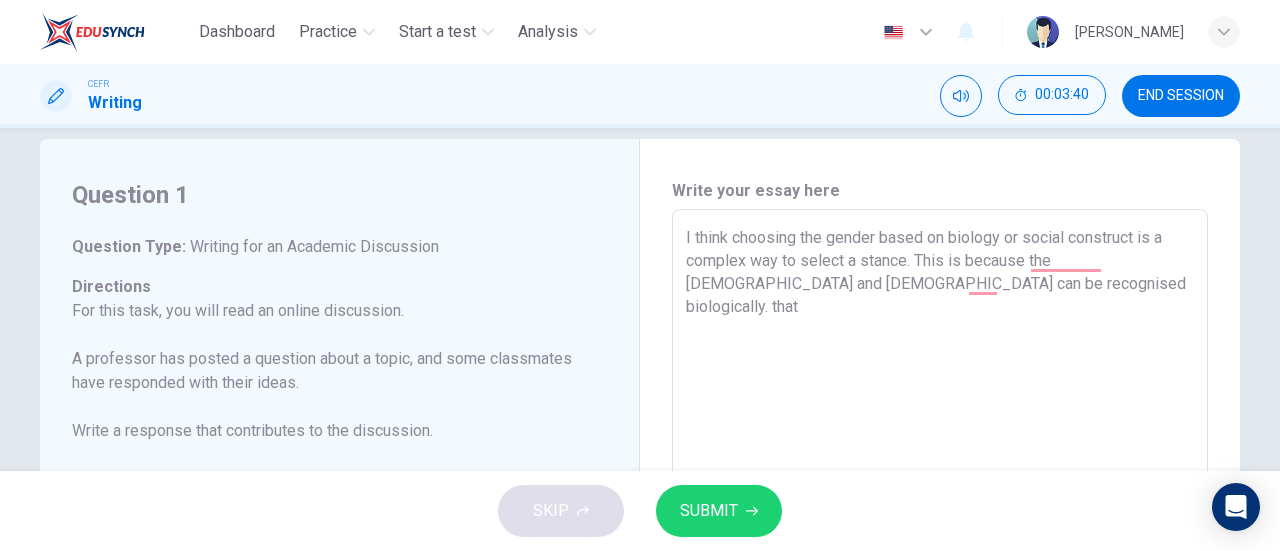 click on "I think choosing the gender based on biology or social construct is a complex way to select a stance. This is because the [DEMOGRAPHIC_DATA] and [DEMOGRAPHIC_DATA] can be recognised biologically. that" at bounding box center (940, 543) 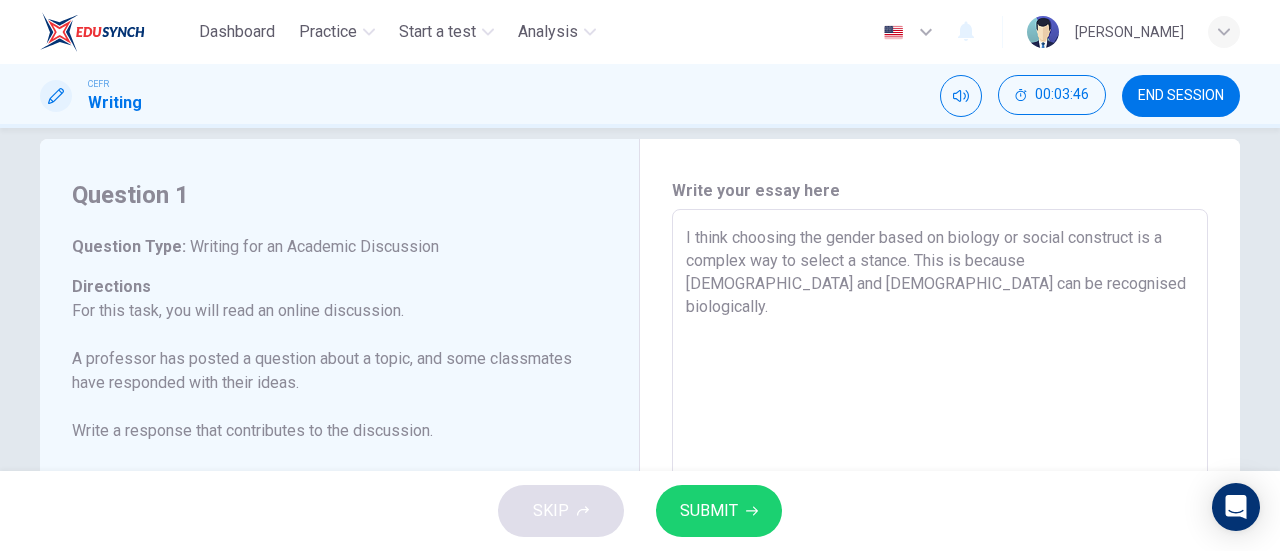 click on "I think choosing the gender based on biology or social construct is a complex way to select a stance. This is because [DEMOGRAPHIC_DATA] and [DEMOGRAPHIC_DATA] can be recognised biologically." at bounding box center (940, 543) 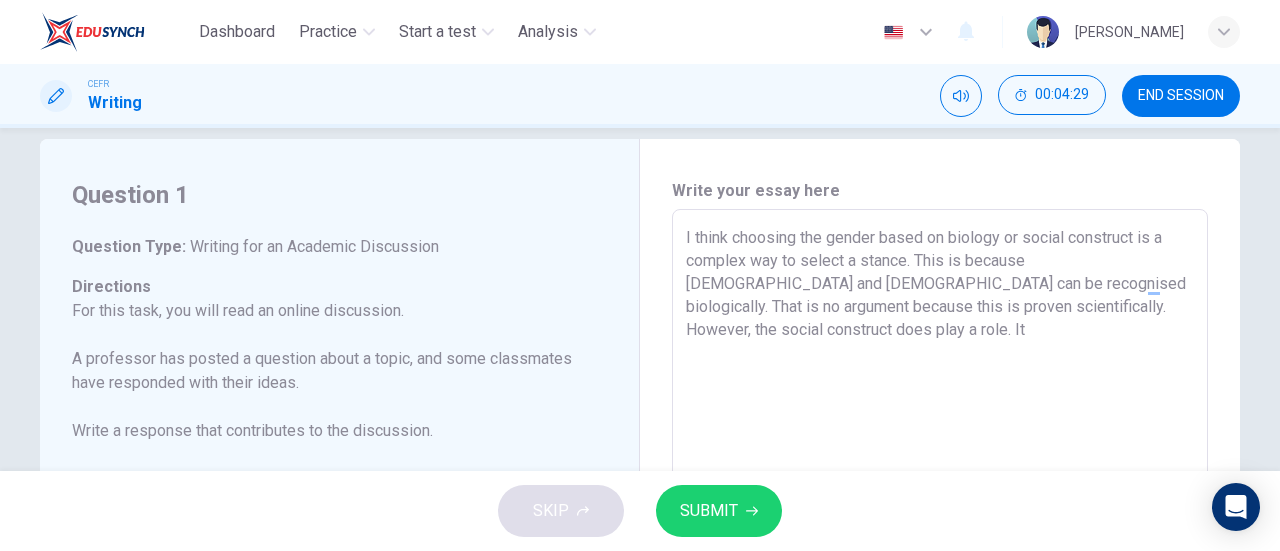 drag, startPoint x: 1204, startPoint y: 292, endPoint x: 1182, endPoint y: 303, distance: 24.596748 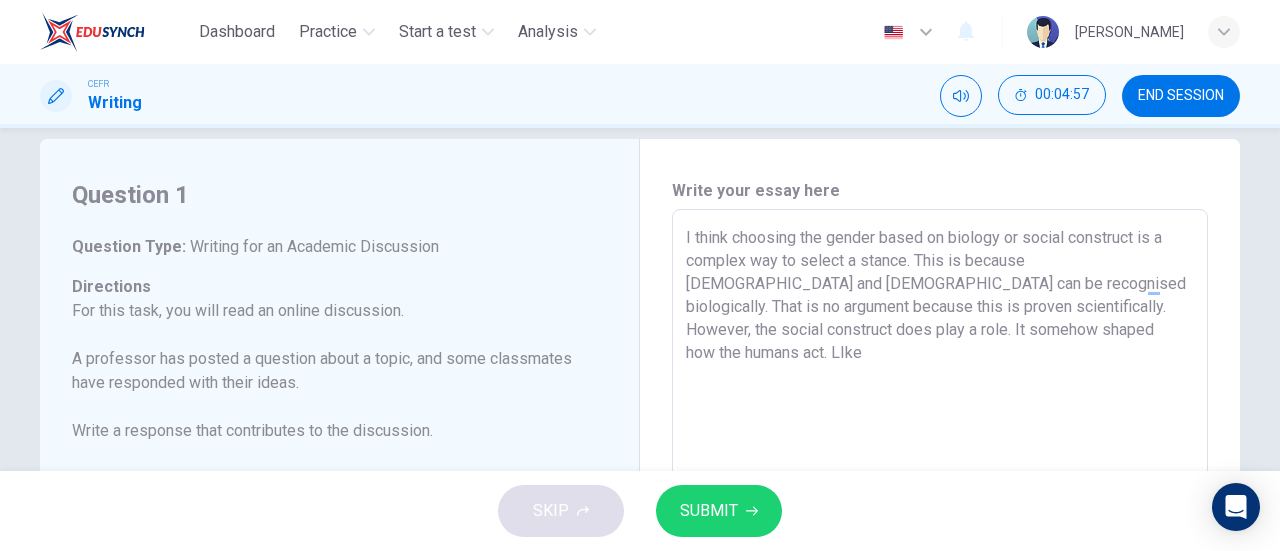 click on "I think choosing the gender based on biology or social construct is a complex way to select a stance. This is because [DEMOGRAPHIC_DATA] and [DEMOGRAPHIC_DATA] can be recognised biologically. That is no argument because this is proven scientifically. However, the social construct does play a role. It somehow shaped how the humans act. LIke" at bounding box center (940, 543) 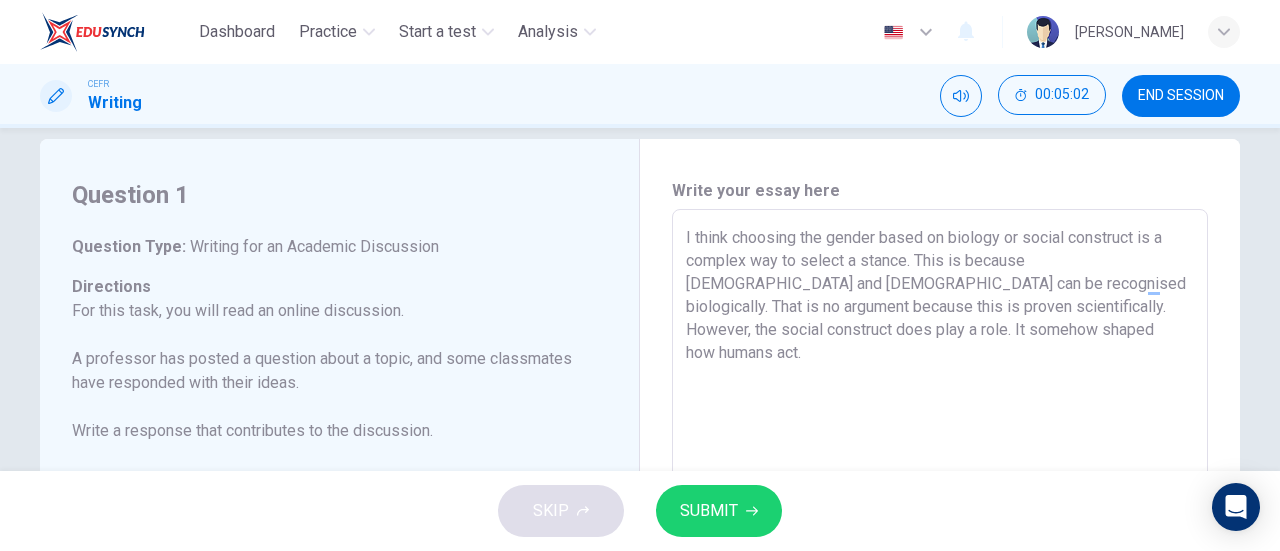 click on "I think choosing the gender based on biology or social construct is a complex way to select a stance. This is because [DEMOGRAPHIC_DATA] and [DEMOGRAPHIC_DATA] can be recognised biologically. That is no argument because this is proven scientifically. However, the social construct does play a role. It somehow shaped how humans act." at bounding box center [940, 543] 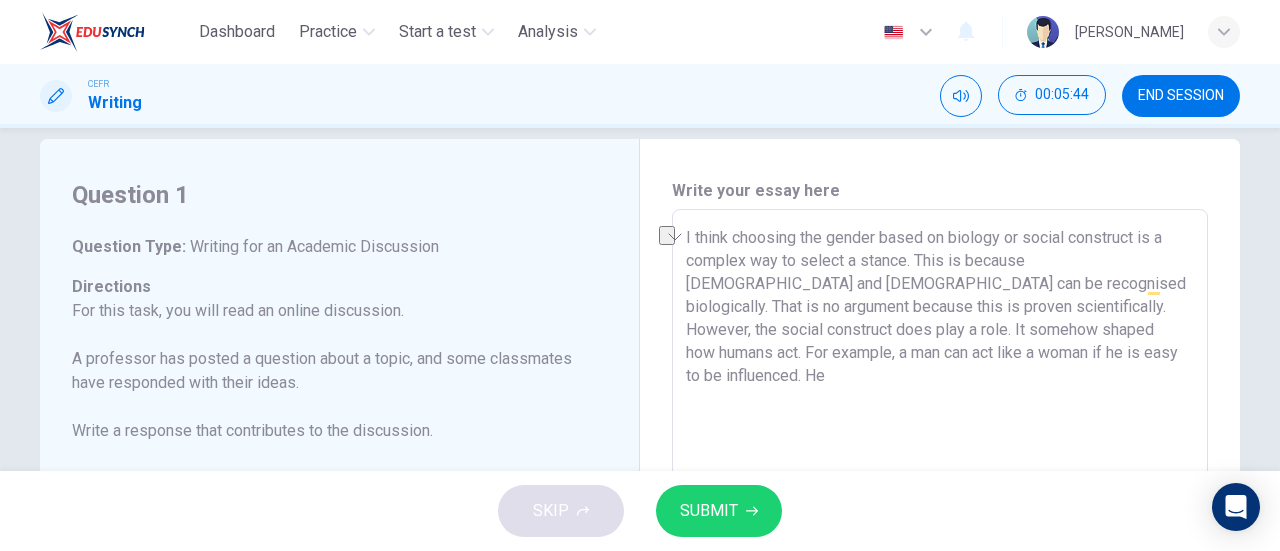 drag, startPoint x: 860, startPoint y: 353, endPoint x: 824, endPoint y: 354, distance: 36.013885 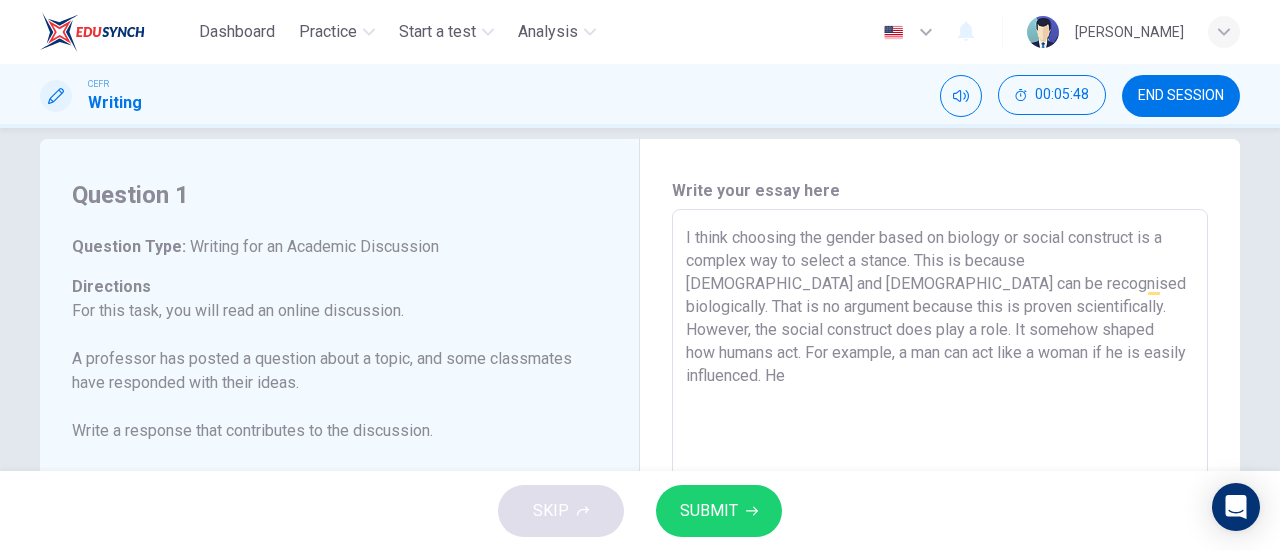 click on "I think choosing the gender based on biology or social construct is a complex way to select a stance. This is because [DEMOGRAPHIC_DATA] and [DEMOGRAPHIC_DATA] can be recognised biologically. That is no argument because this is proven scientifically. However, the social construct does play a role. It somehow shaped how humans act. For example, a man can act like a woman if he is easily influenced. He" at bounding box center [940, 543] 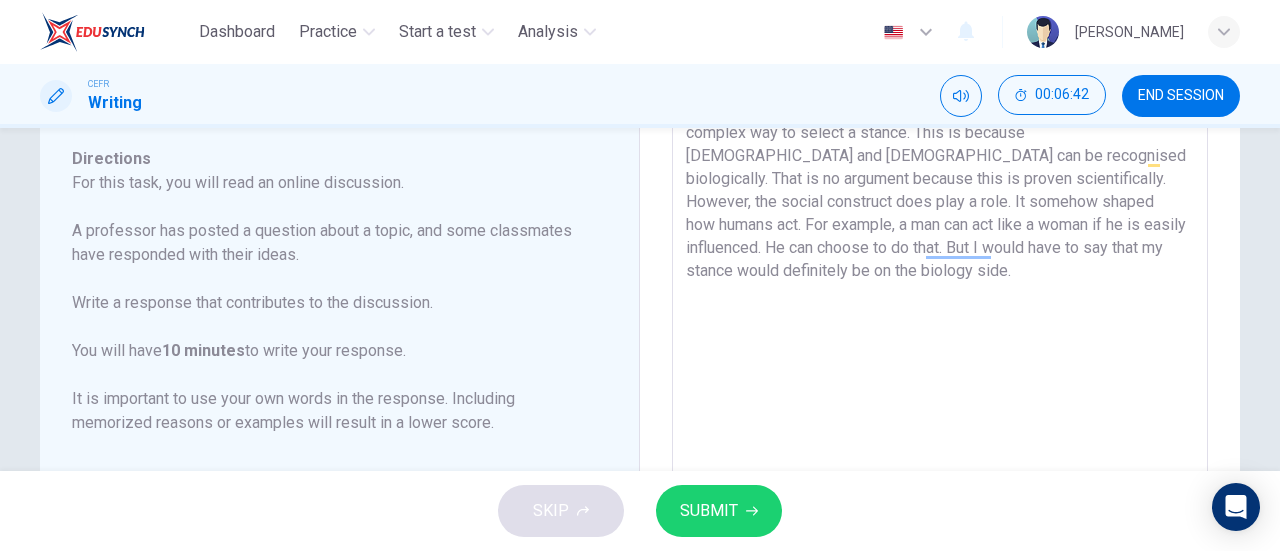 scroll, scrollTop: 115, scrollLeft: 0, axis: vertical 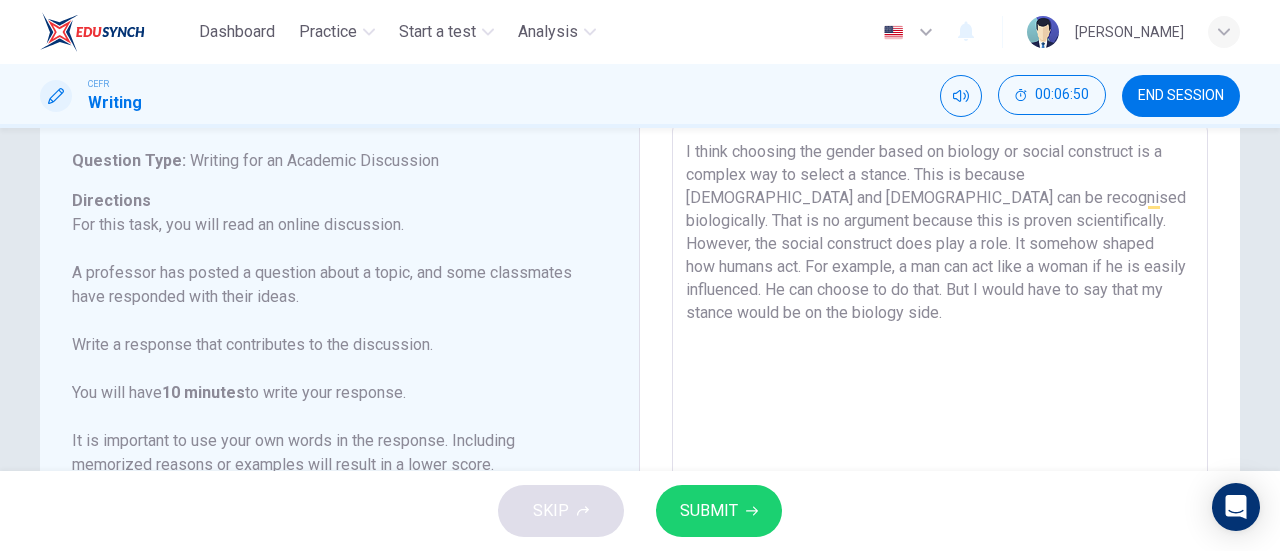 click on "I think choosing the gender based on biology or social construct is a complex way to select a stance. This is because [DEMOGRAPHIC_DATA] and [DEMOGRAPHIC_DATA] can be recognised biologically. That is no argument because this is proven scientifically. However, the social construct does play a role. It somehow shaped how humans act. For example, a man can act like a woman if he is easily influenced. He can choose to do that. But I would have to say that my stance would be on the biology side." at bounding box center (940, 457) 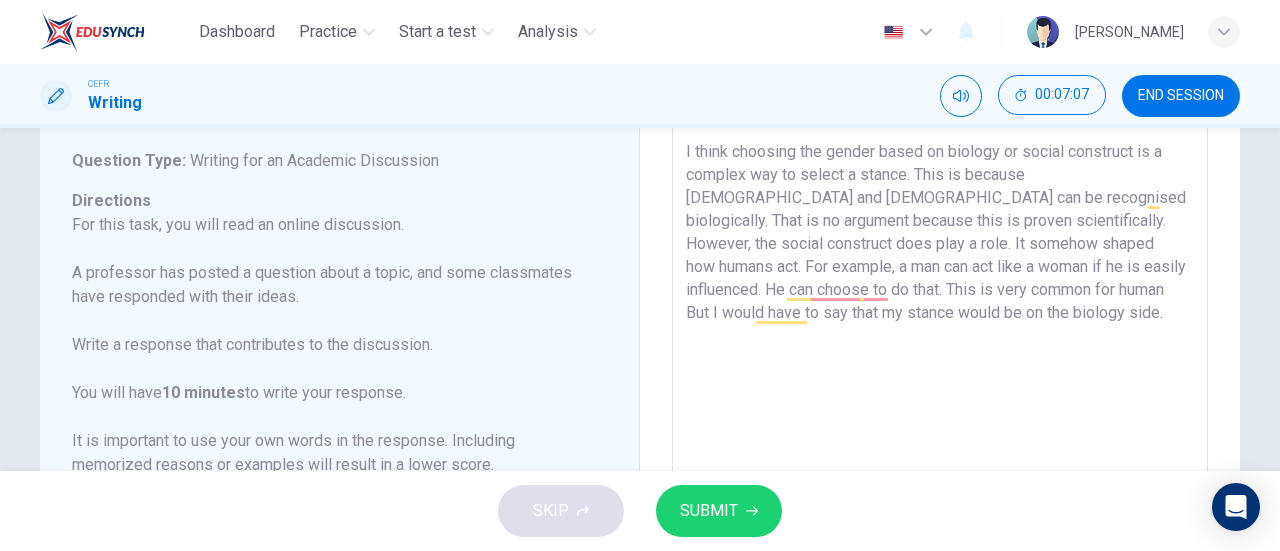click on "I think choosing the gender based on biology or social construct is a complex way to select a stance. This is because [DEMOGRAPHIC_DATA] and [DEMOGRAPHIC_DATA] can be recognised biologically. That is no argument because this is proven scientifically. However, the social construct does play a role. It somehow shaped how humans act. For example, a man can act like a woman if he is easily influenced. He can choose to do that. This is very common for human But I would have to say that my stance would be on the biology side." at bounding box center [940, 457] 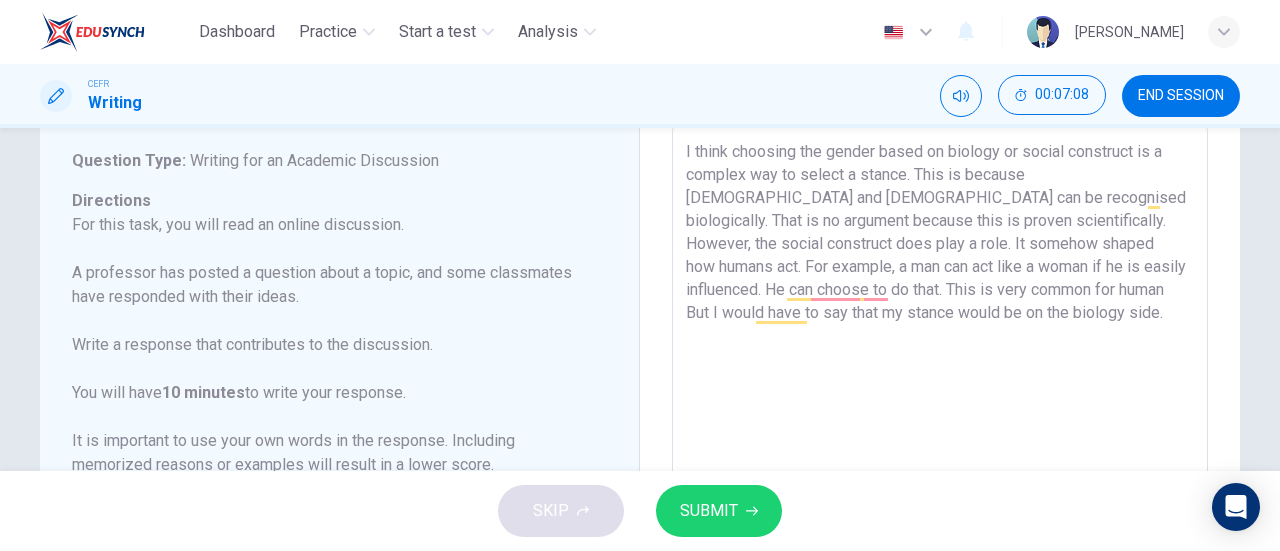 click on "I think choosing the gender based on biology or social construct is a complex way to select a stance. This is because [DEMOGRAPHIC_DATA] and [DEMOGRAPHIC_DATA] can be recognised biologically. That is no argument because this is proven scientifically. However, the social construct does play a role. It somehow shaped how humans act. For example, a man can act like a woman if he is easily influenced. He can choose to do that. This is very common for human But I would have to say that my stance would be on the biology side." at bounding box center (940, 457) 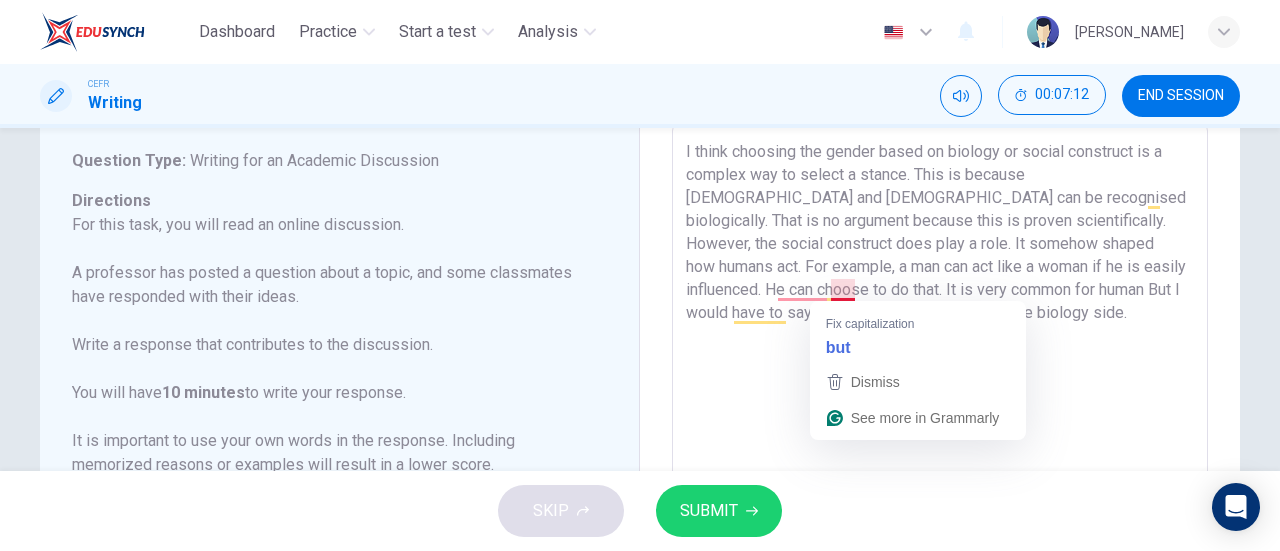click on "I think choosing the gender based on biology or social construct is a complex way to select a stance. This is because [DEMOGRAPHIC_DATA] and [DEMOGRAPHIC_DATA] can be recognised biologically. That is no argument because this is proven scientifically. However, the social construct does play a role. It somehow shaped how humans act. For example, a man can act like a woman if he is easily influenced. He can choose to do that. It is very common for human But I would have to say that my stance would be on the biology side." at bounding box center (940, 457) 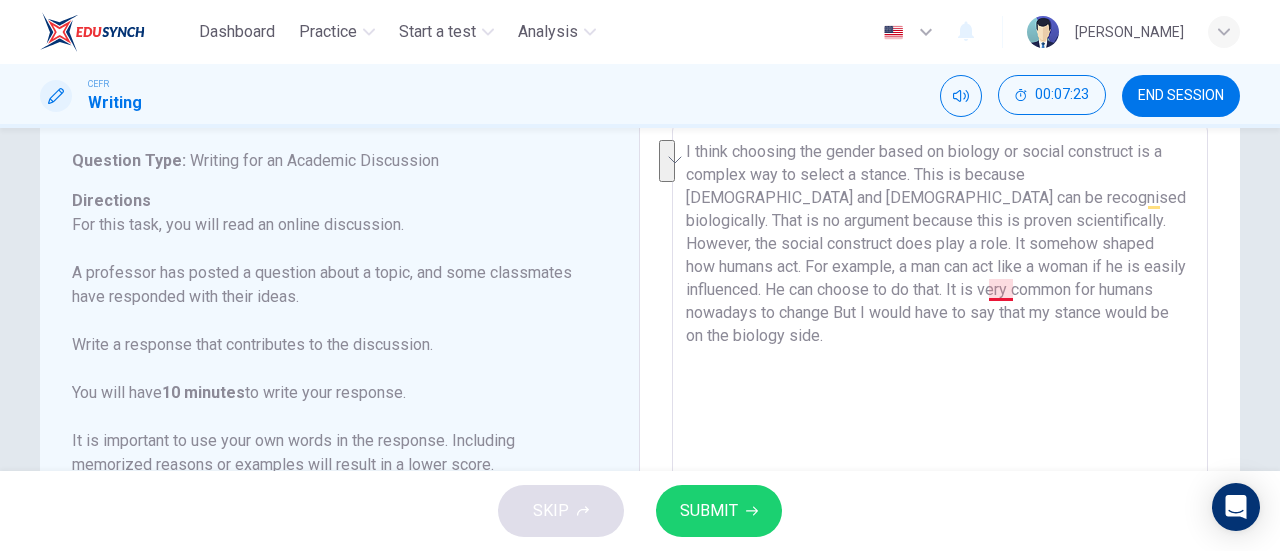 drag, startPoint x: 806, startPoint y: 329, endPoint x: 988, endPoint y: 285, distance: 187.24316 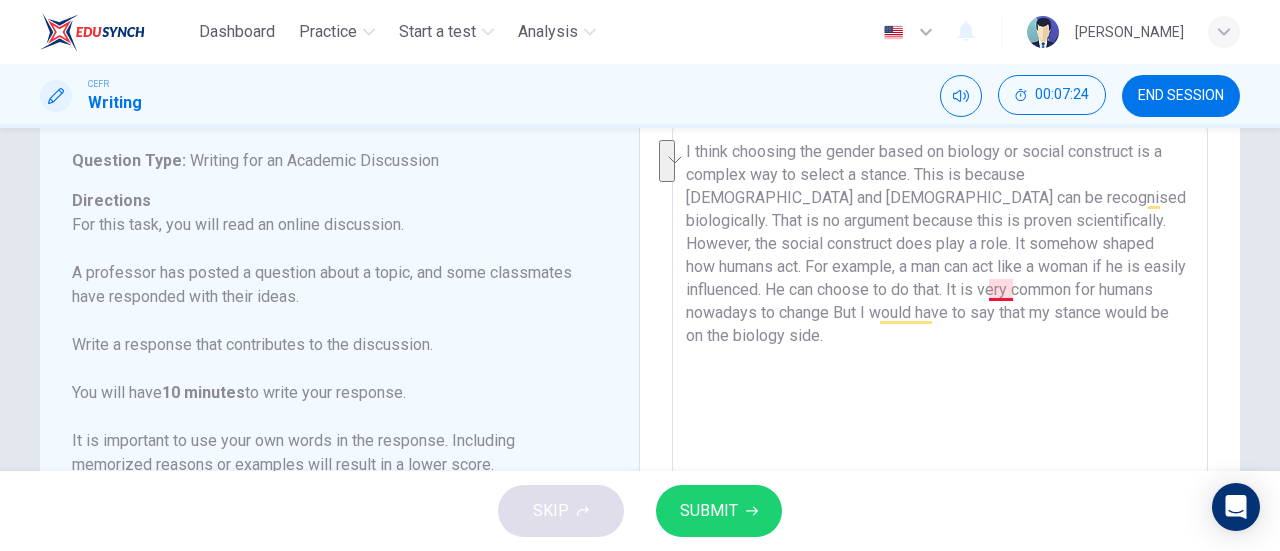 click on "I think choosing the gender based on biology or social construct is a complex way to select a stance. This is because [DEMOGRAPHIC_DATA] and [DEMOGRAPHIC_DATA] can be recognised biologically. That is no argument because this is proven scientifically. However, the social construct does play a role. It somehow shaped how humans act. For example, a man can act like a woman if he is easily influenced. He can choose to do that. It is very common for humans nowadays to change But I would have to say that my stance would be on the biology side." at bounding box center (940, 457) 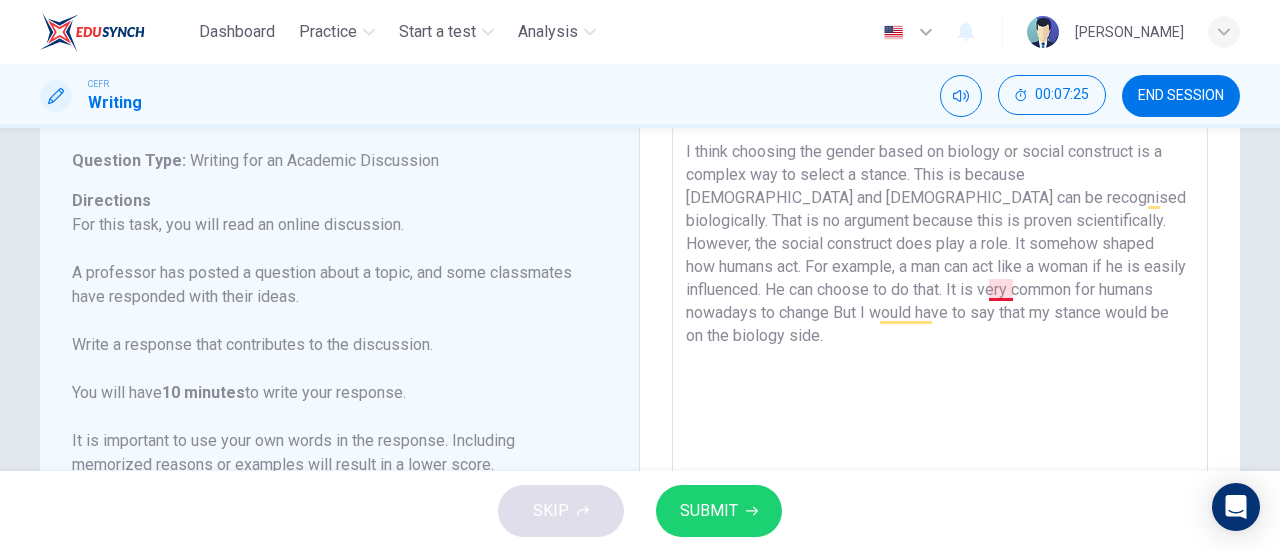 click on "I think choosing the gender based on biology or social construct is a complex way to select a stance. This is because [DEMOGRAPHIC_DATA] and [DEMOGRAPHIC_DATA] can be recognised biologically. That is no argument because this is proven scientifically. However, the social construct does play a role. It somehow shaped how humans act. For example, a man can act like a woman if he is easily influenced. He can choose to do that. It is very common for humans nowadays to change But I would have to say that my stance would be on the biology side." at bounding box center [940, 457] 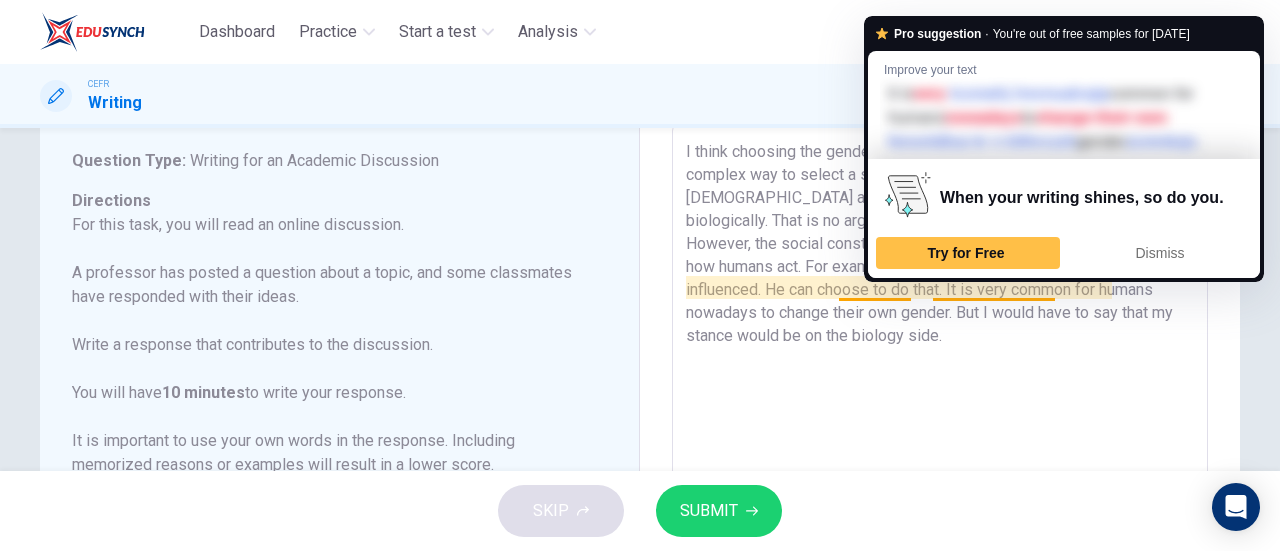 click on "I think choosing the gender based on biology or social construct is a complex way to select a stance. This is because [DEMOGRAPHIC_DATA] and [DEMOGRAPHIC_DATA] can be recognised biologically. That is no argument because this is proven scientifically. However, the social construct does play a role. It somehow shaped how humans act. For example, a man can act like a woman if he is easily influenced. He can choose to do that. It is very common for humans nowadays to change their own gender. But I would have to say that my stance would be on the biology side." at bounding box center [940, 457] 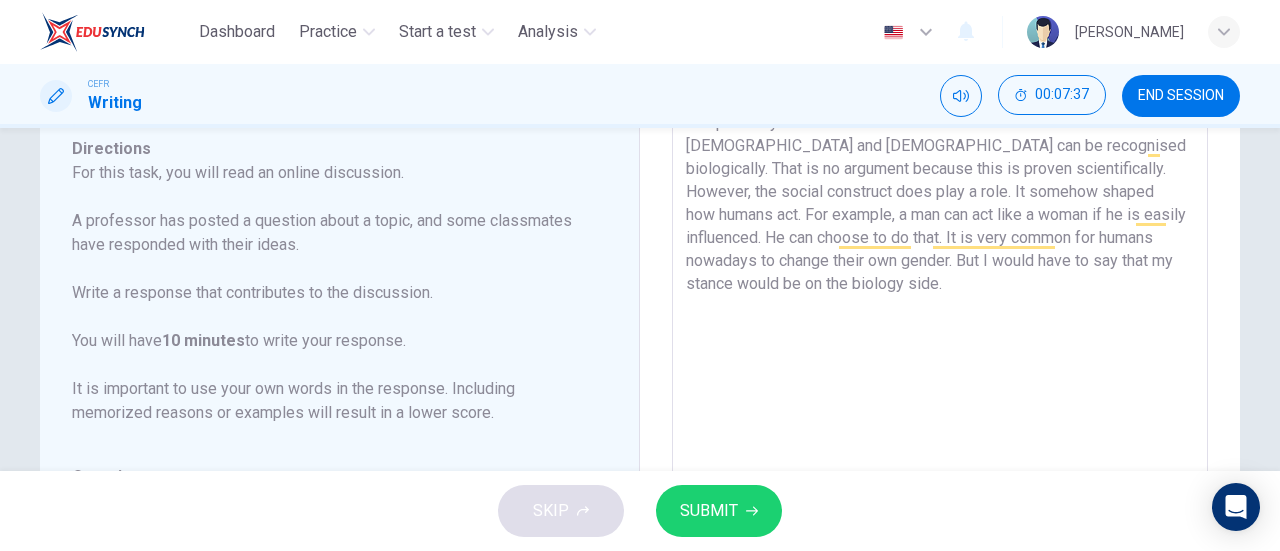 scroll, scrollTop: 149, scrollLeft: 0, axis: vertical 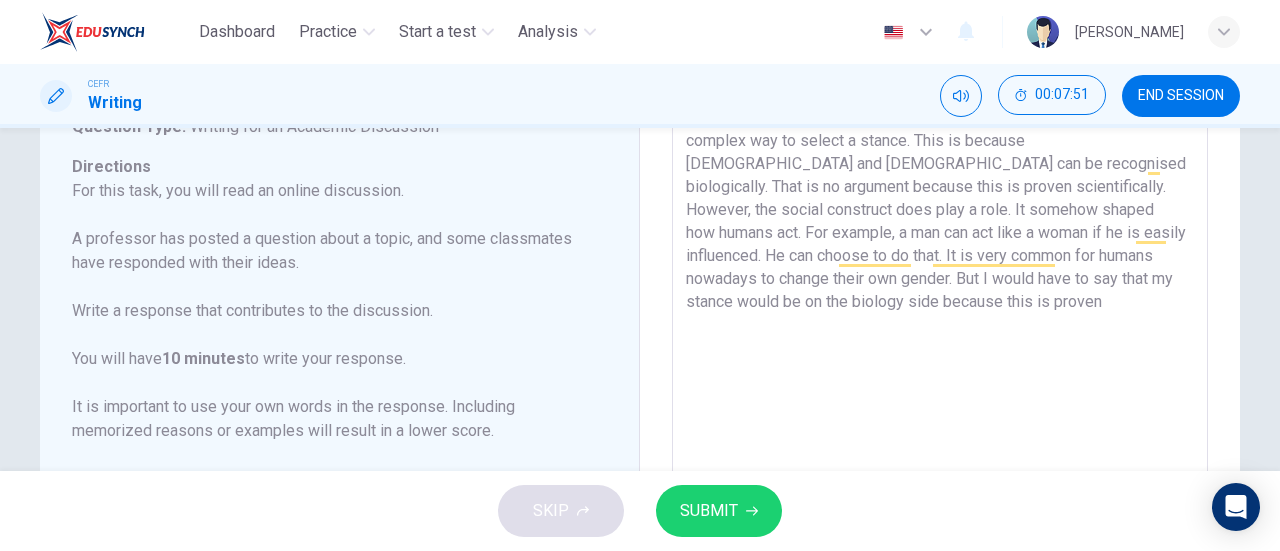 click on "I think choosing the gender based on biology or social construct is a complex way to select a stance. This is because [DEMOGRAPHIC_DATA] and [DEMOGRAPHIC_DATA] can be recognised biologically. That is no argument because this is proven scientifically. However, the social construct does play a role. It somehow shaped how humans act. For example, a man can act like a woman if he is easily influenced. He can choose to do that. It is very common for humans nowadays to change their own gender. But I would have to say that my stance would be on the biology side because this is proven" at bounding box center [940, 423] 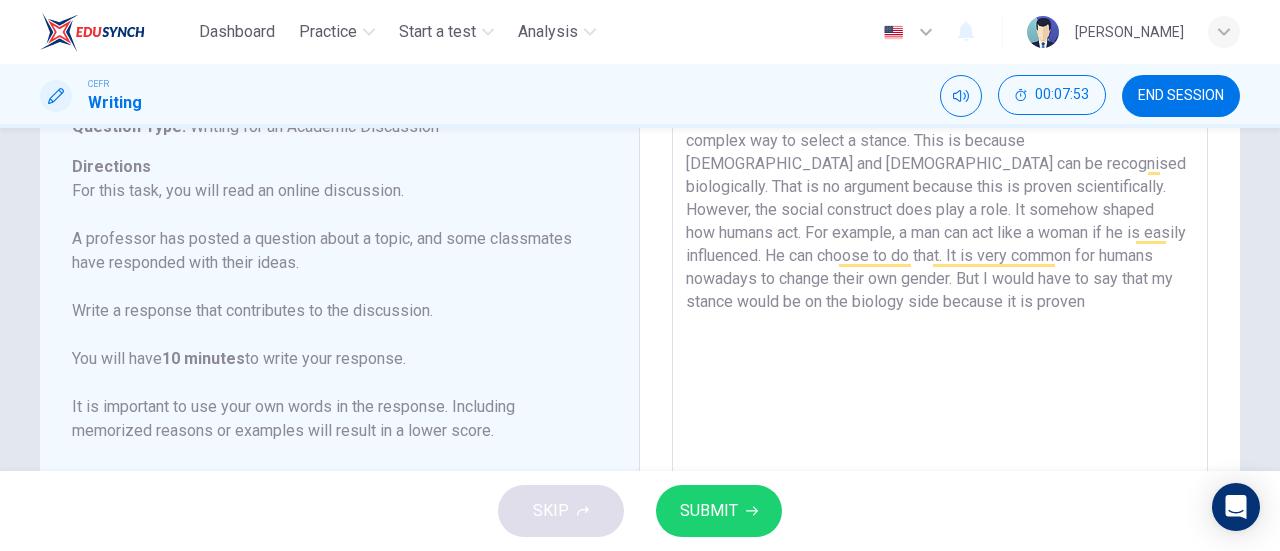 click on "I think choosing the gender based on biology or social construct is a complex way to select a stance. This is because [DEMOGRAPHIC_DATA] and [DEMOGRAPHIC_DATA] can be recognised biologically. That is no argument because this is proven scientifically. However, the social construct does play a role. It somehow shaped how humans act. For example, a man can act like a woman if he is easily influenced. He can choose to do that. It is very common for humans nowadays to change their own gender. But I would have to say that my stance would be on the biology side because it is proven" at bounding box center (940, 423) 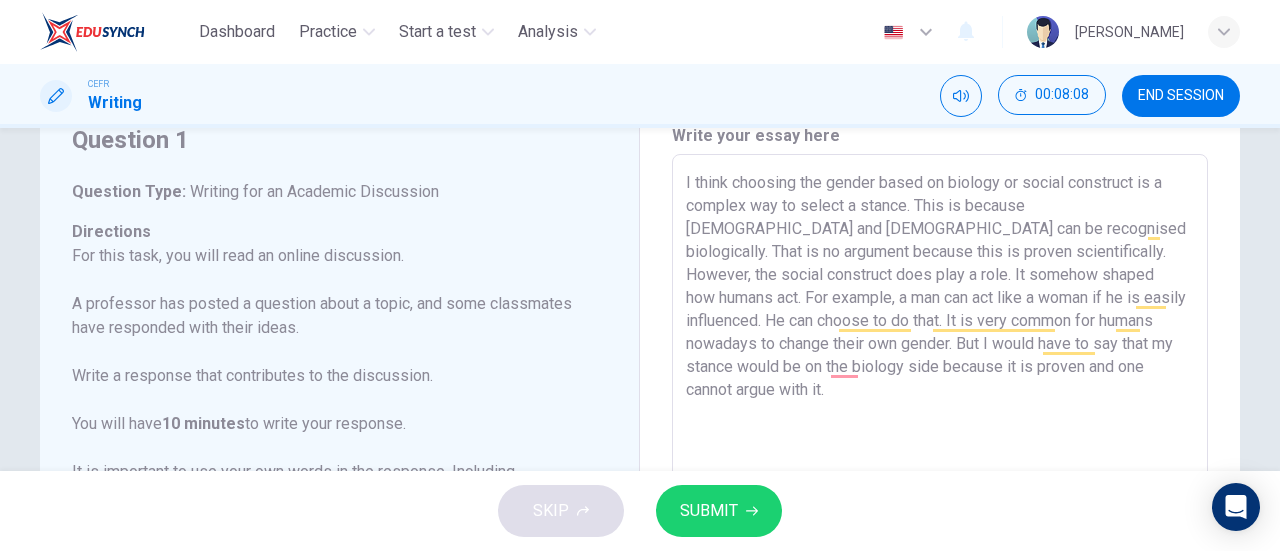 scroll, scrollTop: 83, scrollLeft: 0, axis: vertical 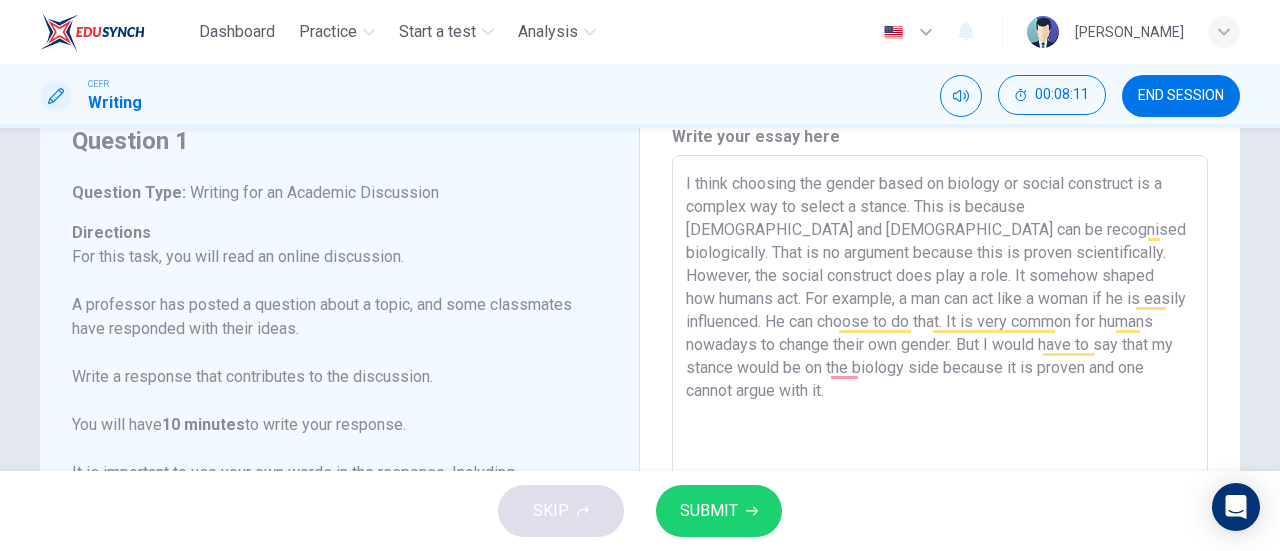 click on "I think choosing the gender based on biology or social construct is a complex way to select a stance. This is because [DEMOGRAPHIC_DATA] and [DEMOGRAPHIC_DATA] can be recognised biologically. That is no argument because this is proven scientifically. However, the social construct does play a role. It somehow shaped how humans act. For example, a man can act like a woman if he is easily influenced. He can choose to do that. It is very common for humans nowadays to change their own gender. But I would have to say that my stance would be on the biology side because it is proven and one cannot argue with it." at bounding box center [940, 489] 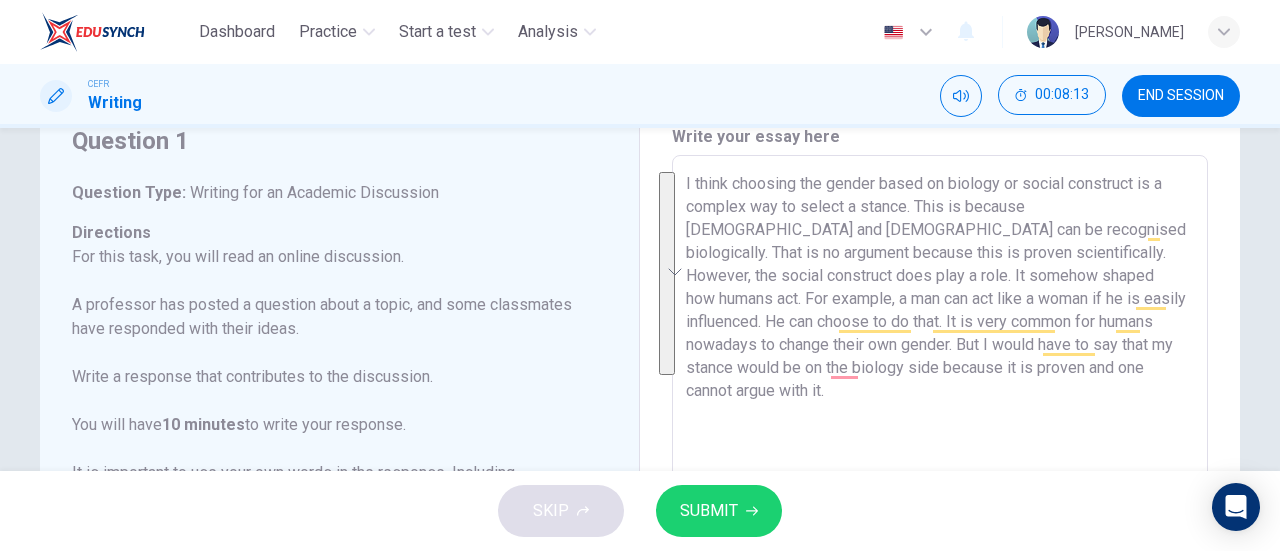 drag, startPoint x: 1046, startPoint y: 368, endPoint x: 680, endPoint y: 176, distance: 413.30377 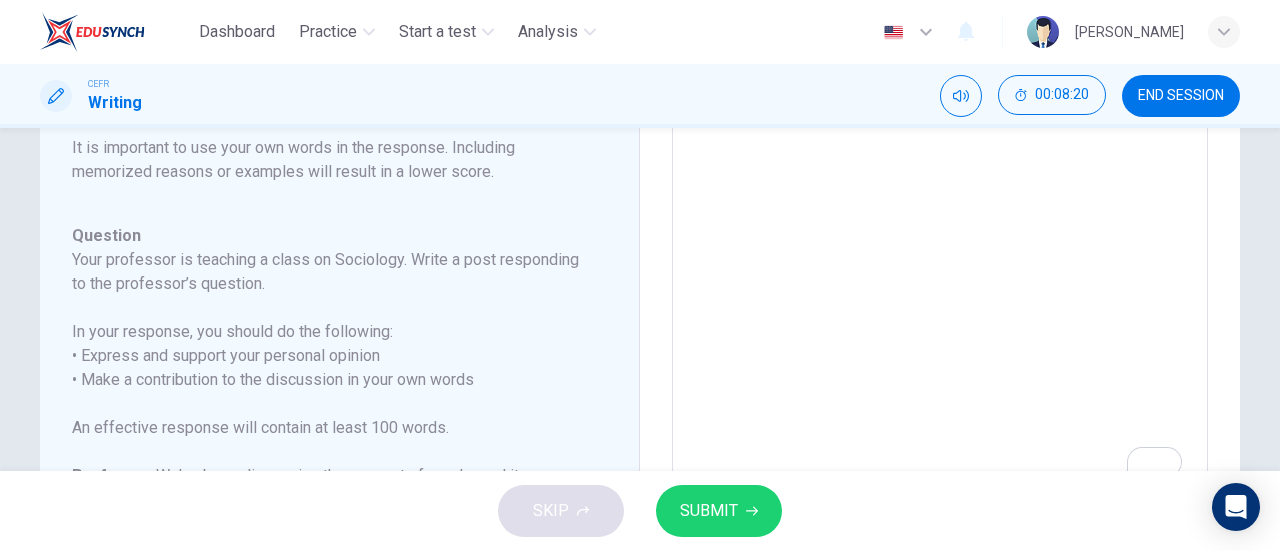 drag, startPoint x: 708, startPoint y: 471, endPoint x: 736, endPoint y: 296, distance: 177.22585 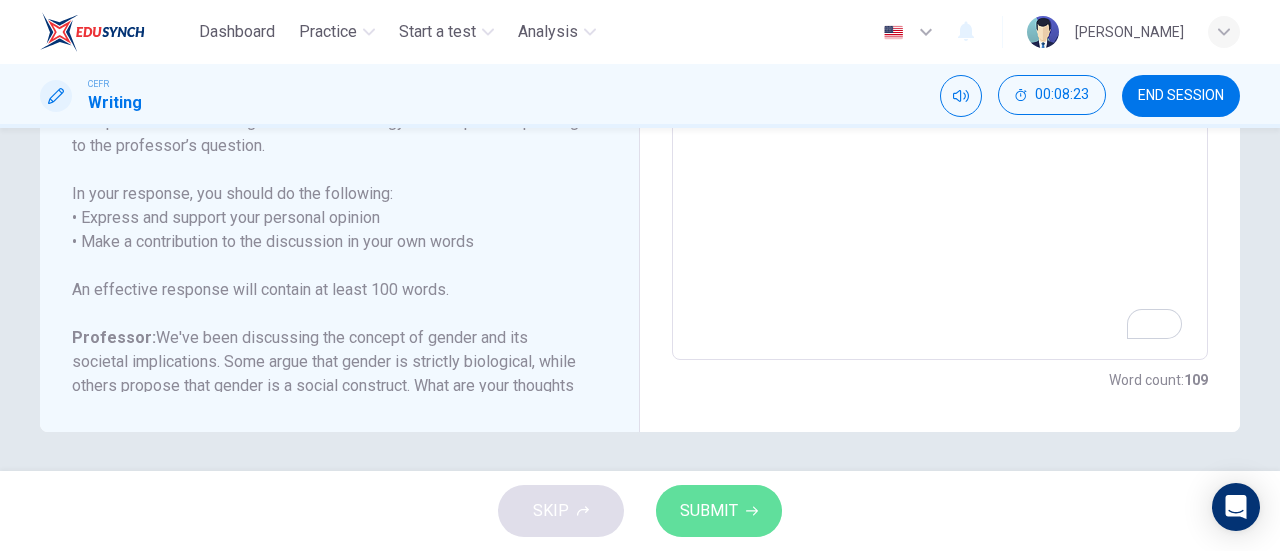 click on "SUBMIT" at bounding box center (709, 511) 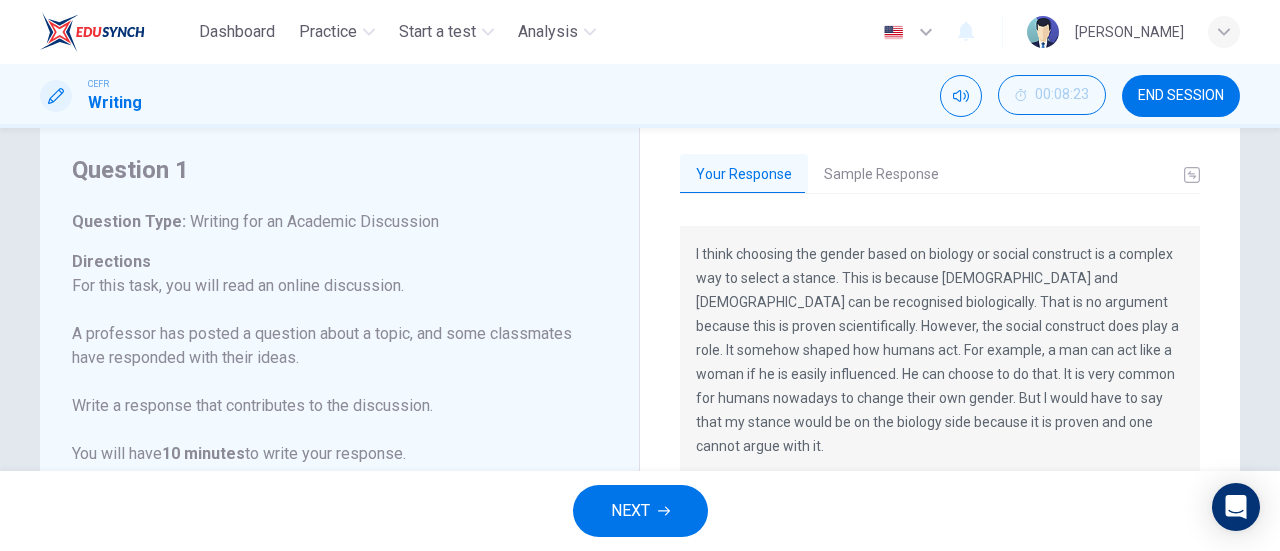 scroll, scrollTop: 50, scrollLeft: 0, axis: vertical 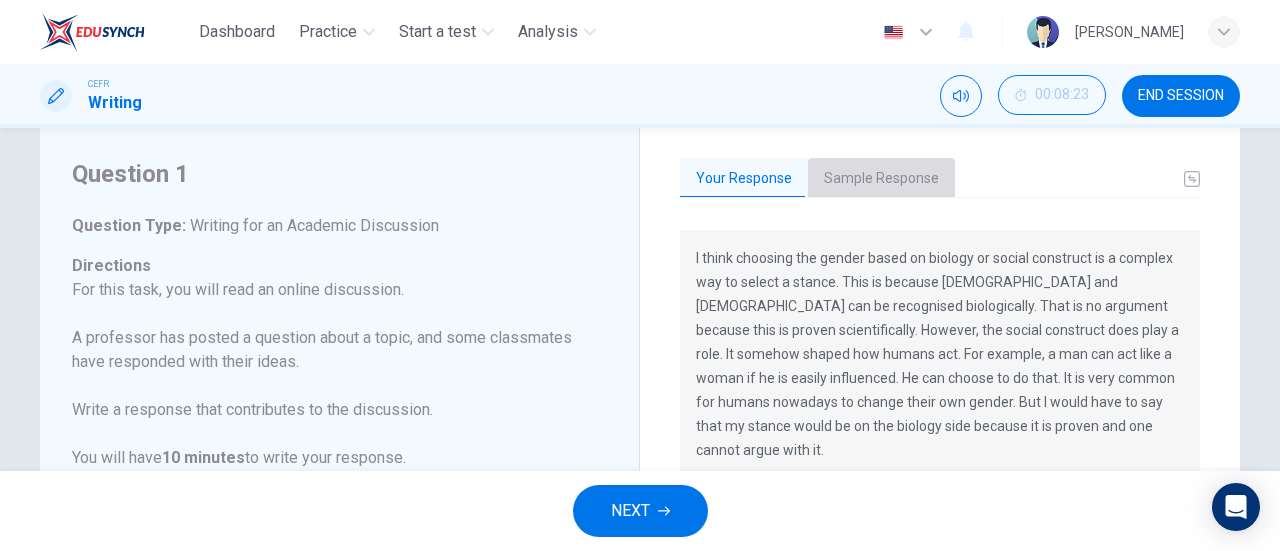 click on "Sample Response" at bounding box center (881, 179) 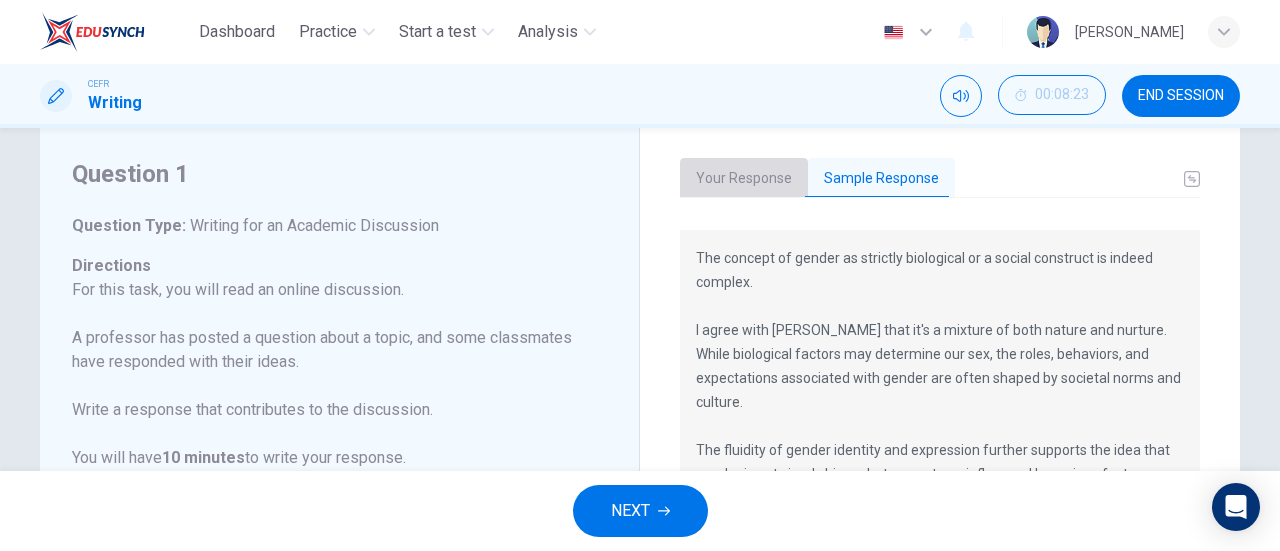 click on "Your Response" at bounding box center (744, 179) 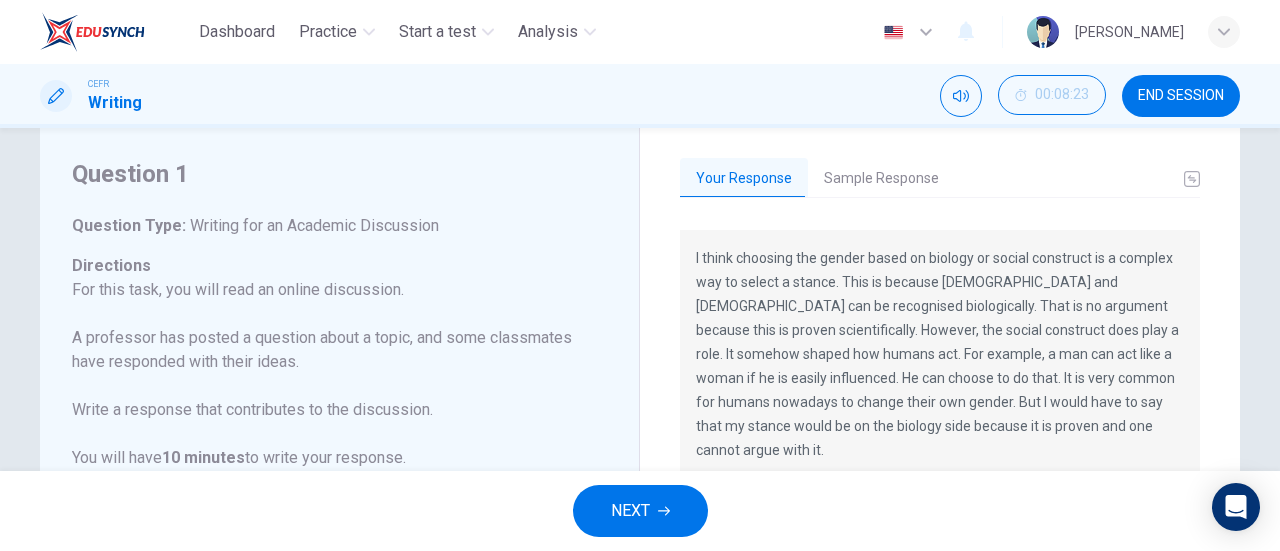 scroll, scrollTop: 100, scrollLeft: 0, axis: vertical 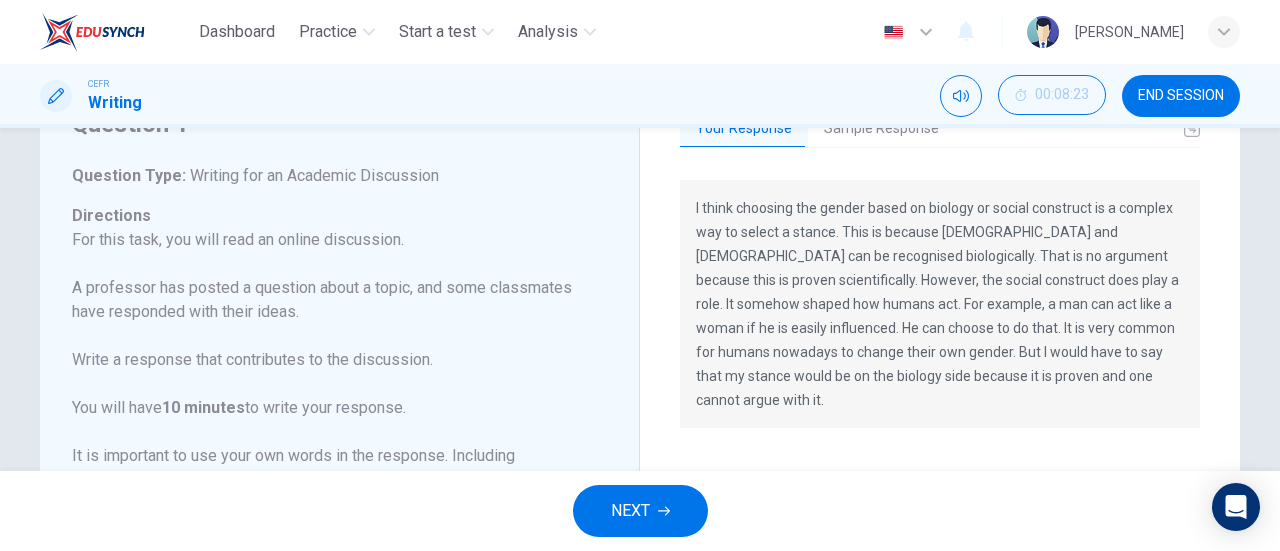 drag, startPoint x: 1008, startPoint y: 380, endPoint x: 690, endPoint y: 208, distance: 361.5356 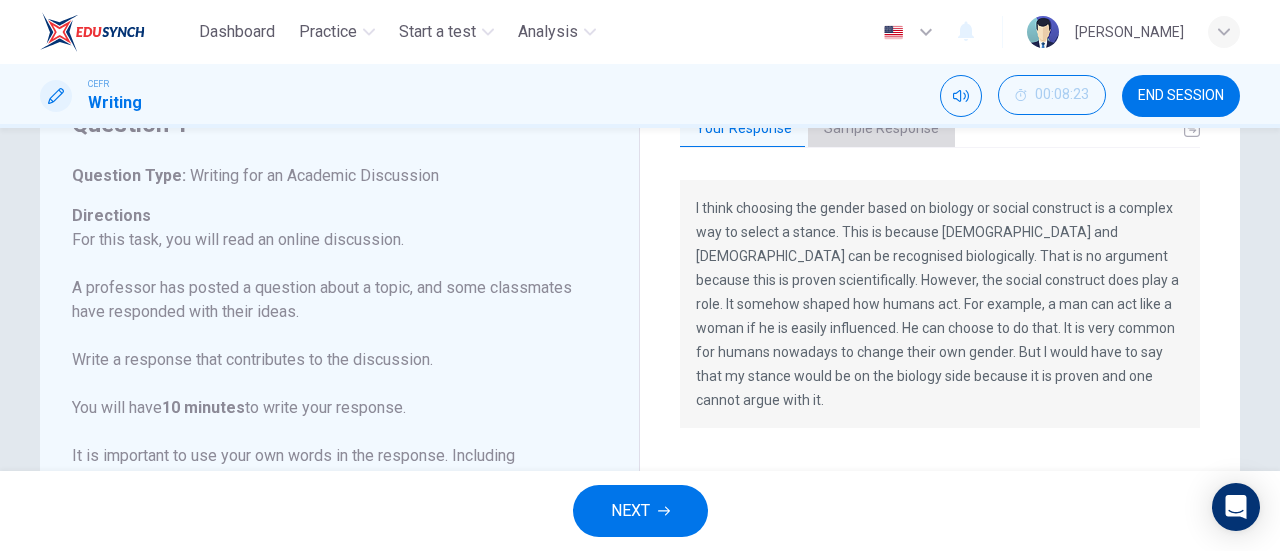 click on "Sample Response" at bounding box center (881, 129) 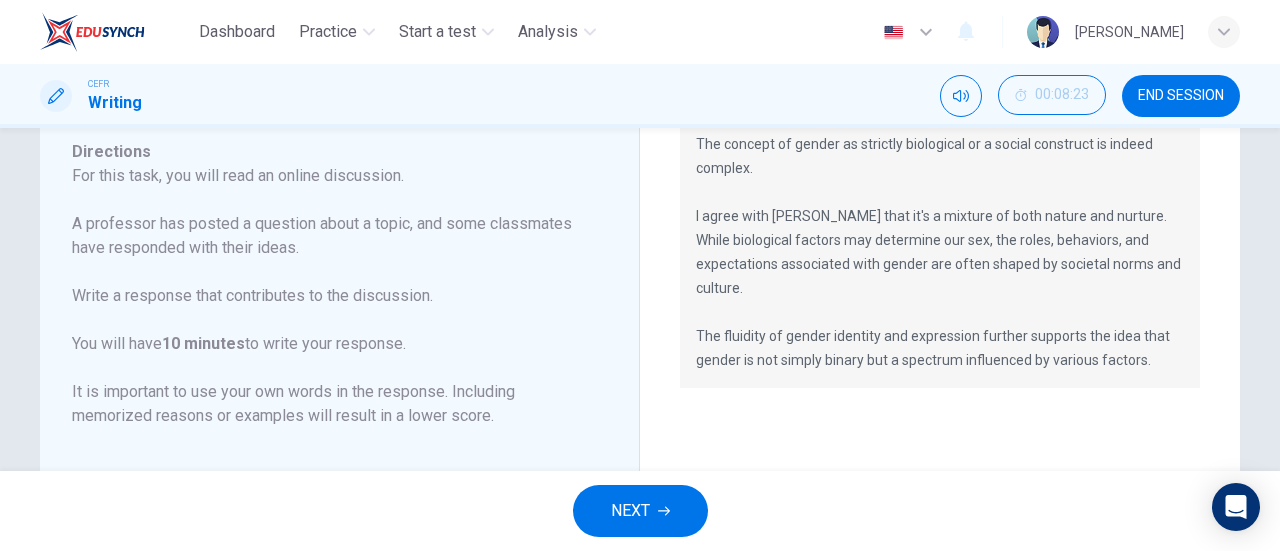 scroll, scrollTop: 164, scrollLeft: 0, axis: vertical 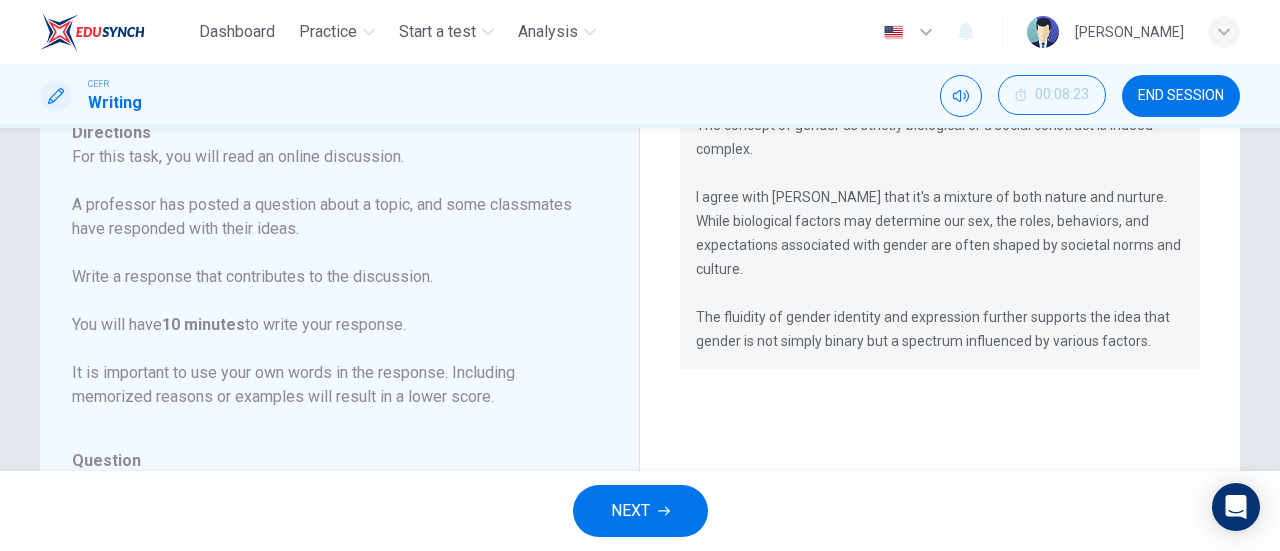 click on "The concept of gender as strictly biological or a social construct is indeed complex. I agree with [PERSON_NAME] that it's a mixture of both nature and nurture. While biological factors may determine our sex, the roles, behaviors, and expectations associated with gender are often shaped by societal norms and culture. The fluidity of gender identity and expression further supports the idea that gender is not simply binary but a spectrum influenced by various factors." at bounding box center (940, 233) 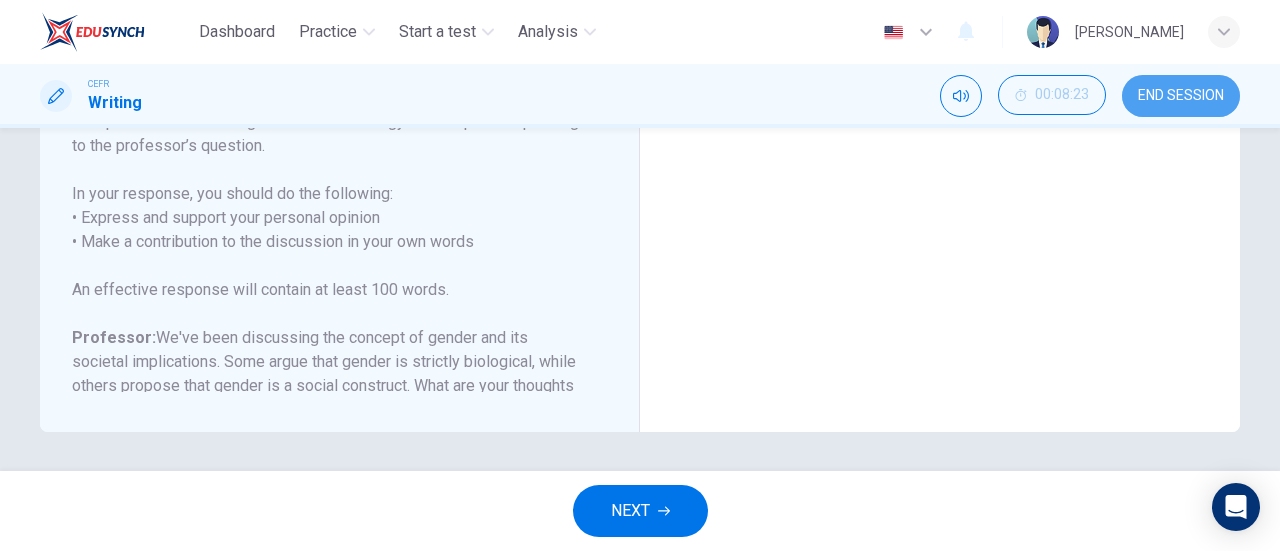 click on "END SESSION" at bounding box center [1181, 96] 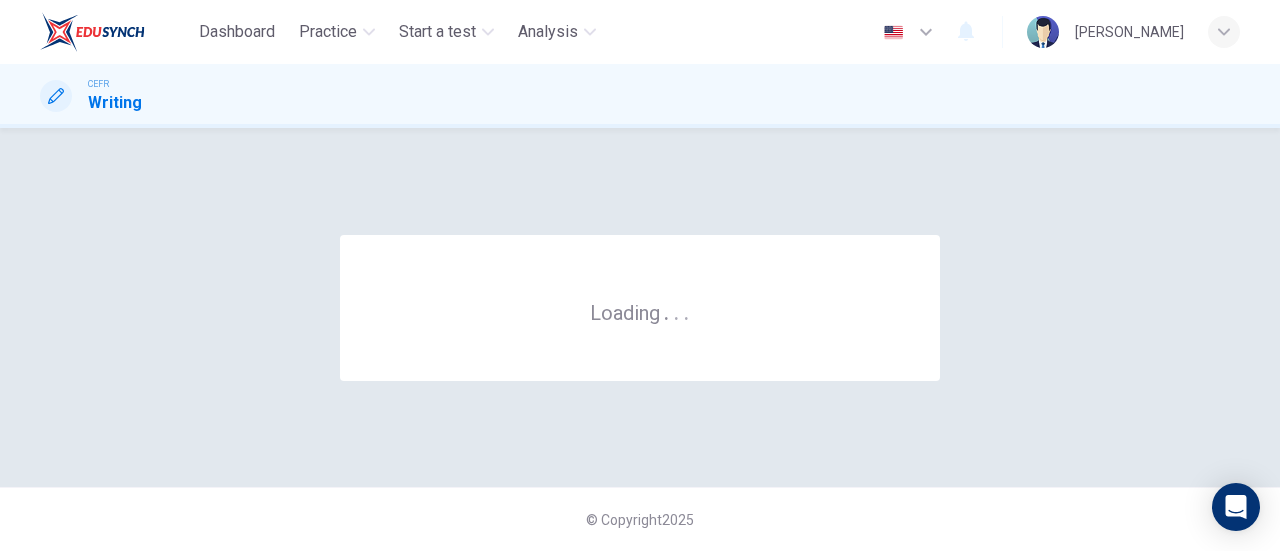 scroll, scrollTop: 0, scrollLeft: 0, axis: both 